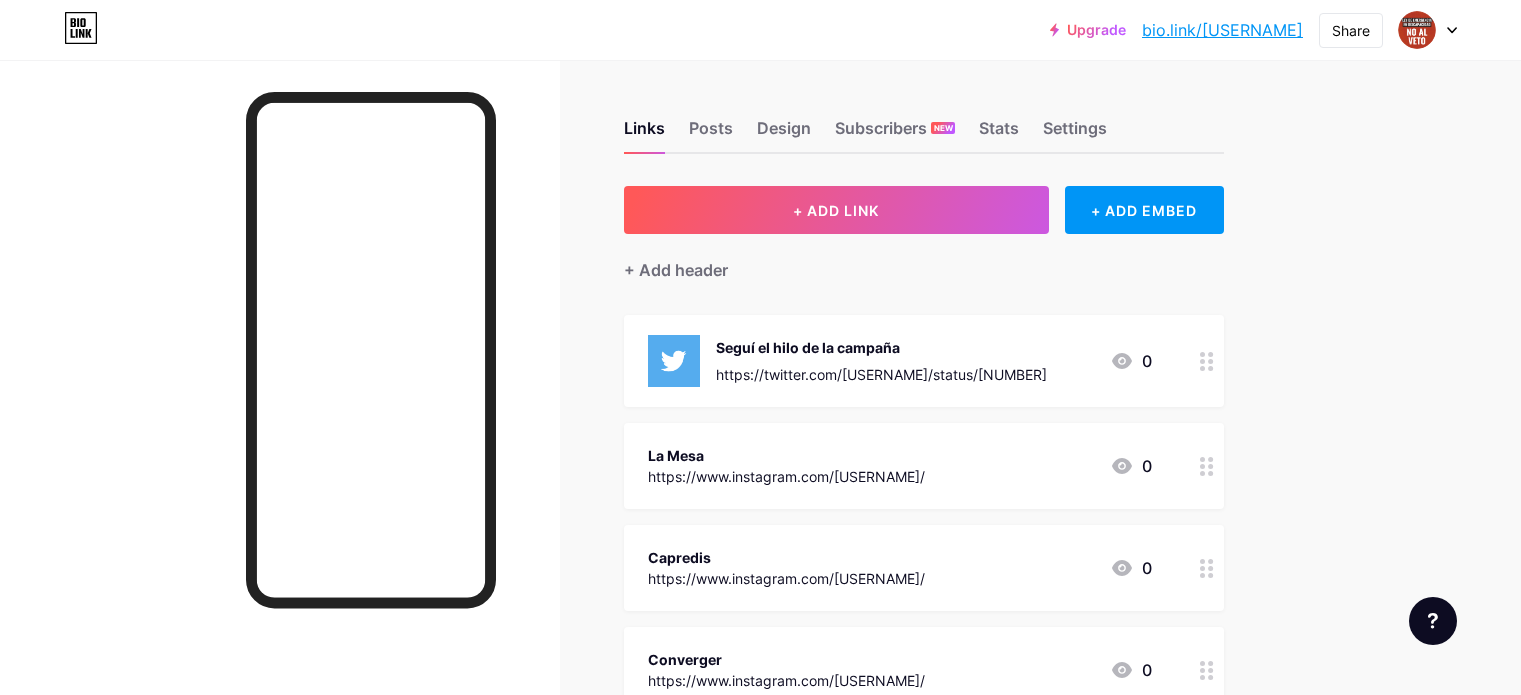 scroll, scrollTop: 0, scrollLeft: 0, axis: both 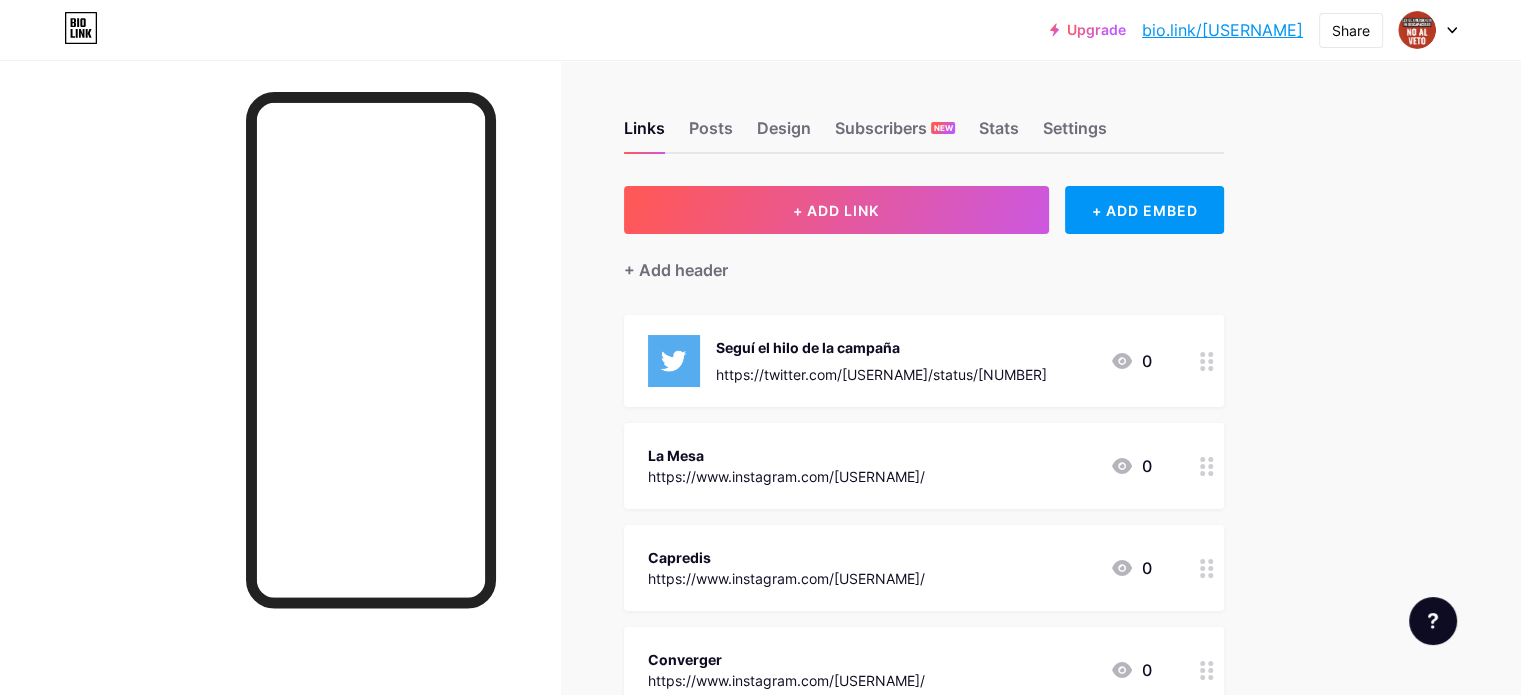 click at bounding box center (1428, 30) 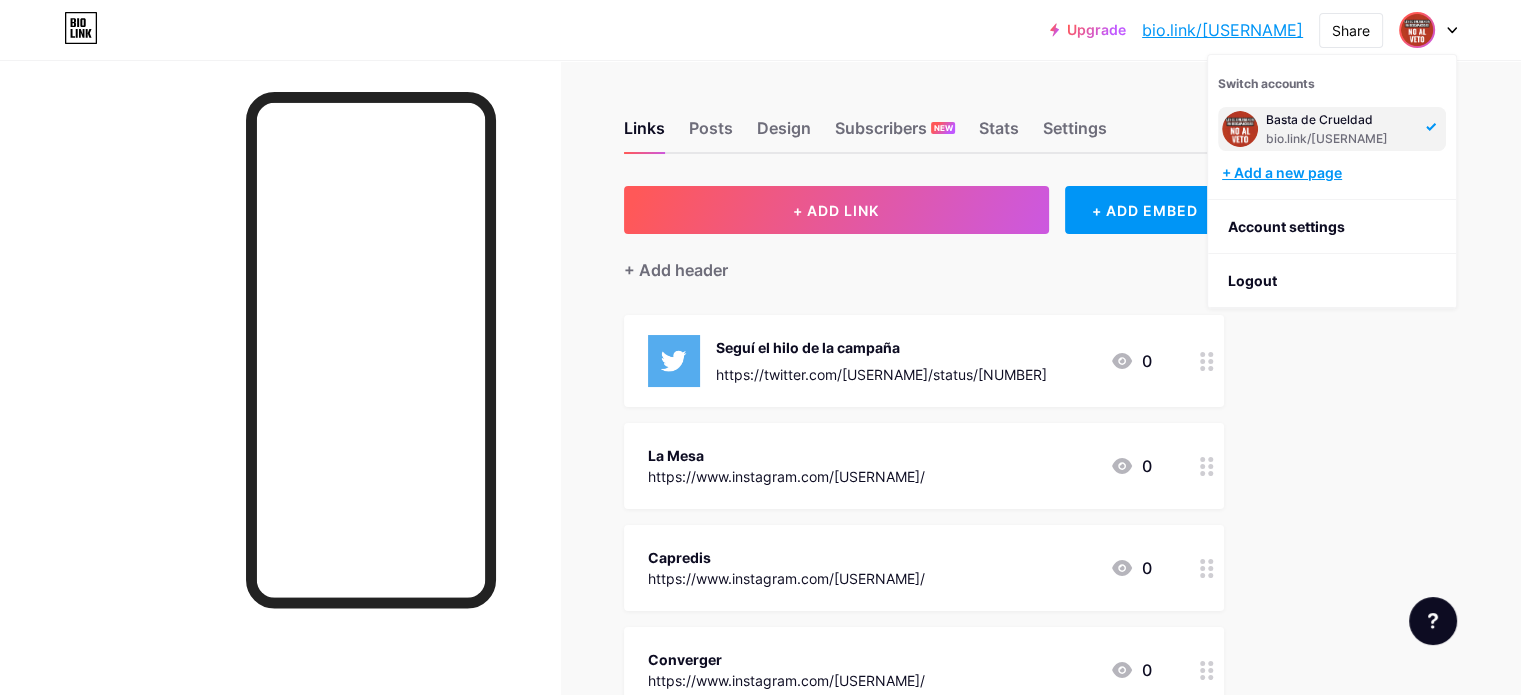 click on "+ Add a new page" at bounding box center (1334, 173) 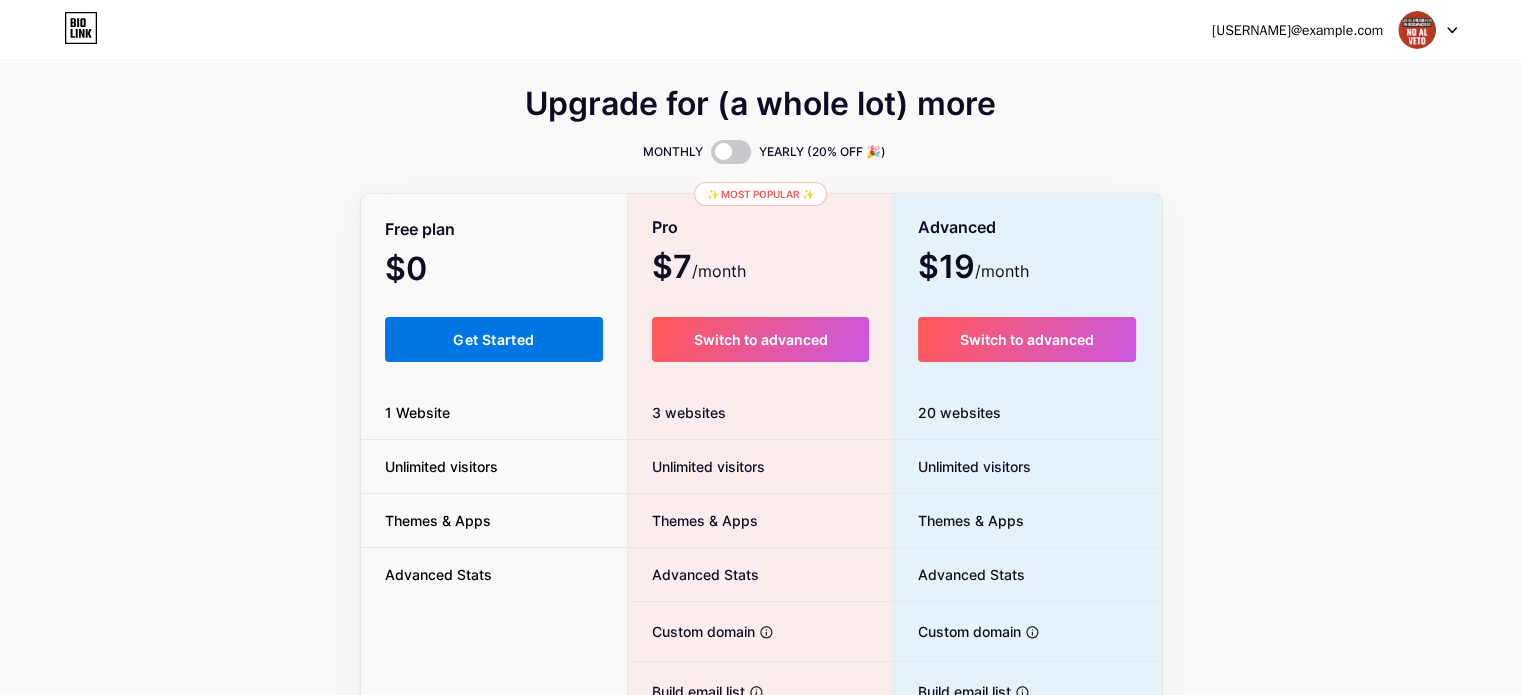 click on "Get Started" at bounding box center [493, 339] 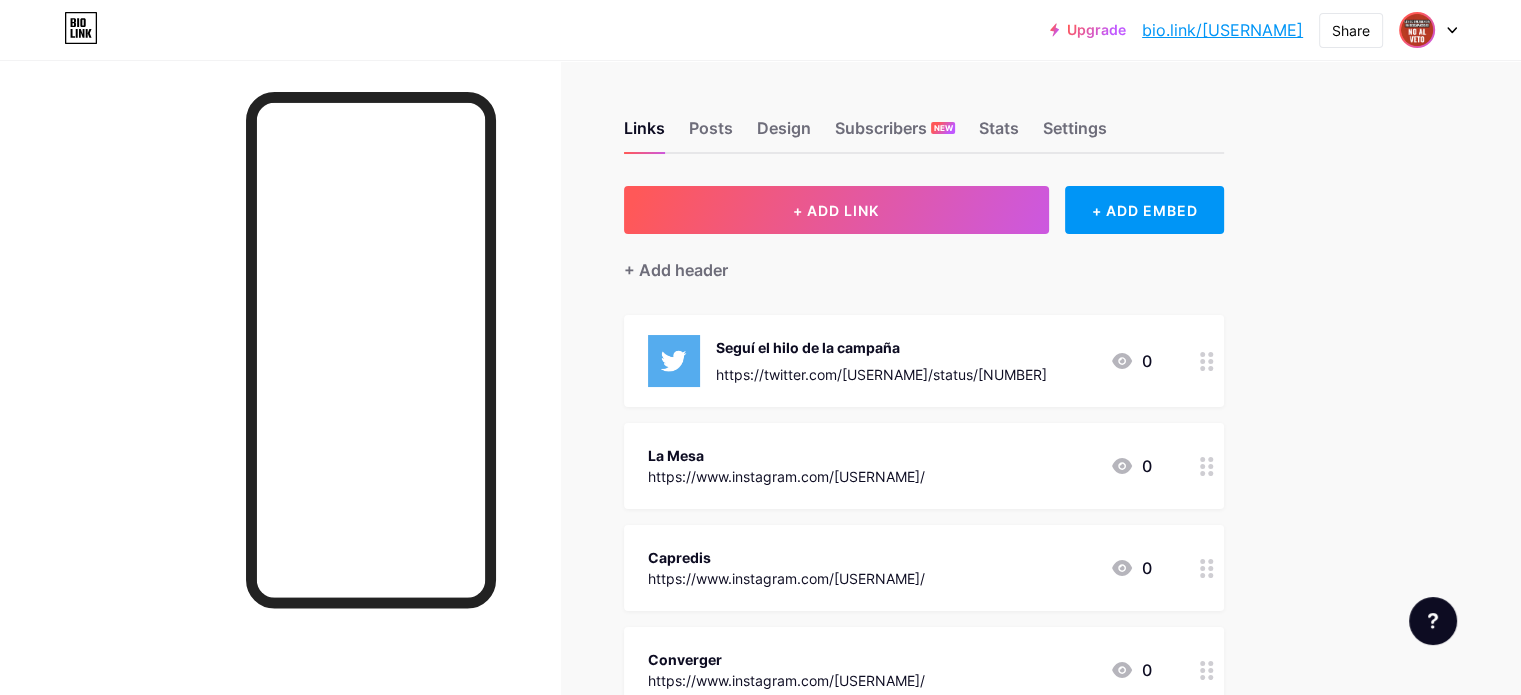 click at bounding box center [1417, 30] 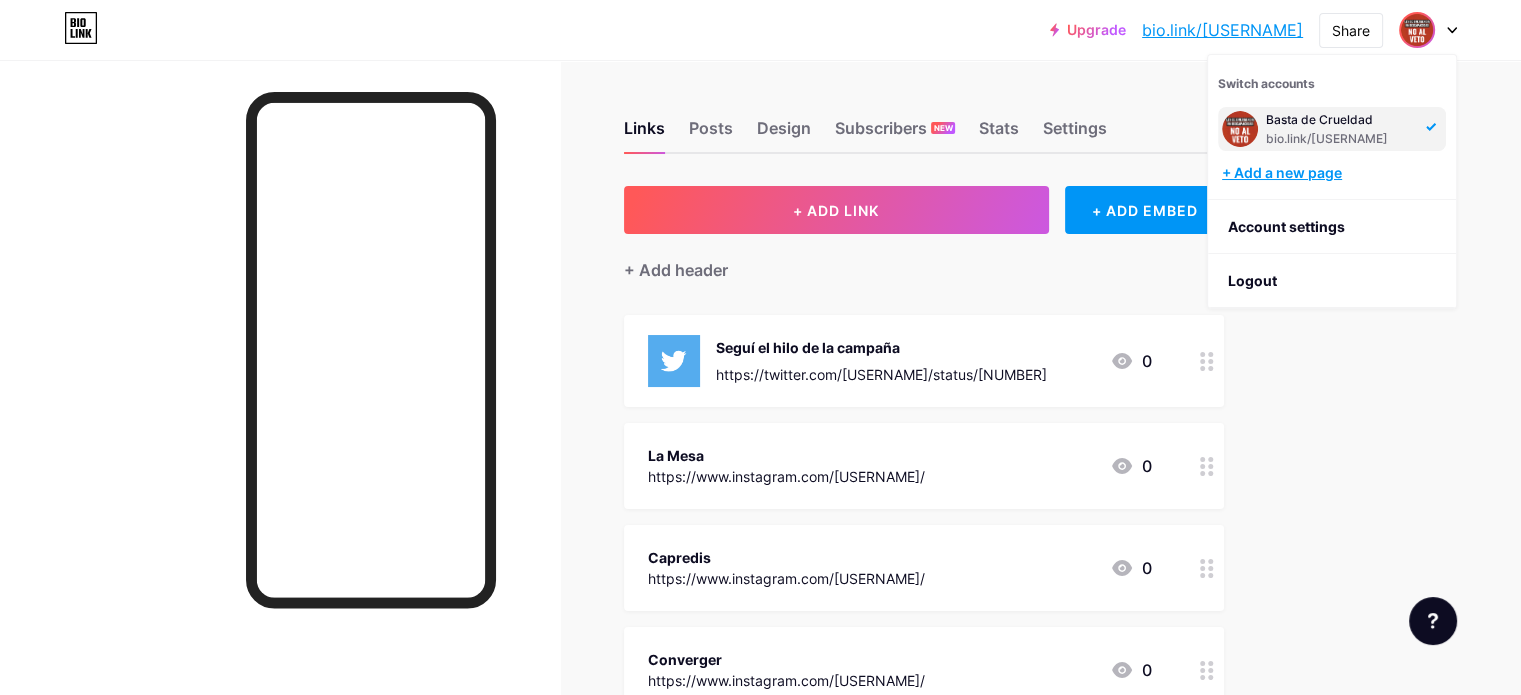 click on "+ Add a new page" at bounding box center (1334, 173) 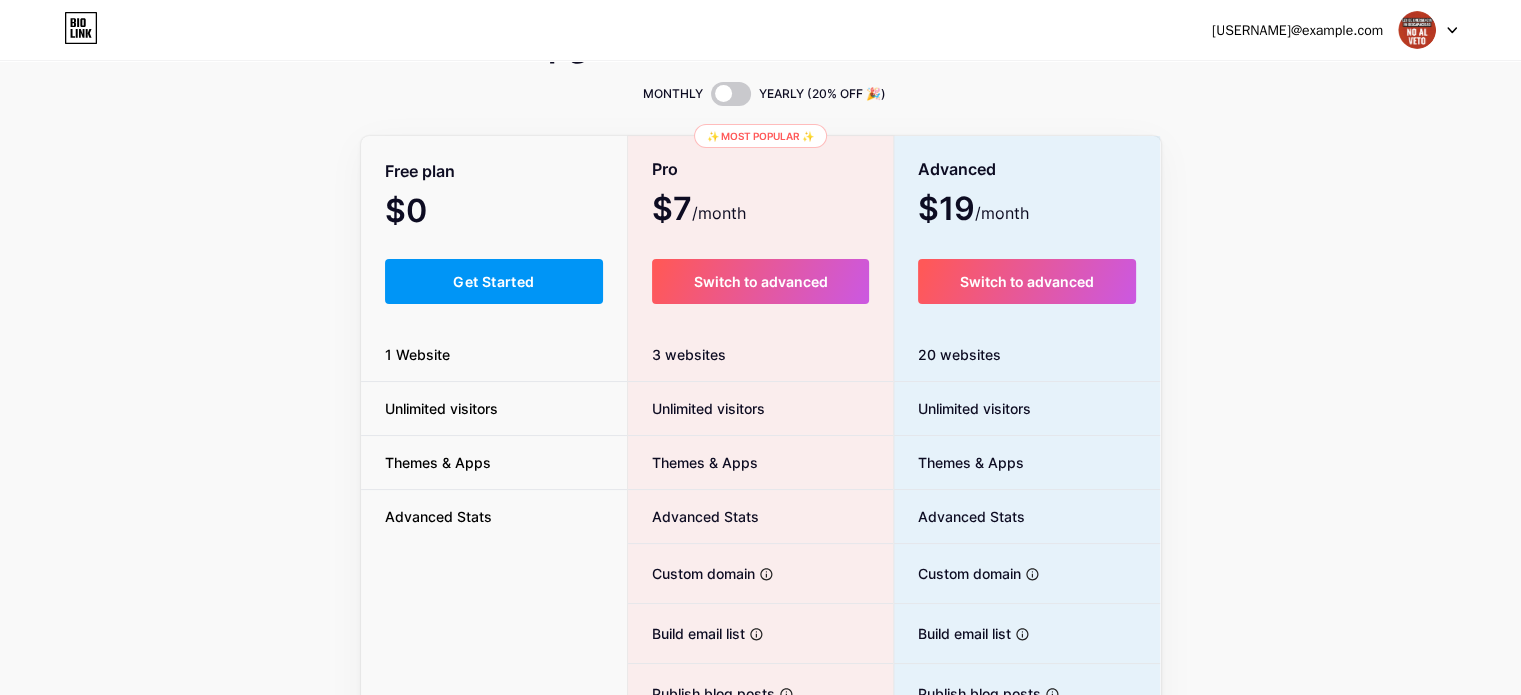 scroll, scrollTop: 43, scrollLeft: 0, axis: vertical 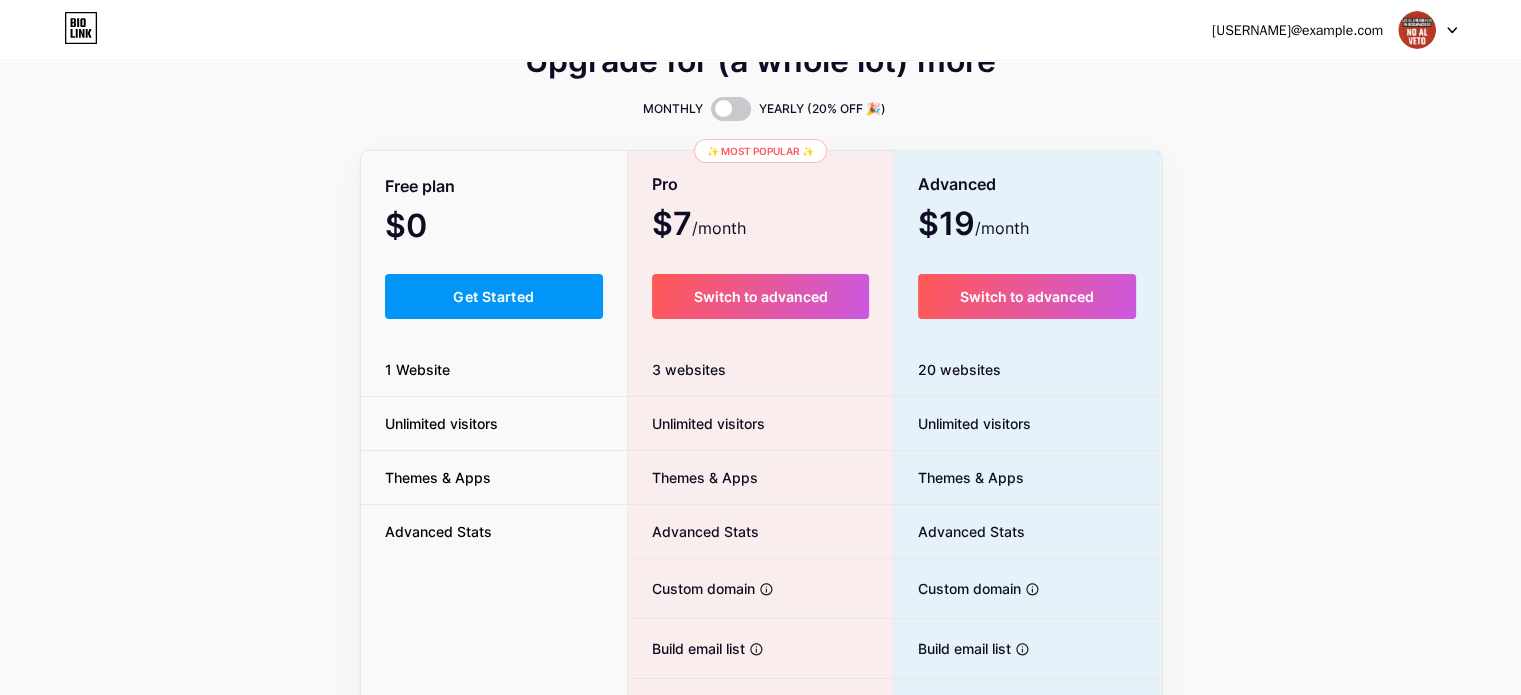click at bounding box center (1417, 30) 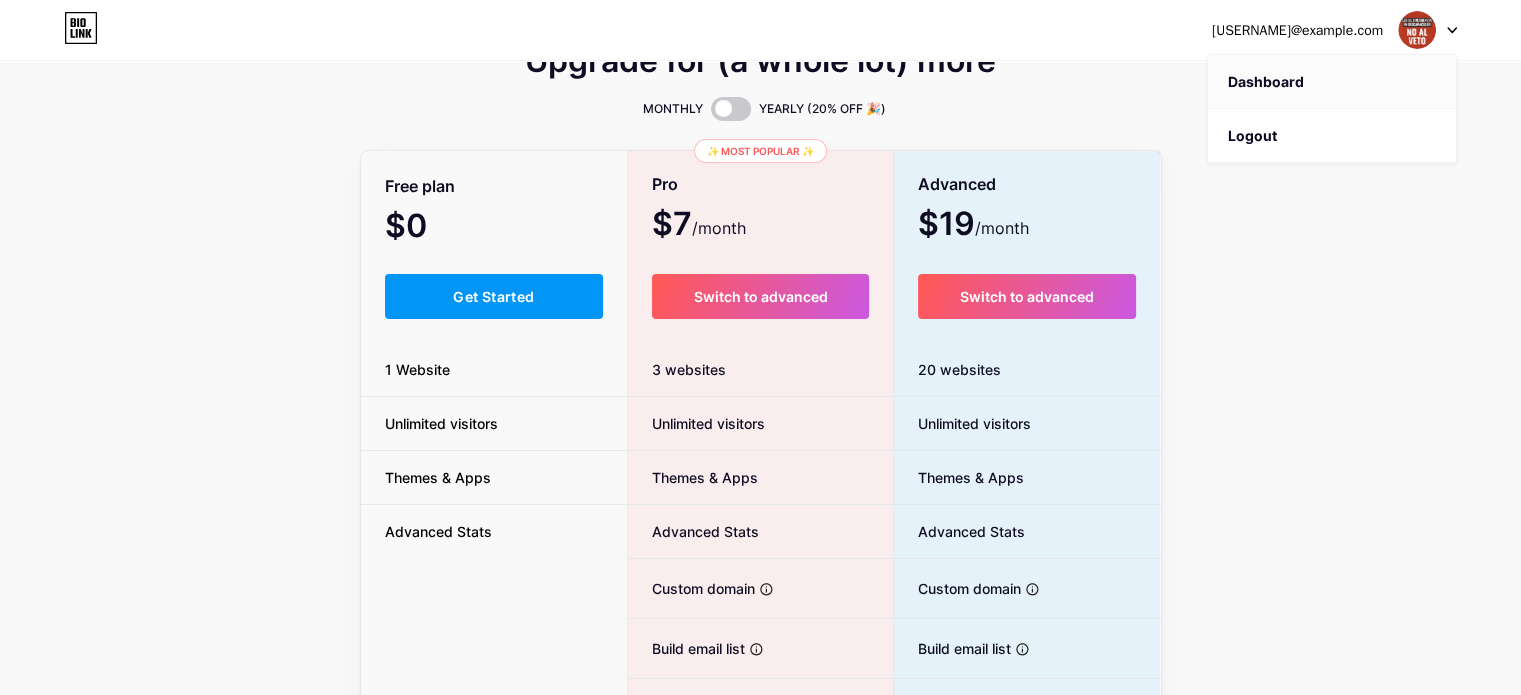 click on "Dashboard" at bounding box center [1332, 82] 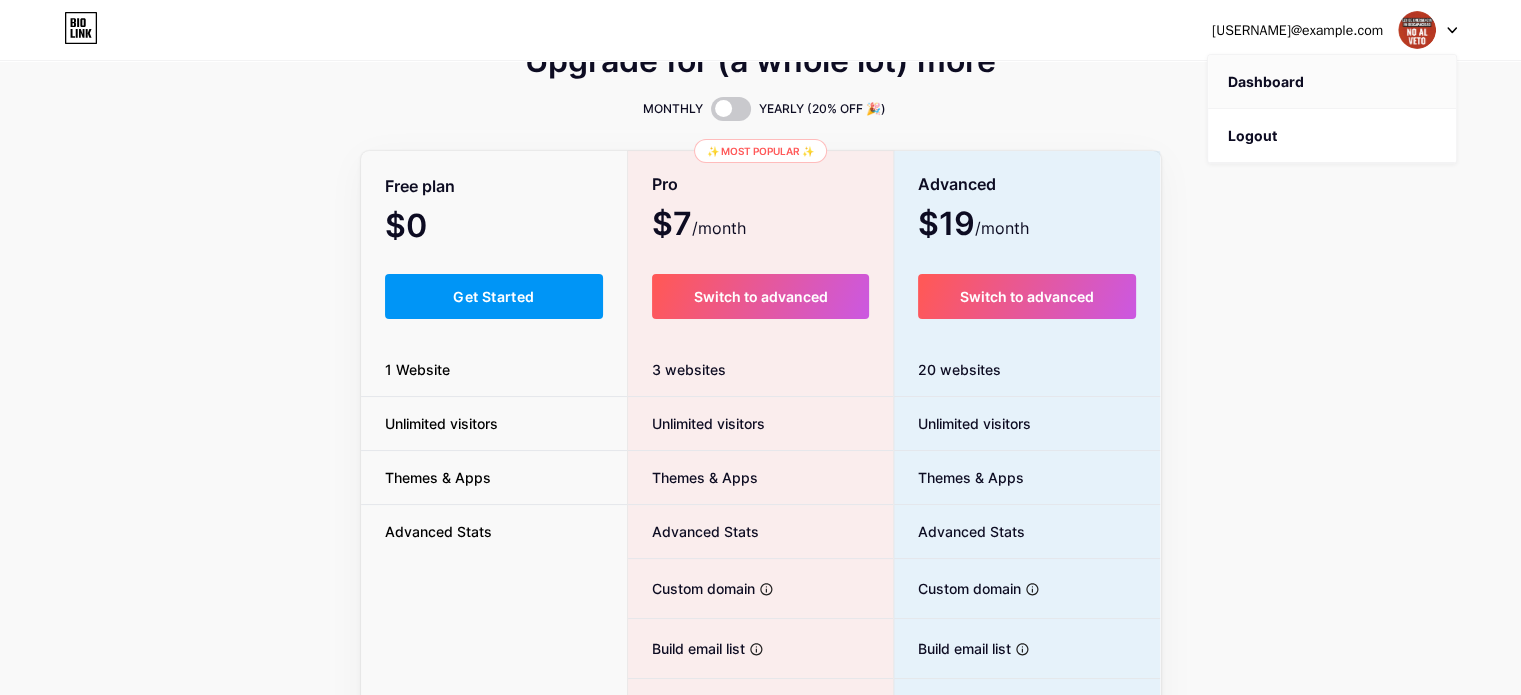 scroll, scrollTop: 0, scrollLeft: 0, axis: both 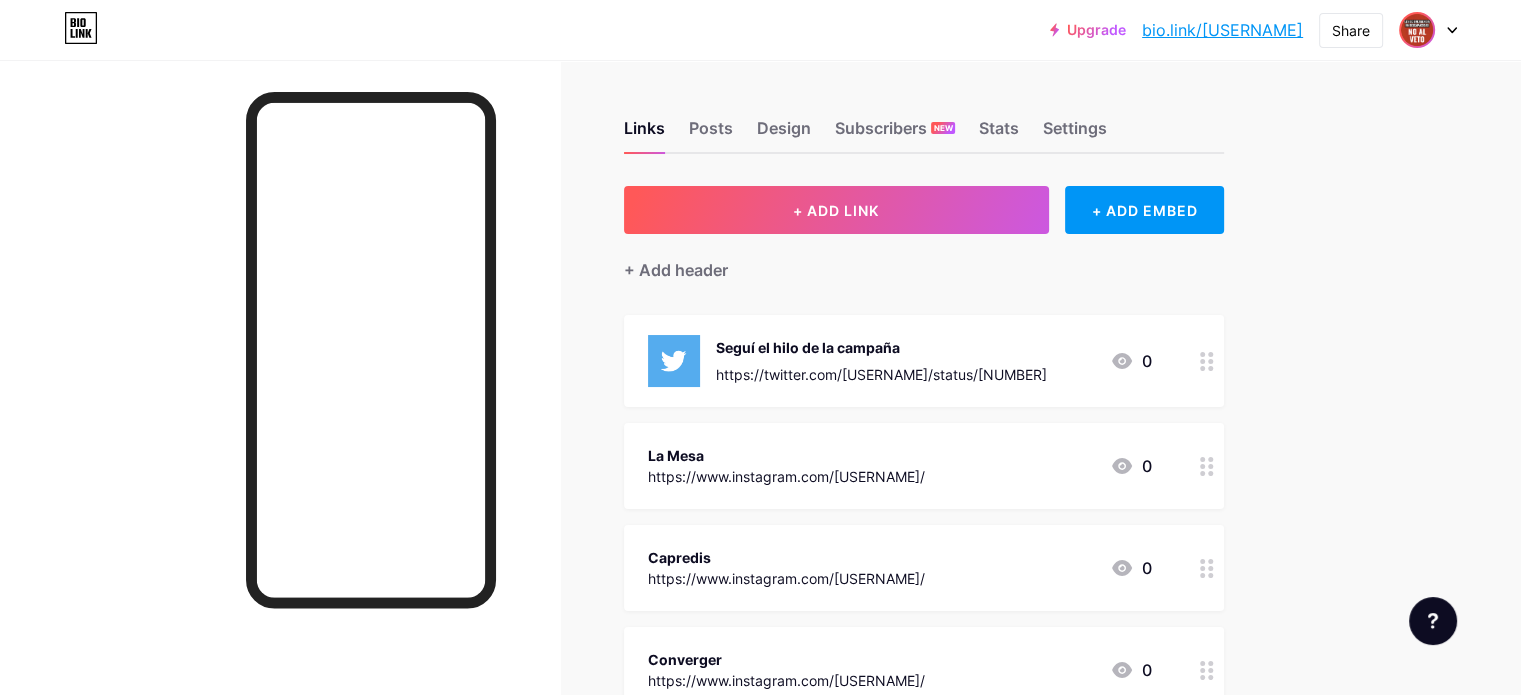 click at bounding box center (1417, 30) 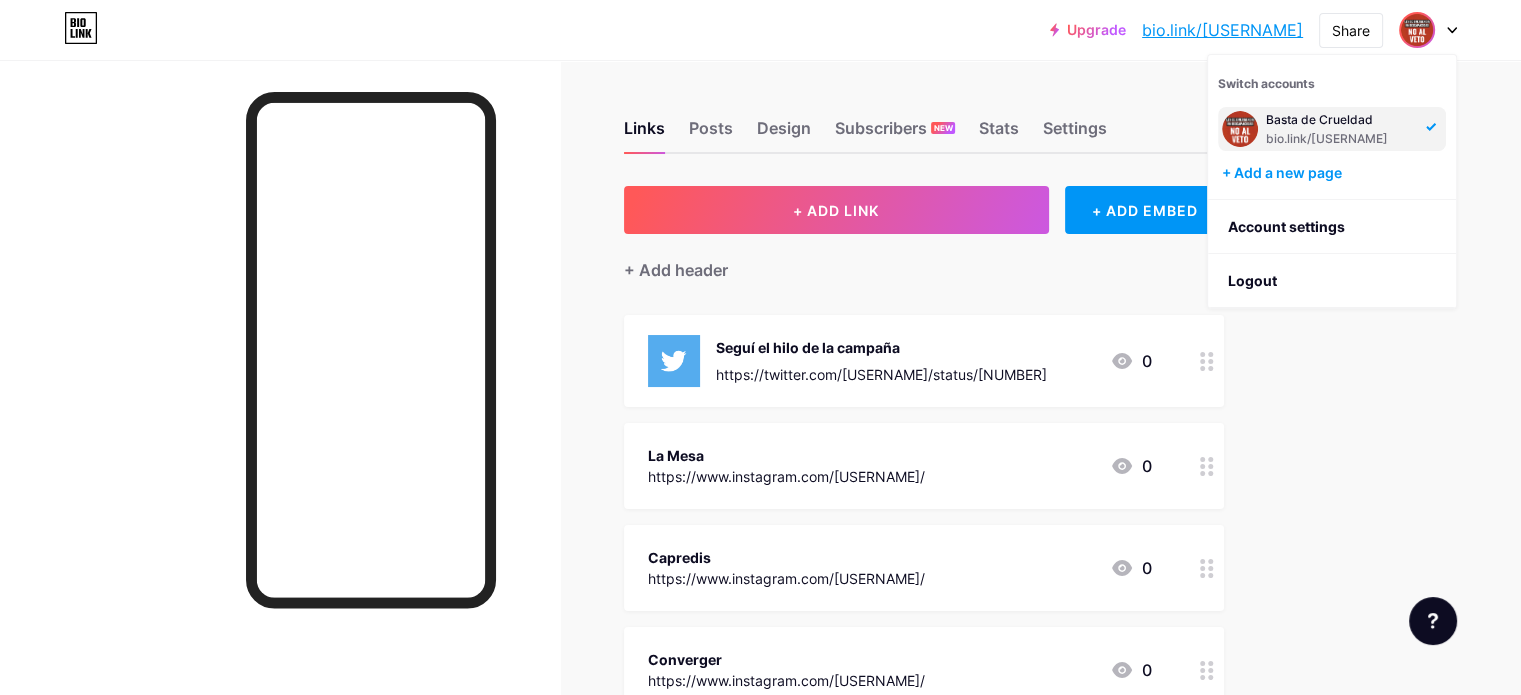 click on "Basta de Crueldad" at bounding box center [1340, 120] 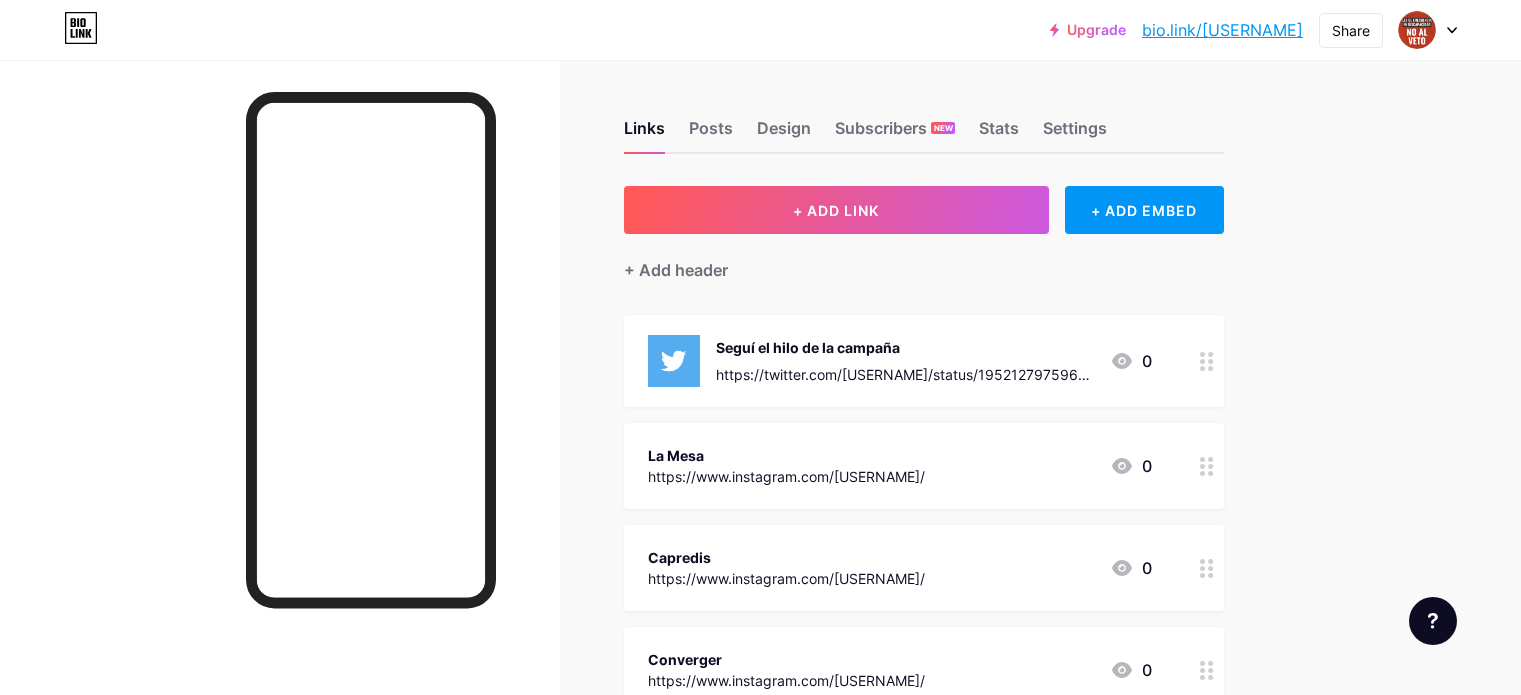 scroll, scrollTop: 0, scrollLeft: 0, axis: both 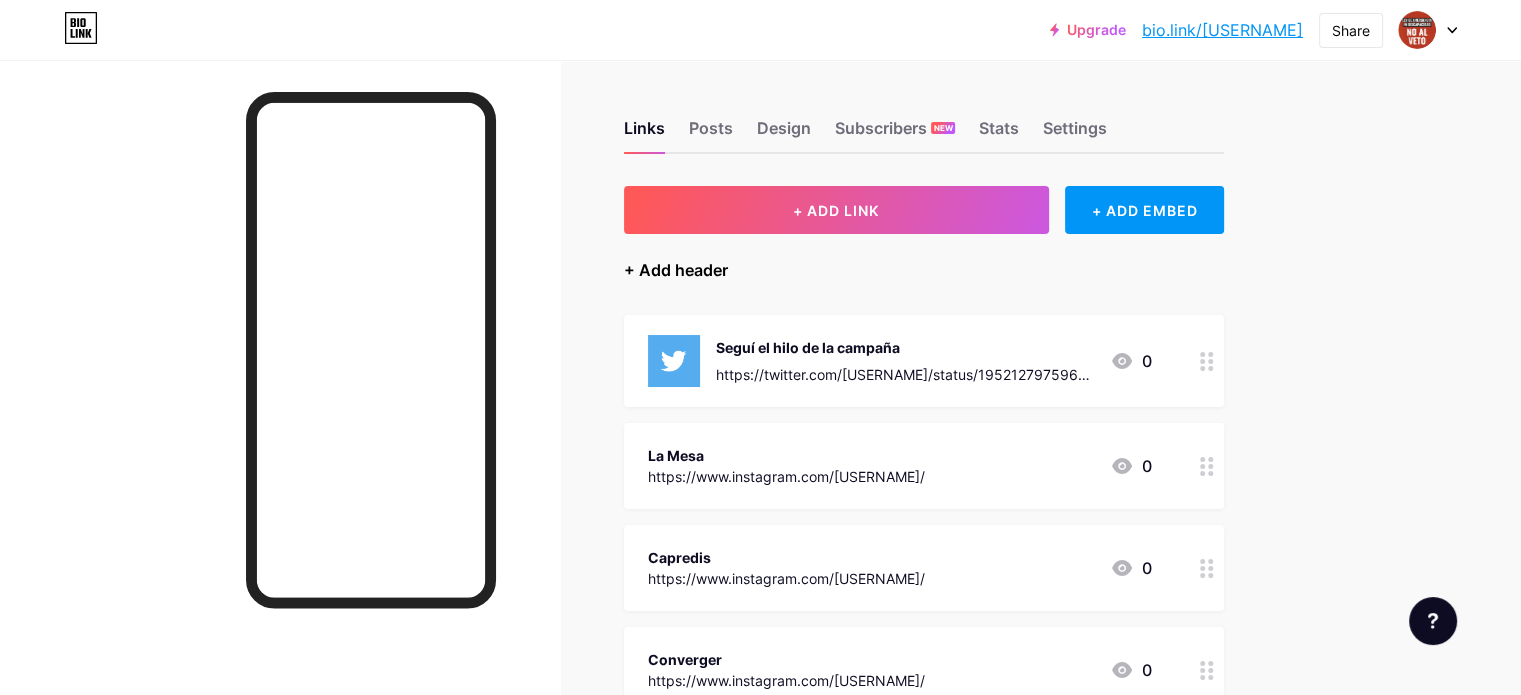 click on "+ Add header" at bounding box center [676, 270] 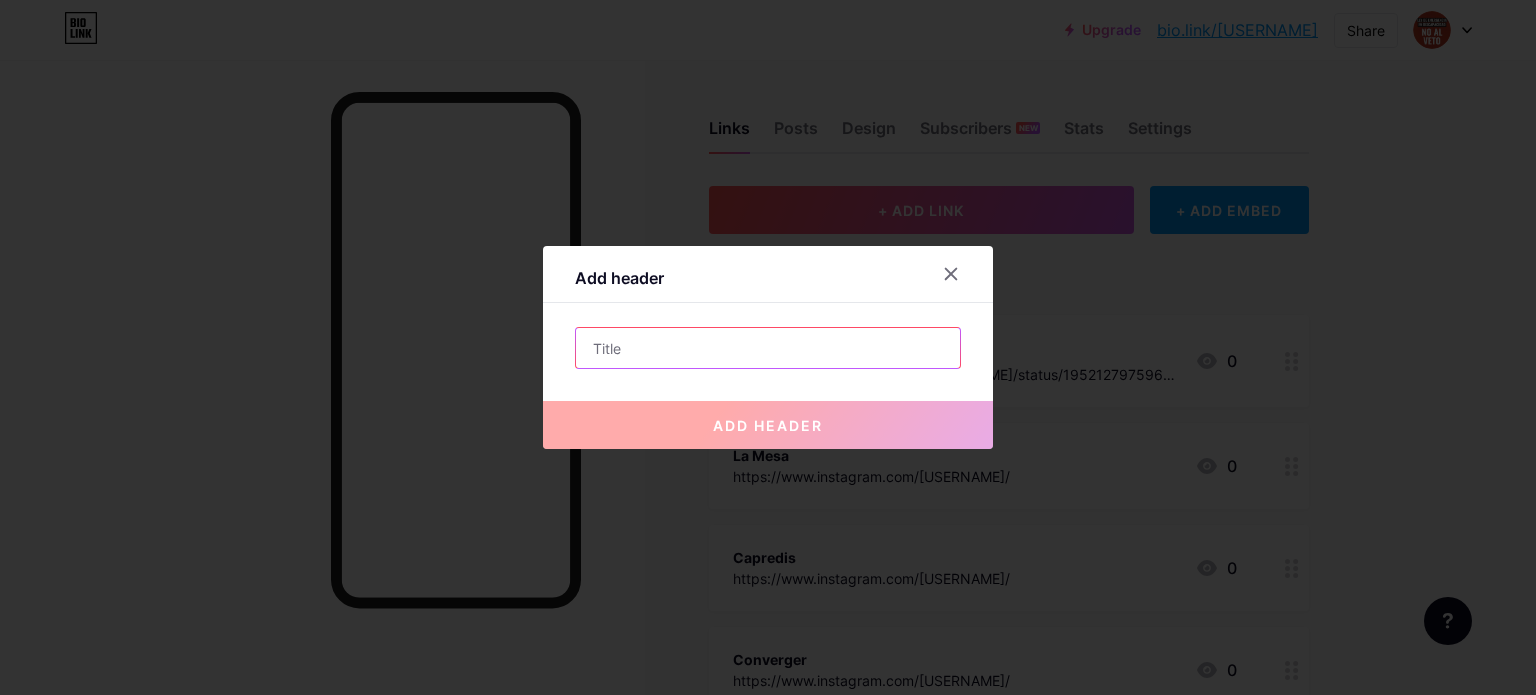 click at bounding box center [768, 348] 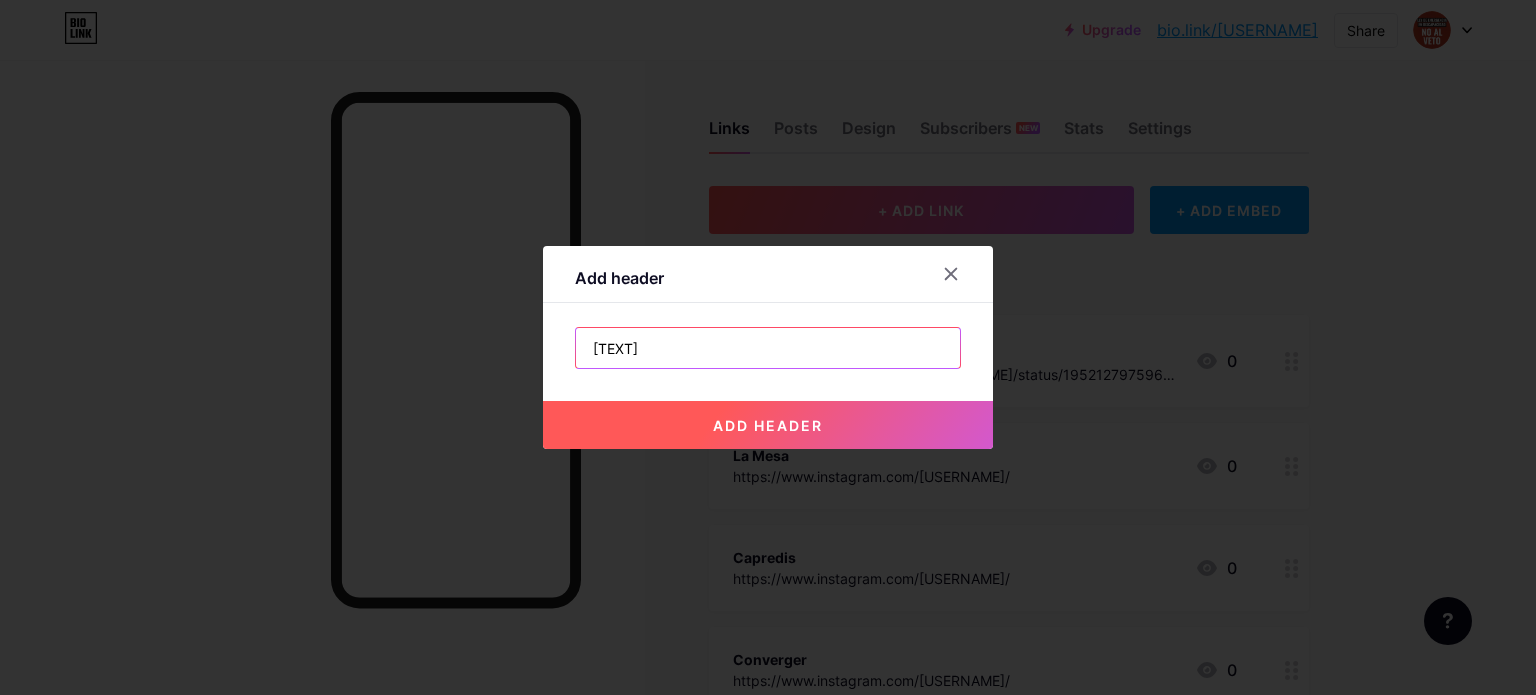 type on "[TEXT]" 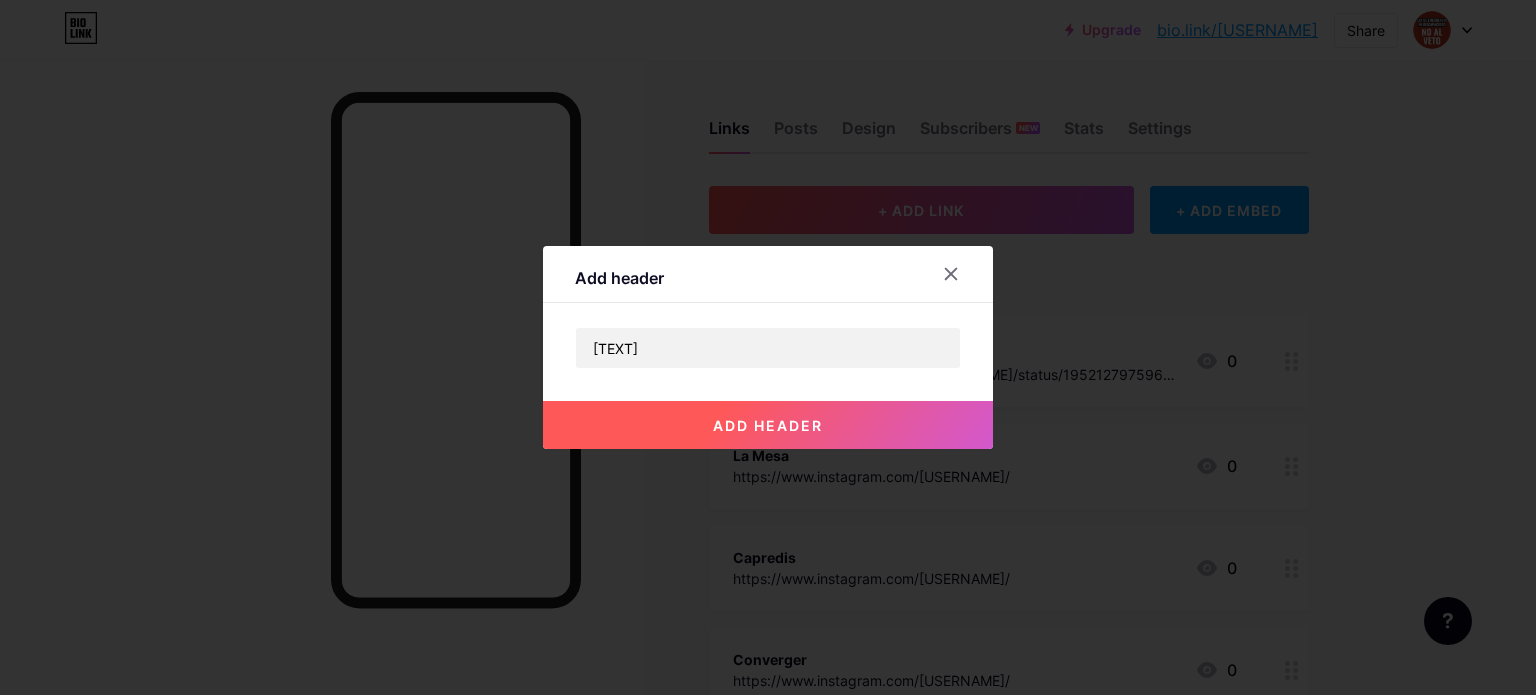 click on "add header" at bounding box center (768, 425) 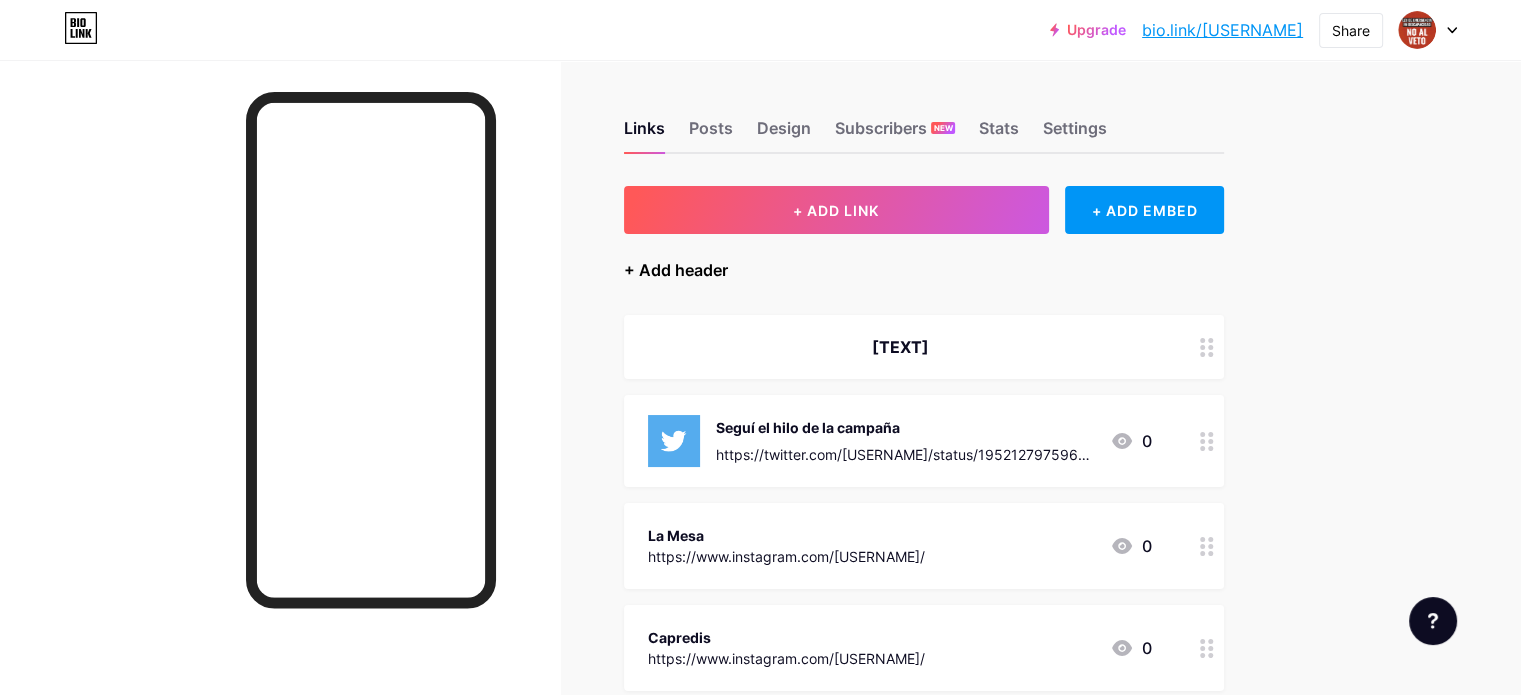 click on "+ Add header" at bounding box center (676, 270) 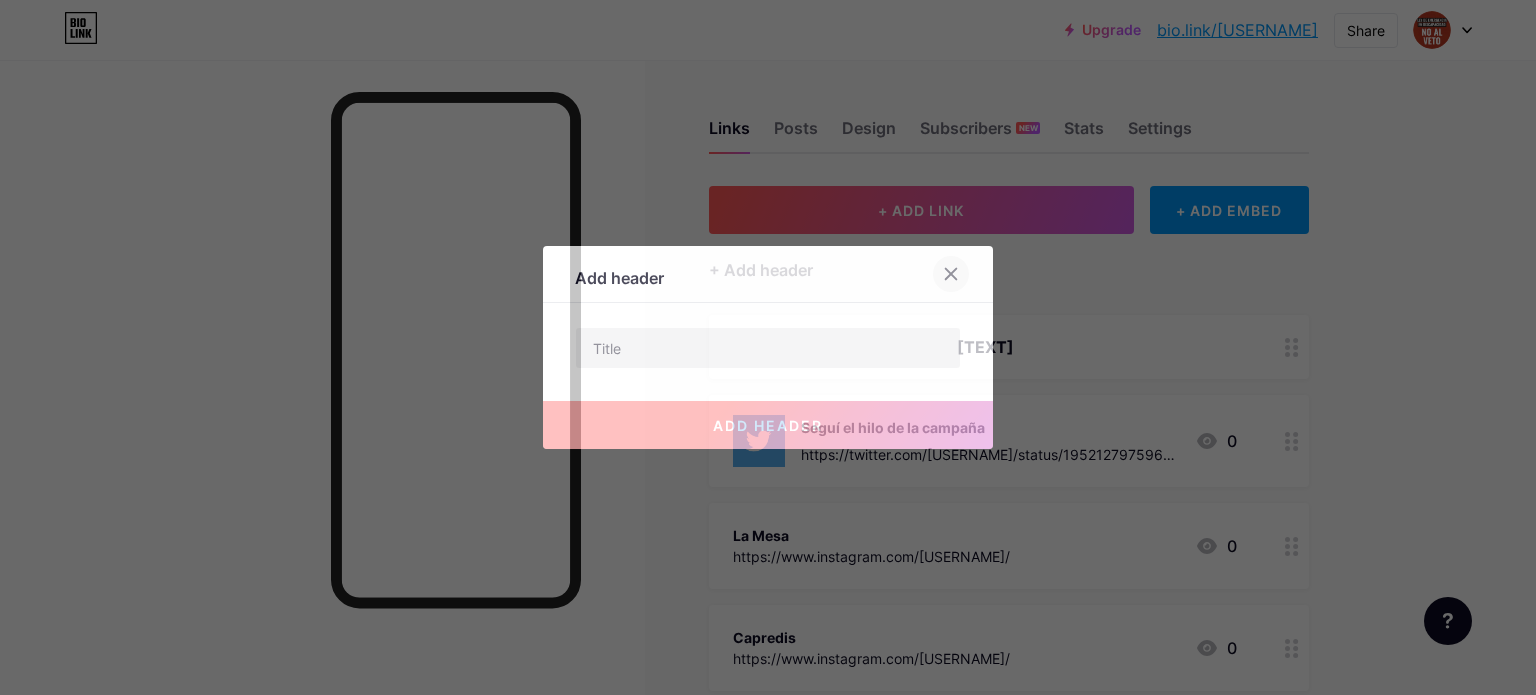 click 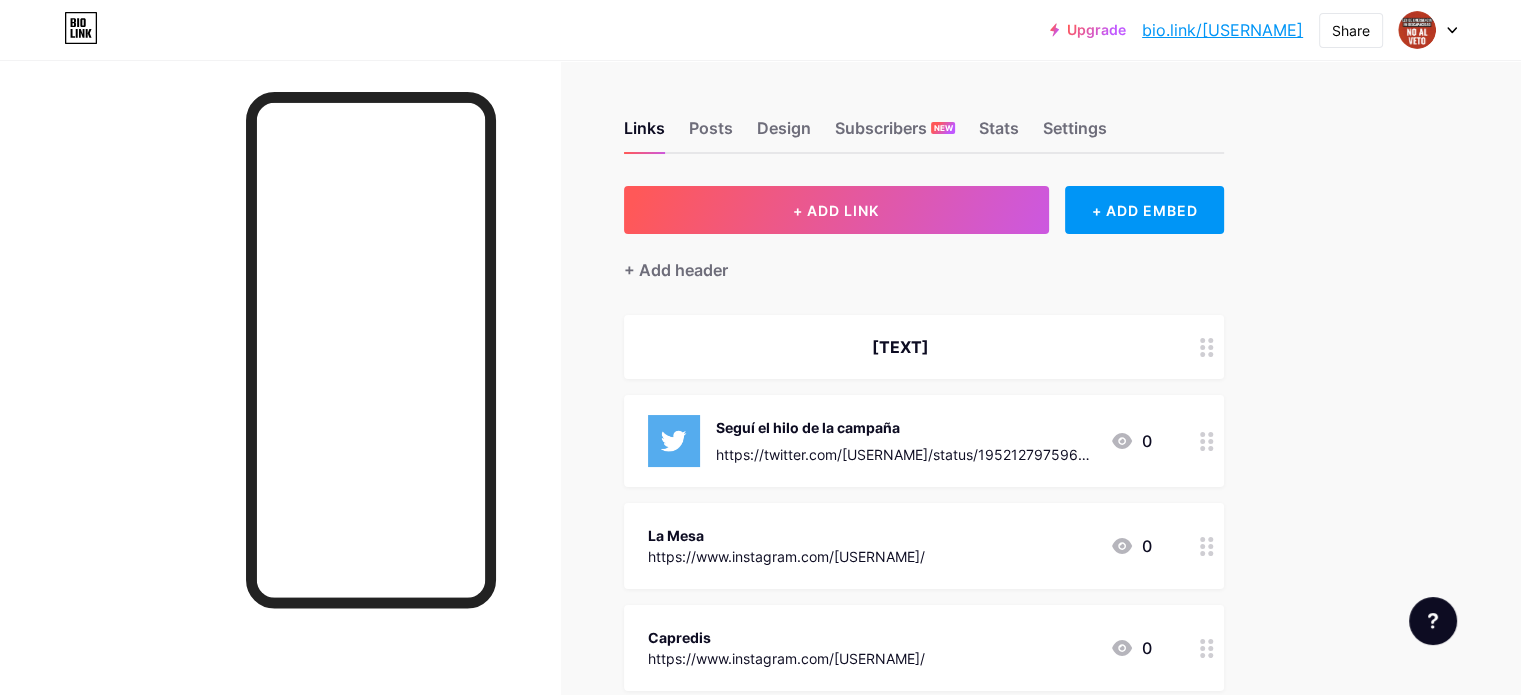 click on "[TEXT]" at bounding box center [900, 347] 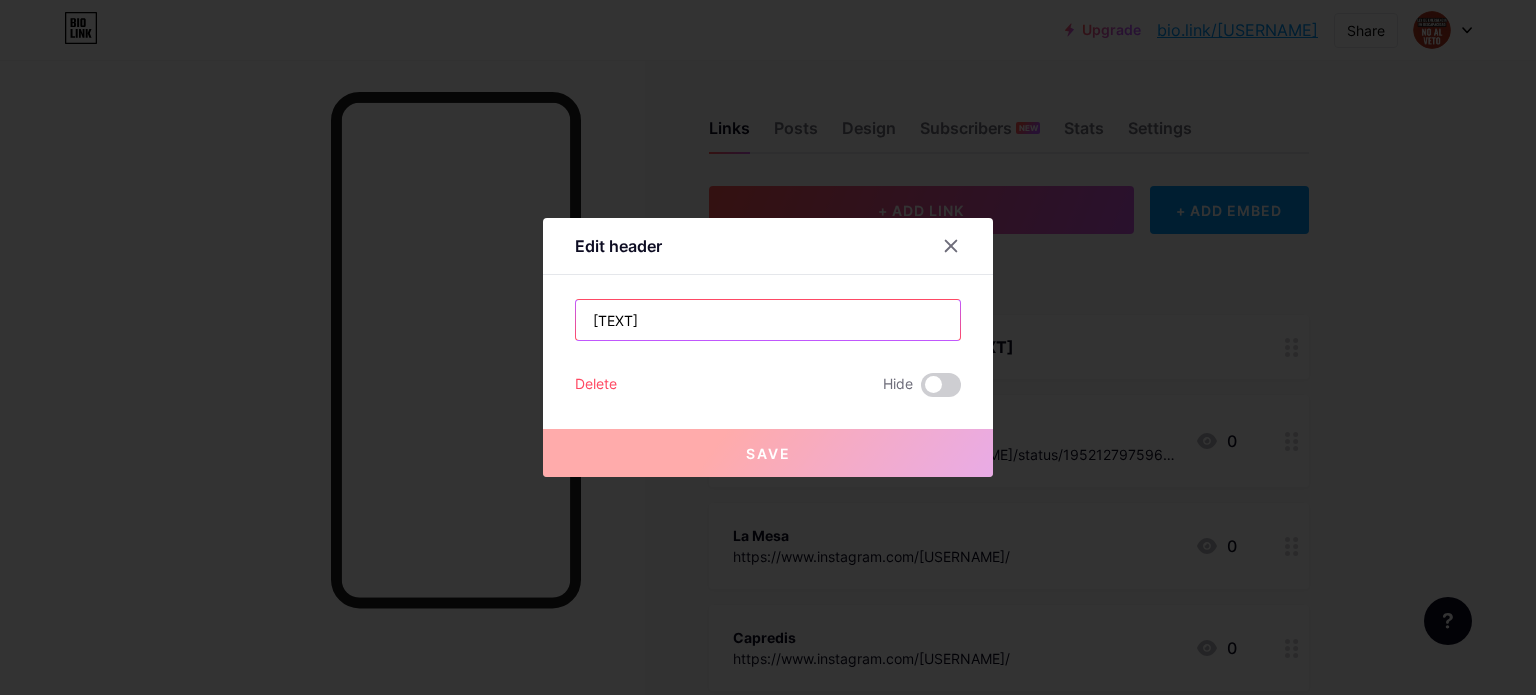 drag, startPoint x: 726, startPoint y: 326, endPoint x: 493, endPoint y: 305, distance: 233.94444 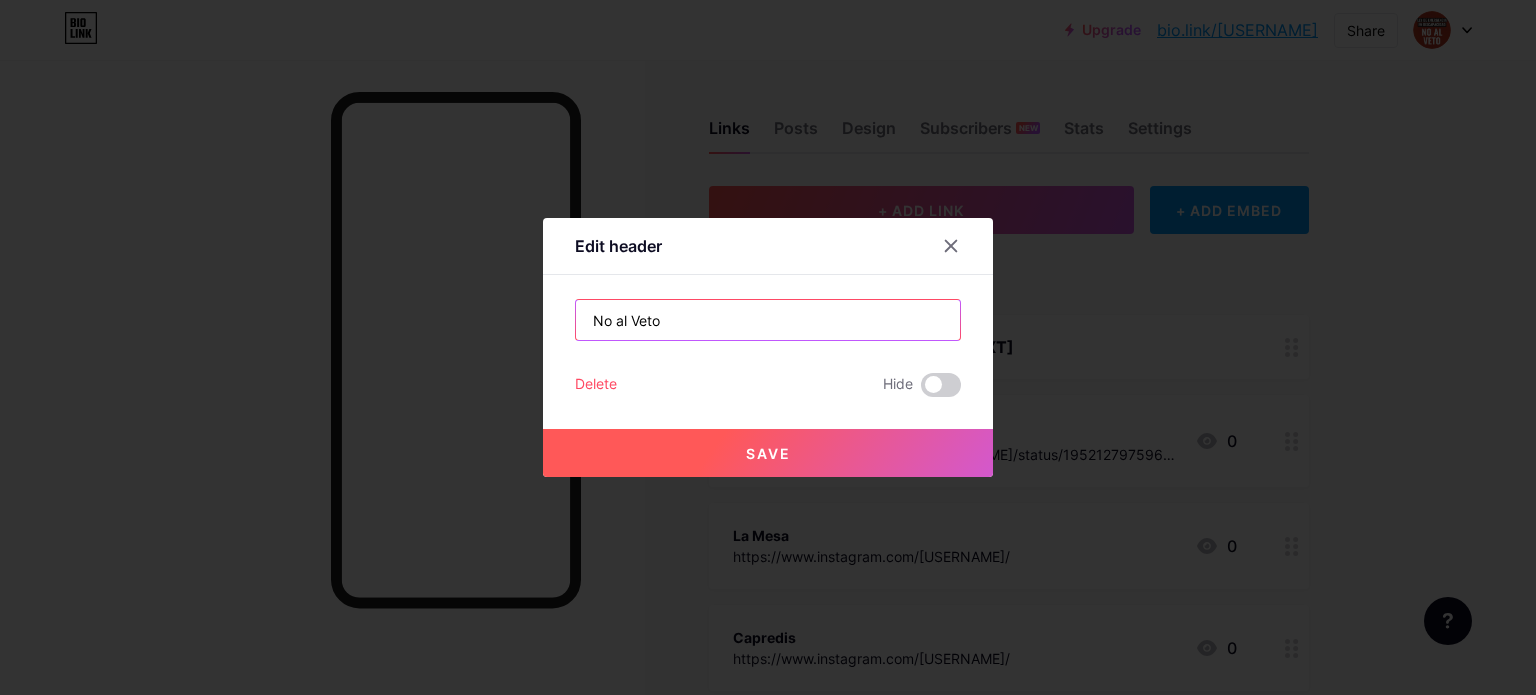 type on "No al Veto" 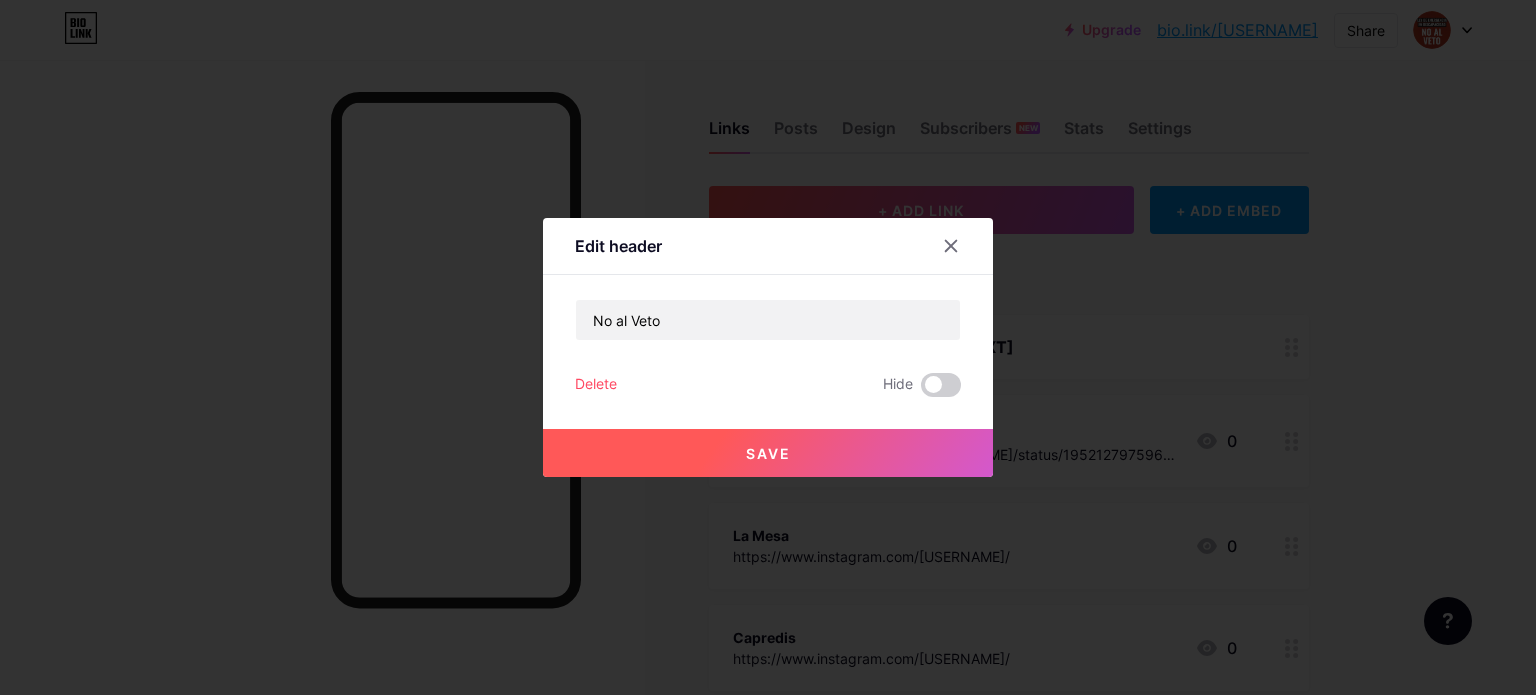 click on "Save" at bounding box center [768, 453] 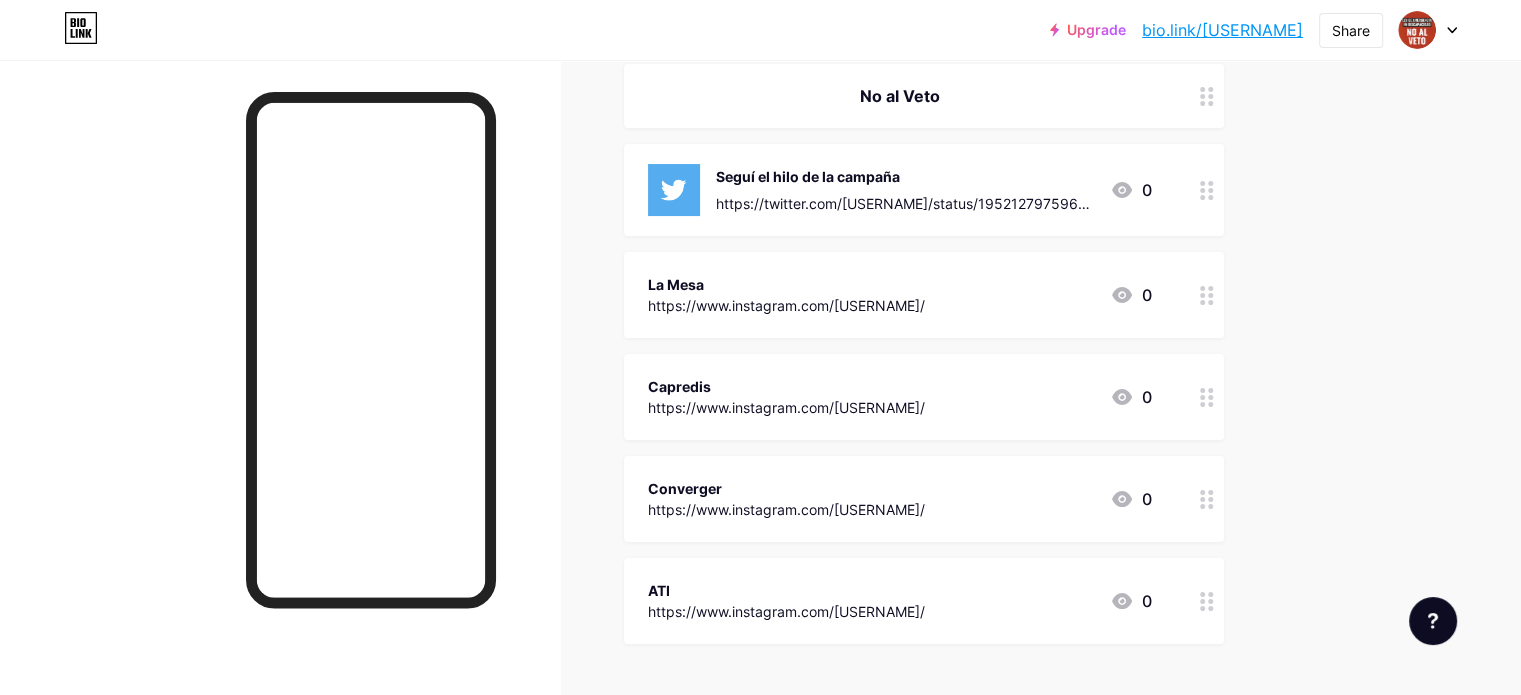 scroll, scrollTop: 269, scrollLeft: 0, axis: vertical 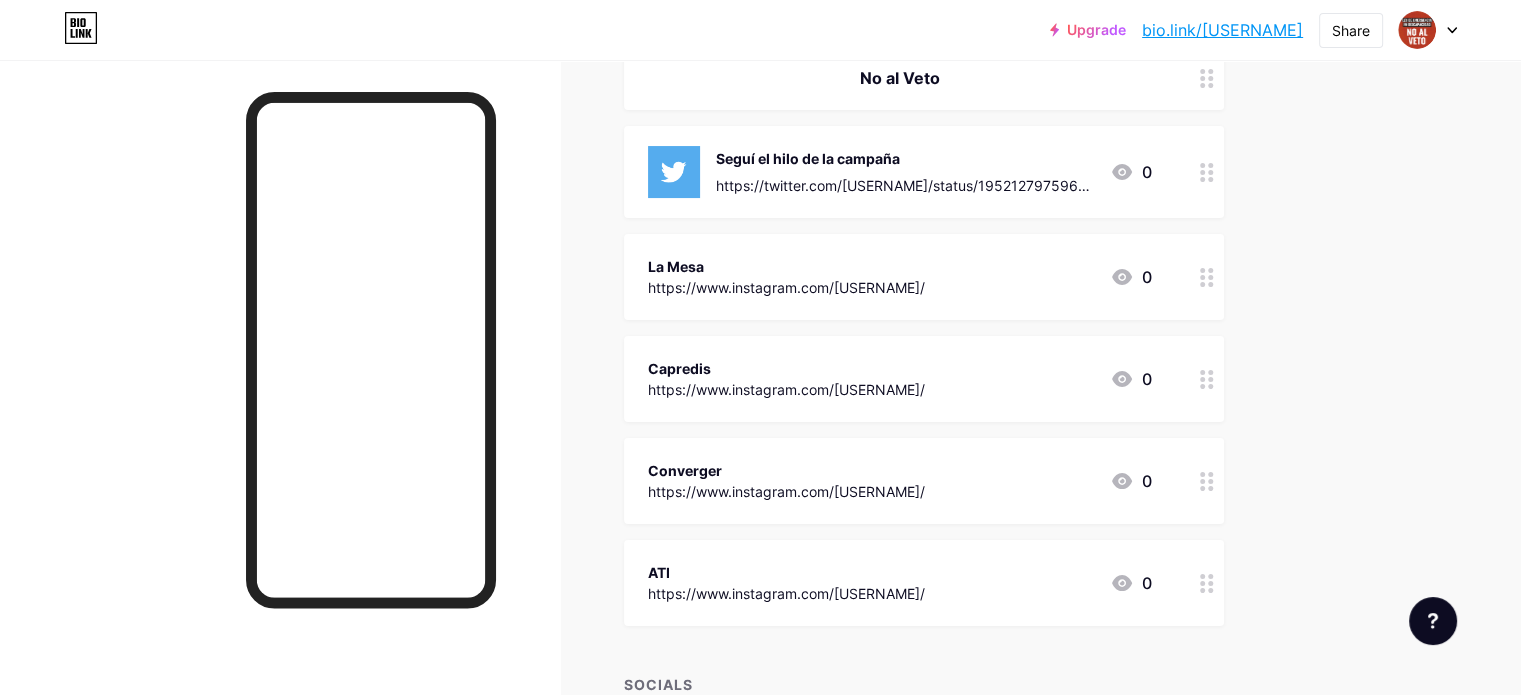 click on "[TEXT]
https://www.instagram.com/[USERNAME]/
[NUMBER]" at bounding box center [900, 379] 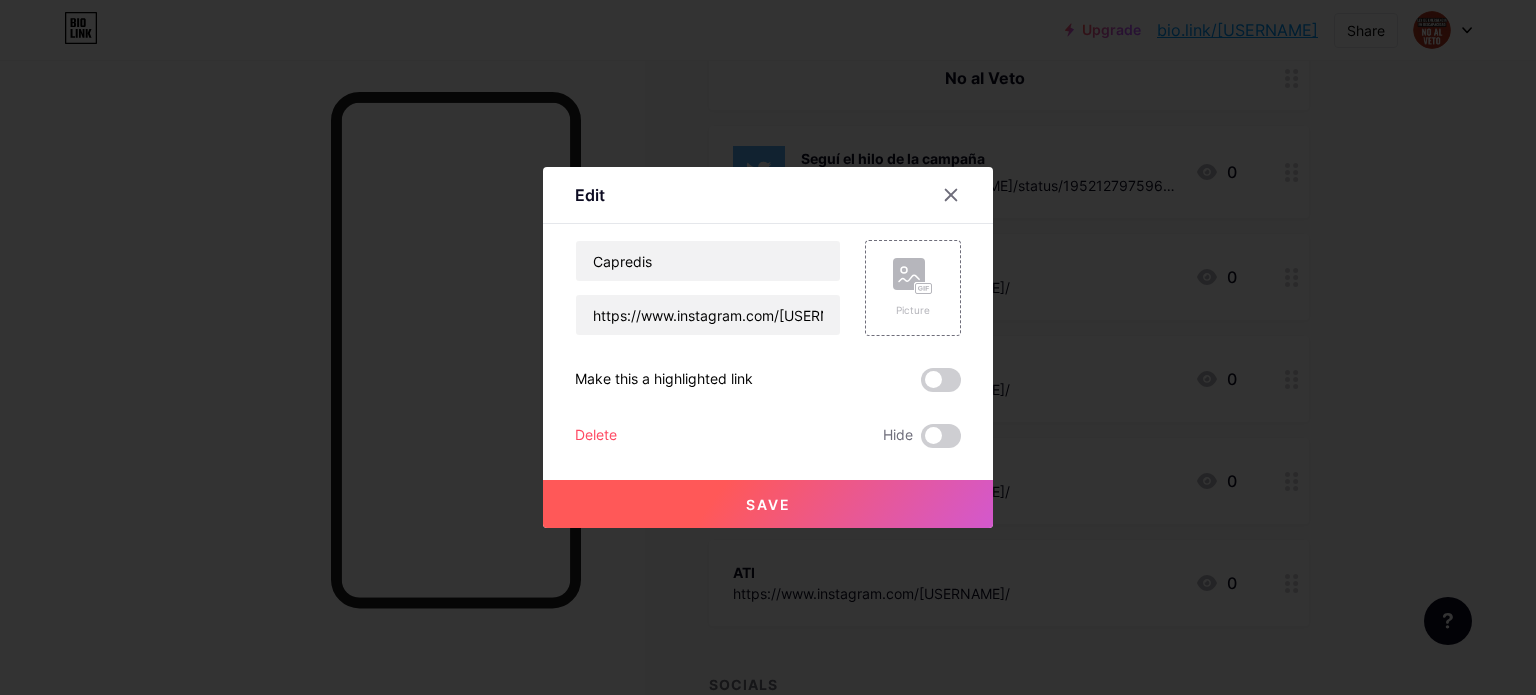 click on "Delete" at bounding box center [596, 436] 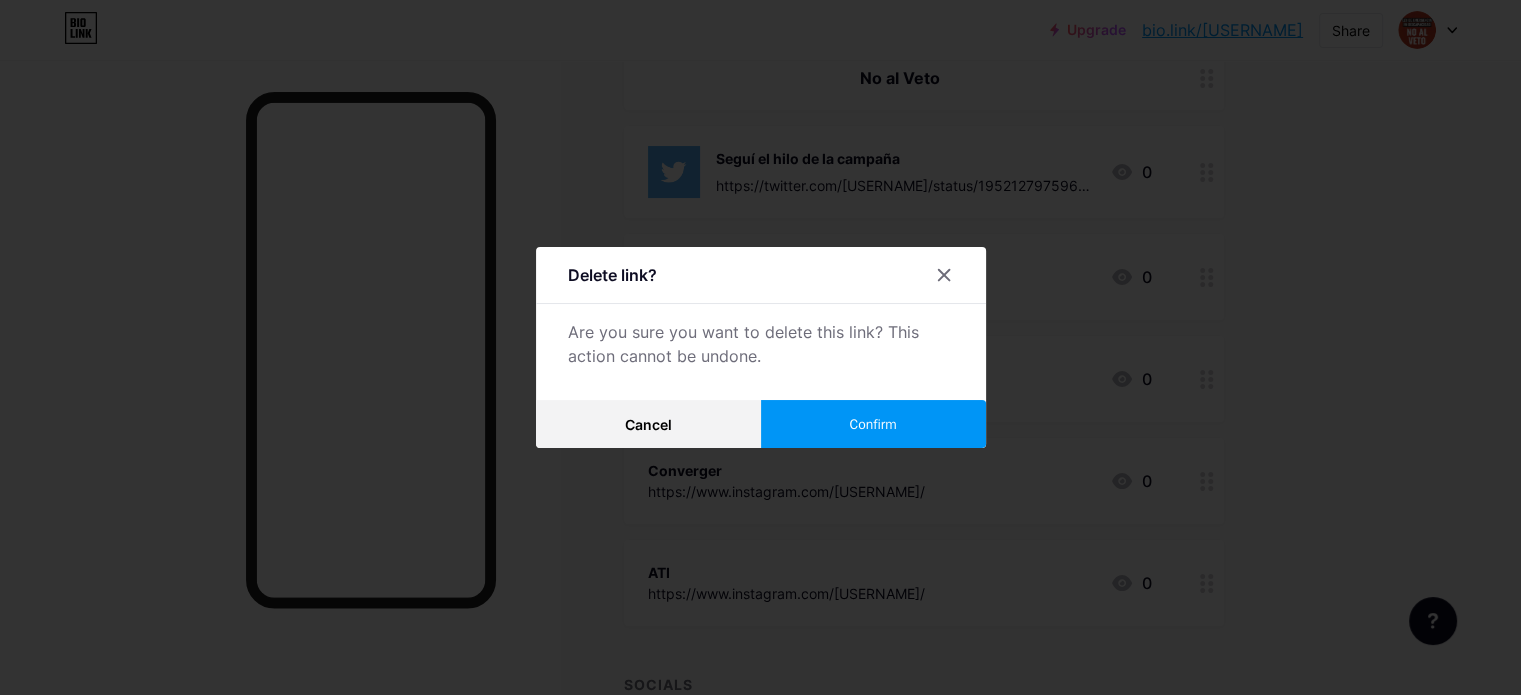 click on "Confirm" at bounding box center [872, 424] 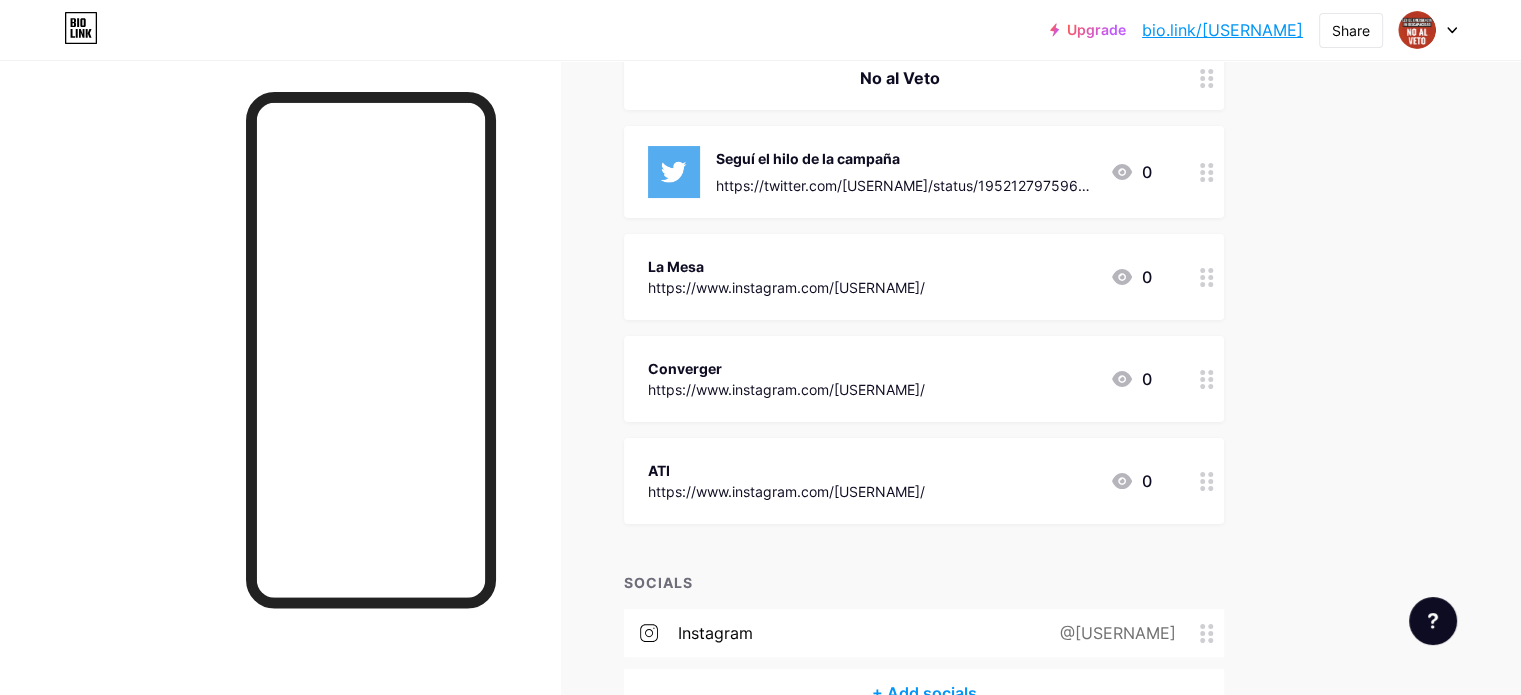 click on "https://www.instagram.com/[USERNAME]/" at bounding box center (786, 389) 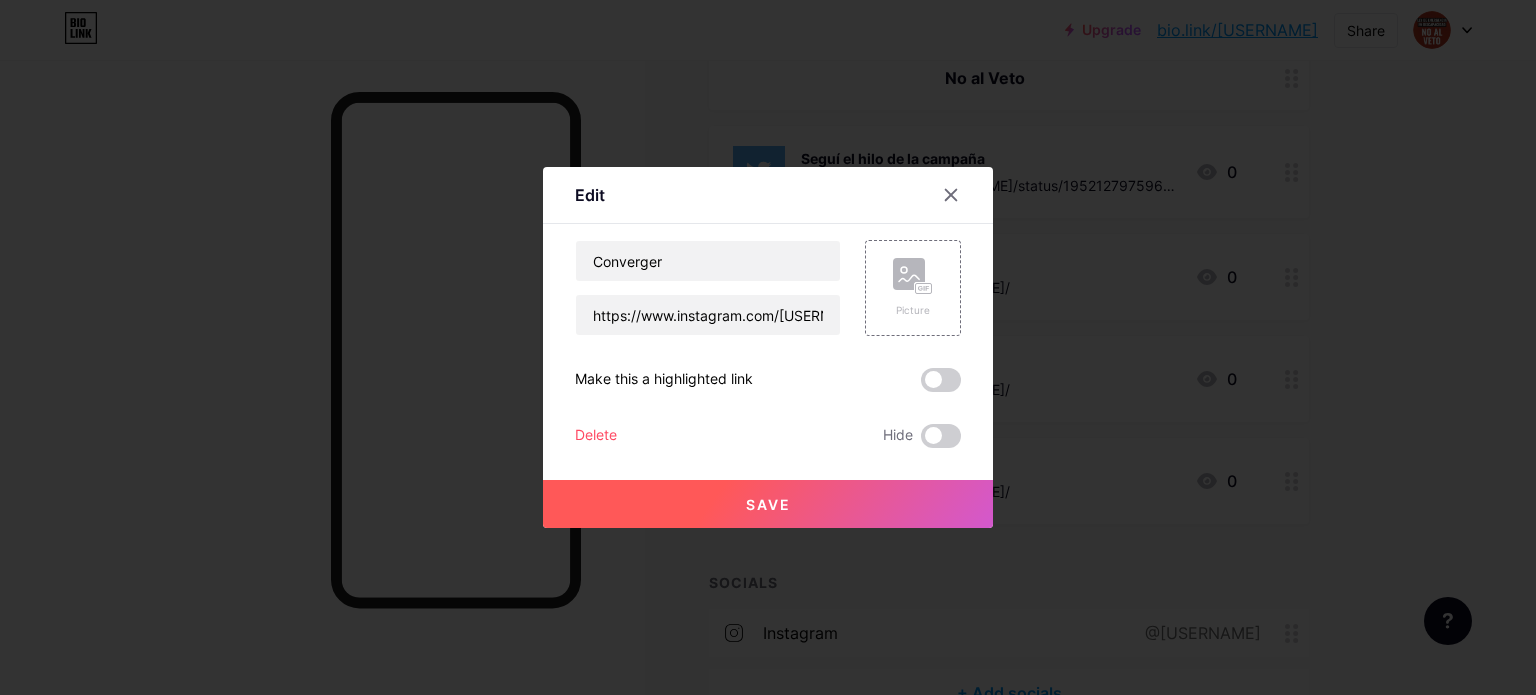 click on "Delete" at bounding box center (596, 436) 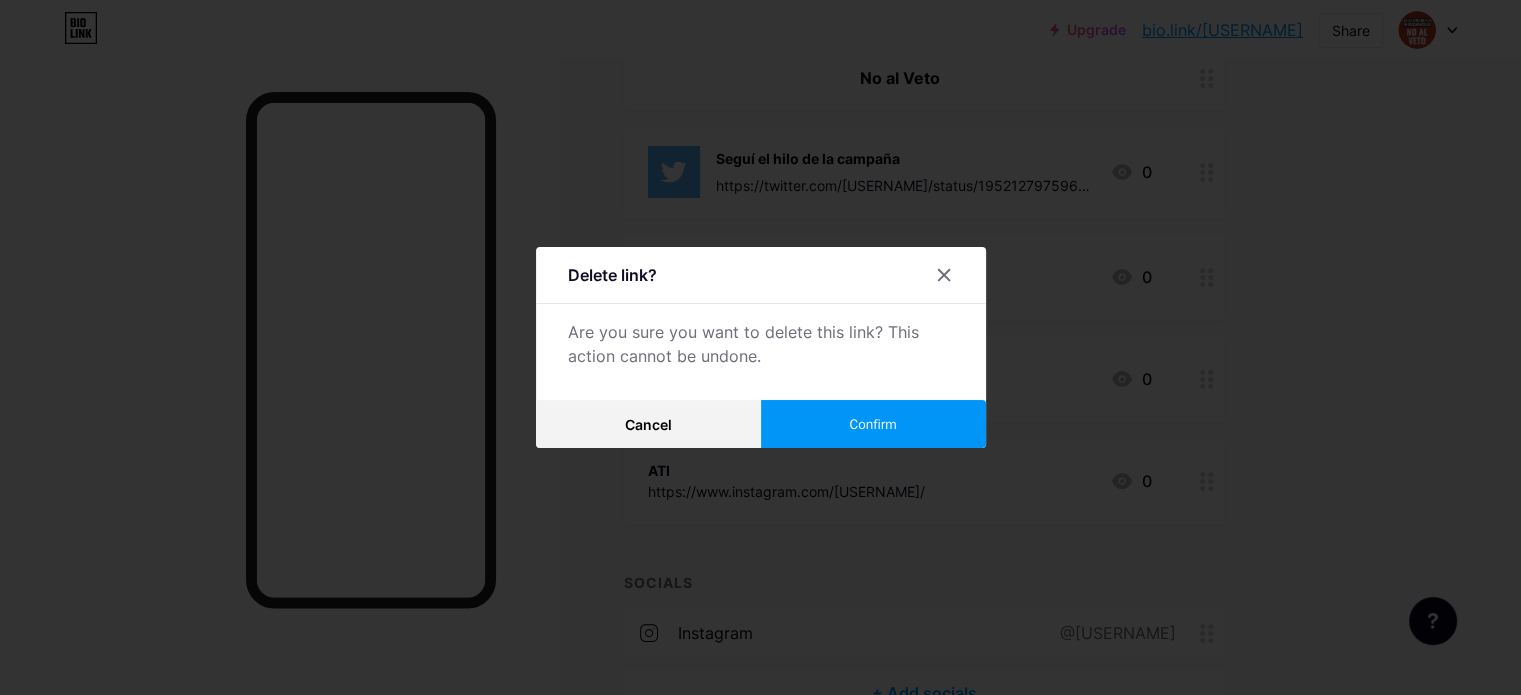 click on "Confirm" at bounding box center [872, 424] 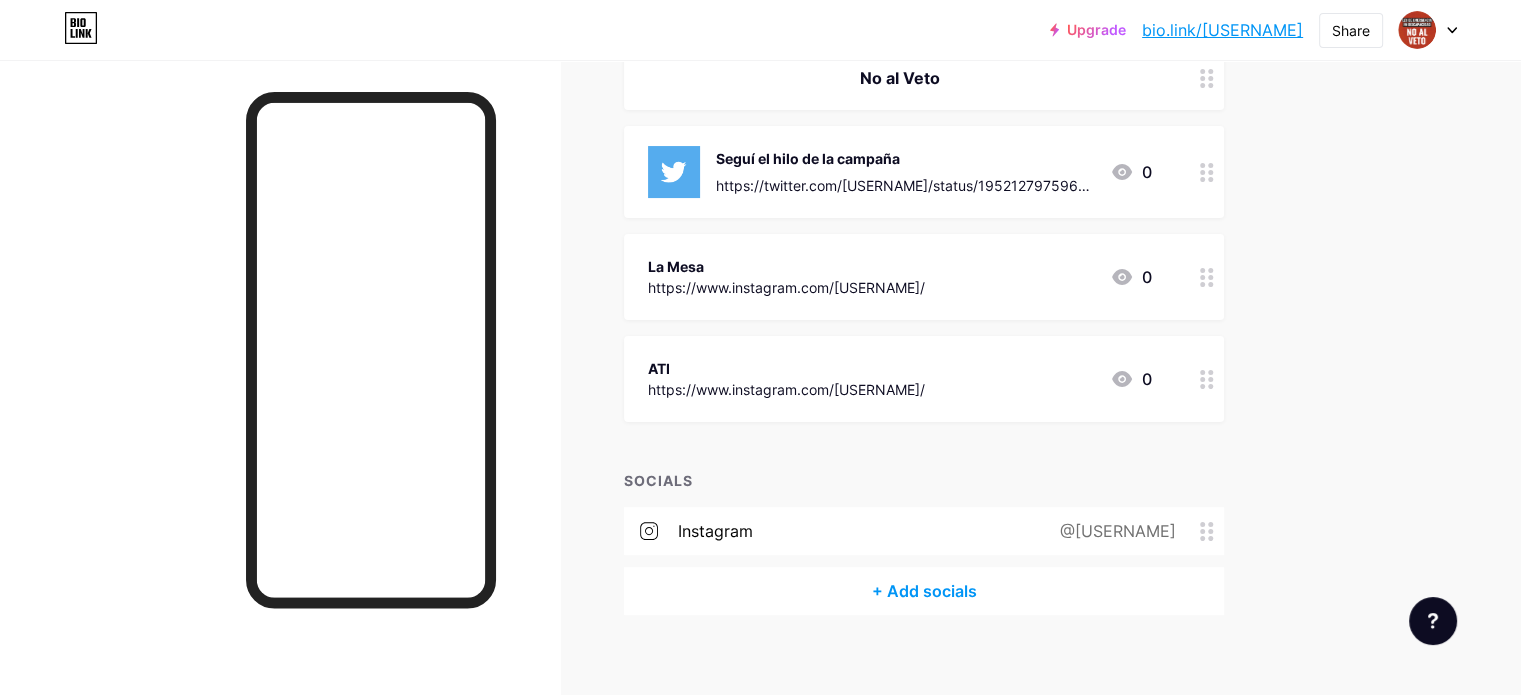 click on "https://www.instagram.com/[USERNAME]/" at bounding box center [786, 389] 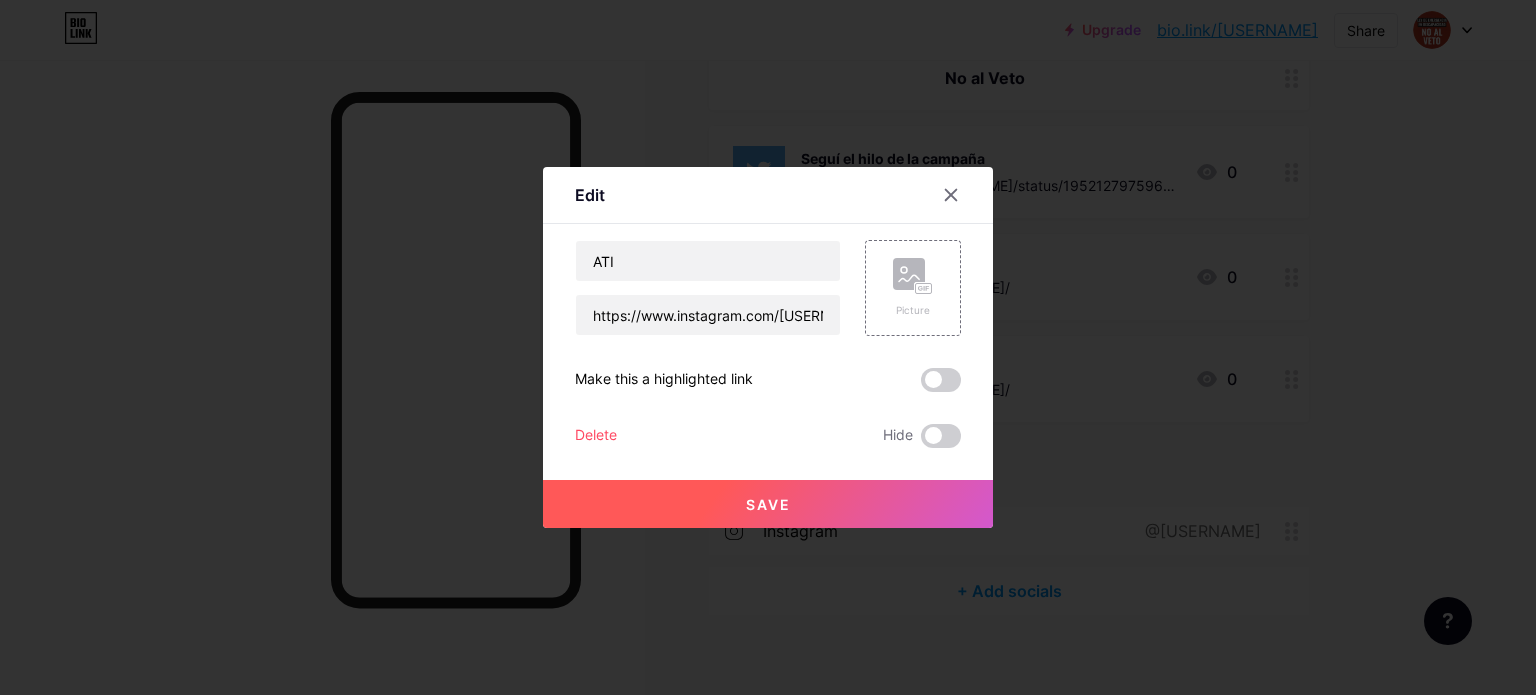 click on "Delete" at bounding box center [596, 436] 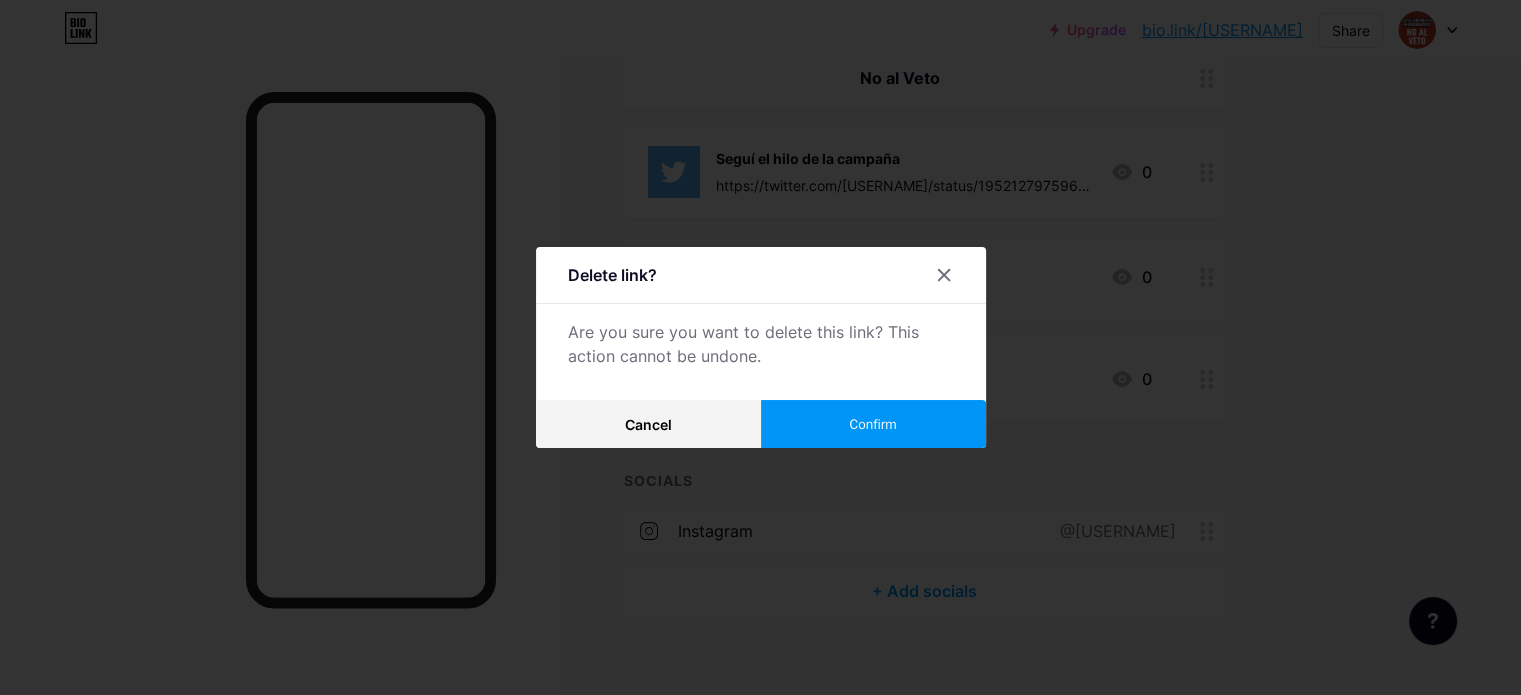 click on "Confirm" at bounding box center (872, 424) 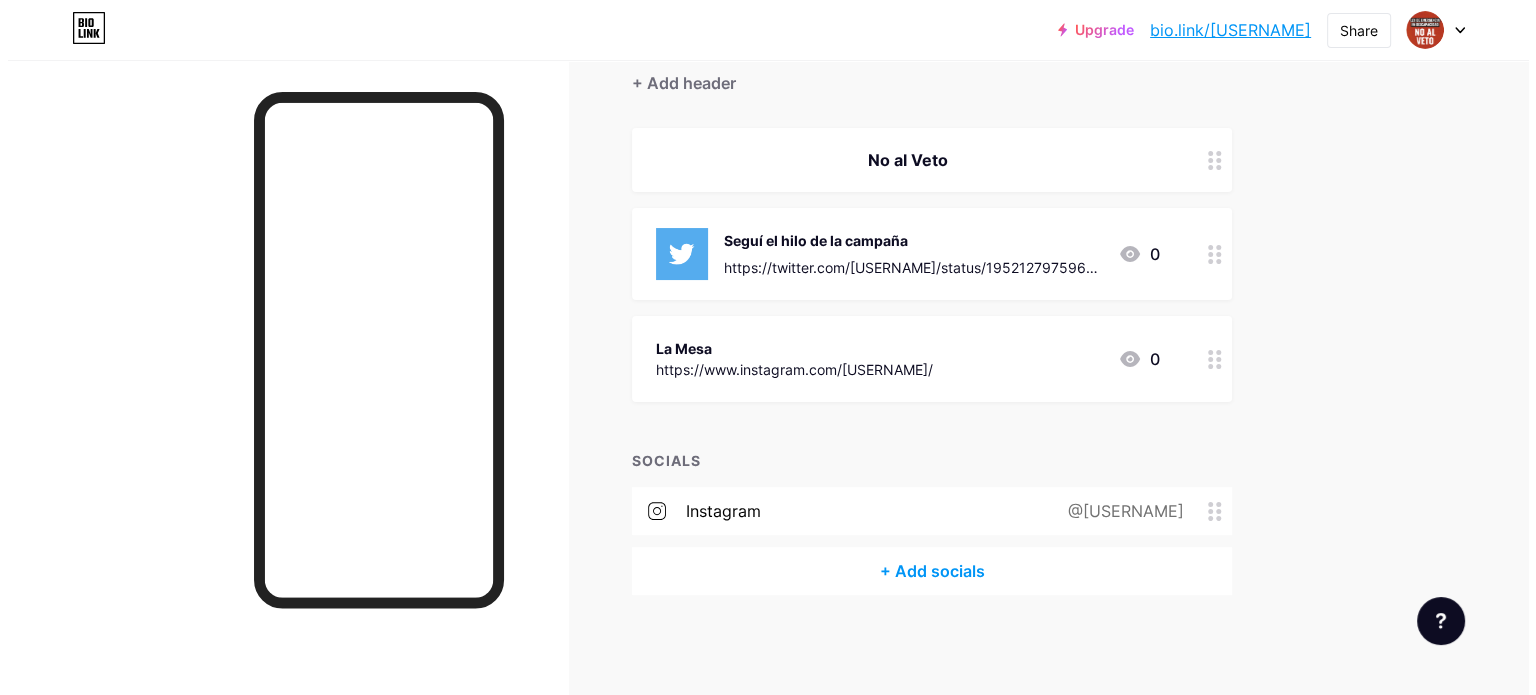scroll, scrollTop: 185, scrollLeft: 0, axis: vertical 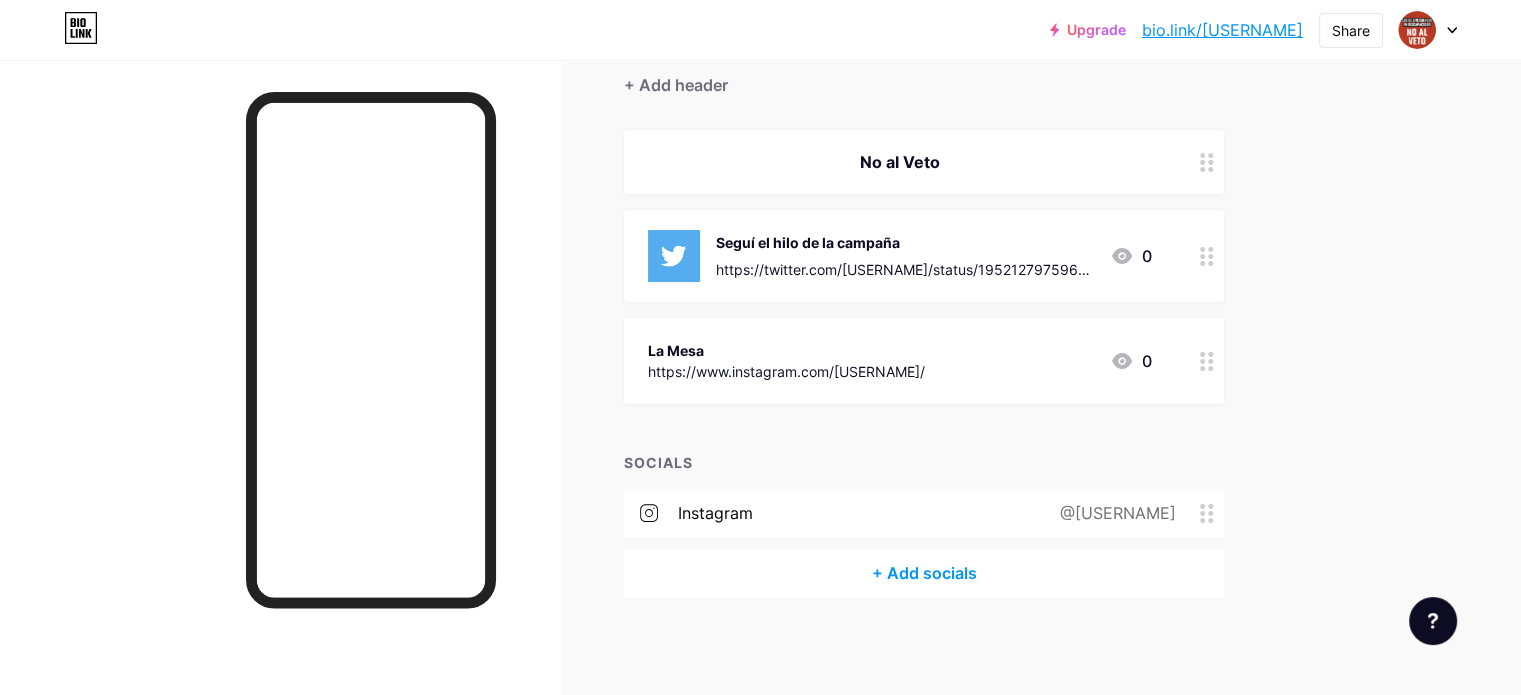 click on "No al Veto" at bounding box center (924, 162) 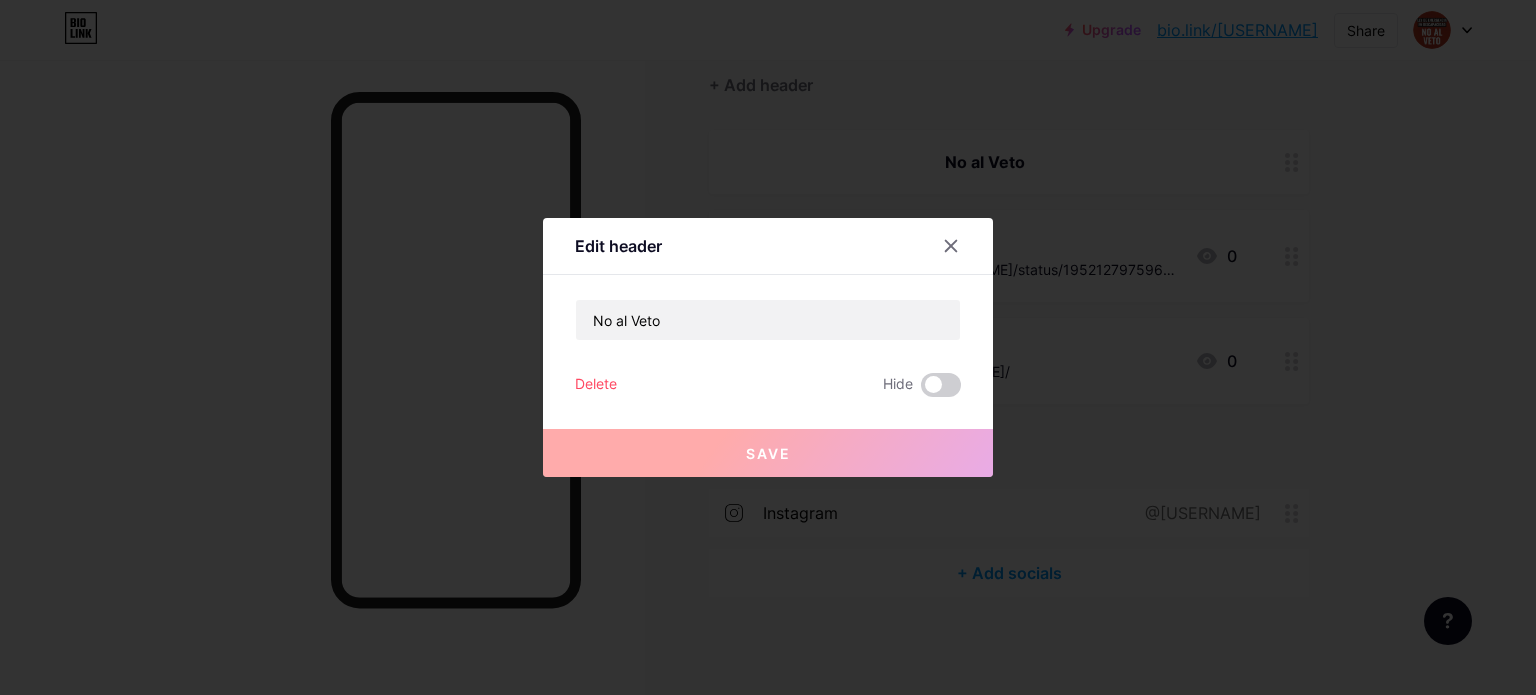 click on "Save" at bounding box center (768, 453) 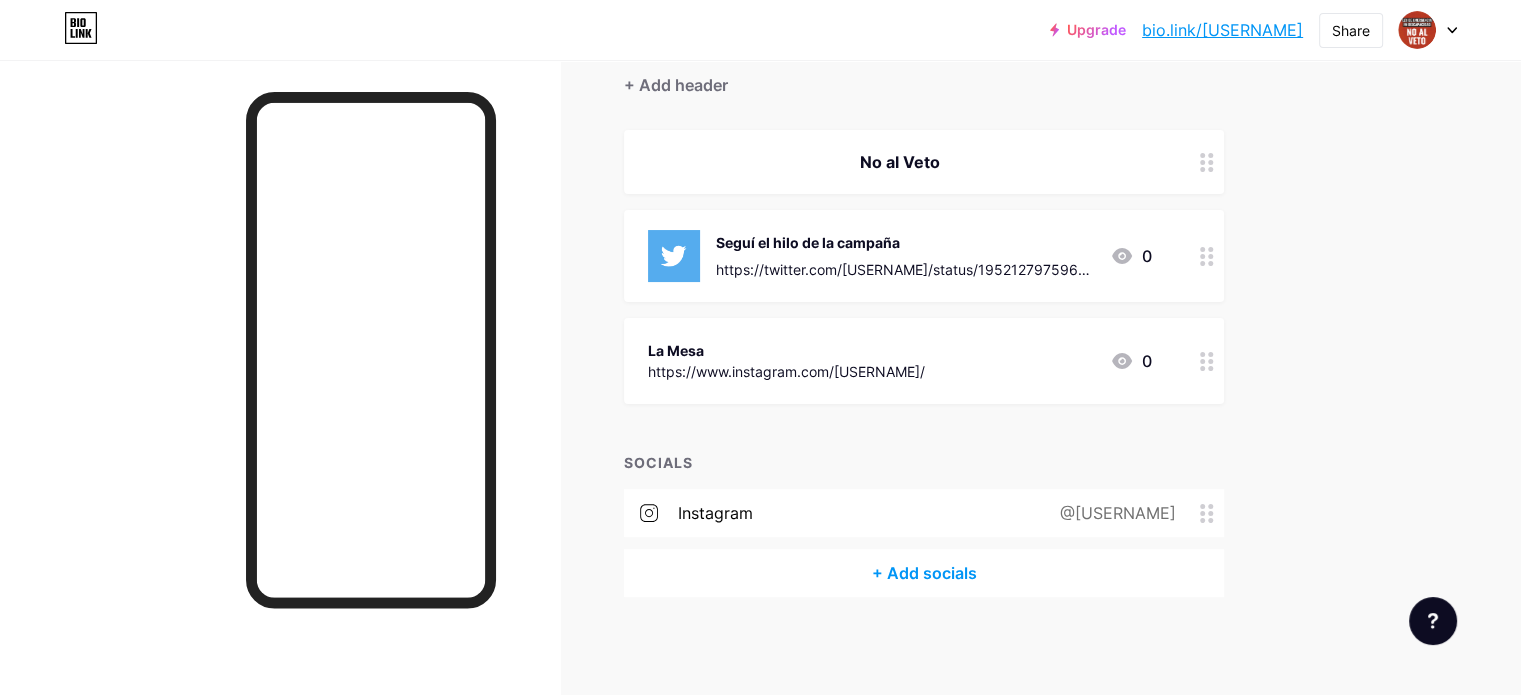 click on "Seguí el hilo de la campaña" at bounding box center [905, 242] 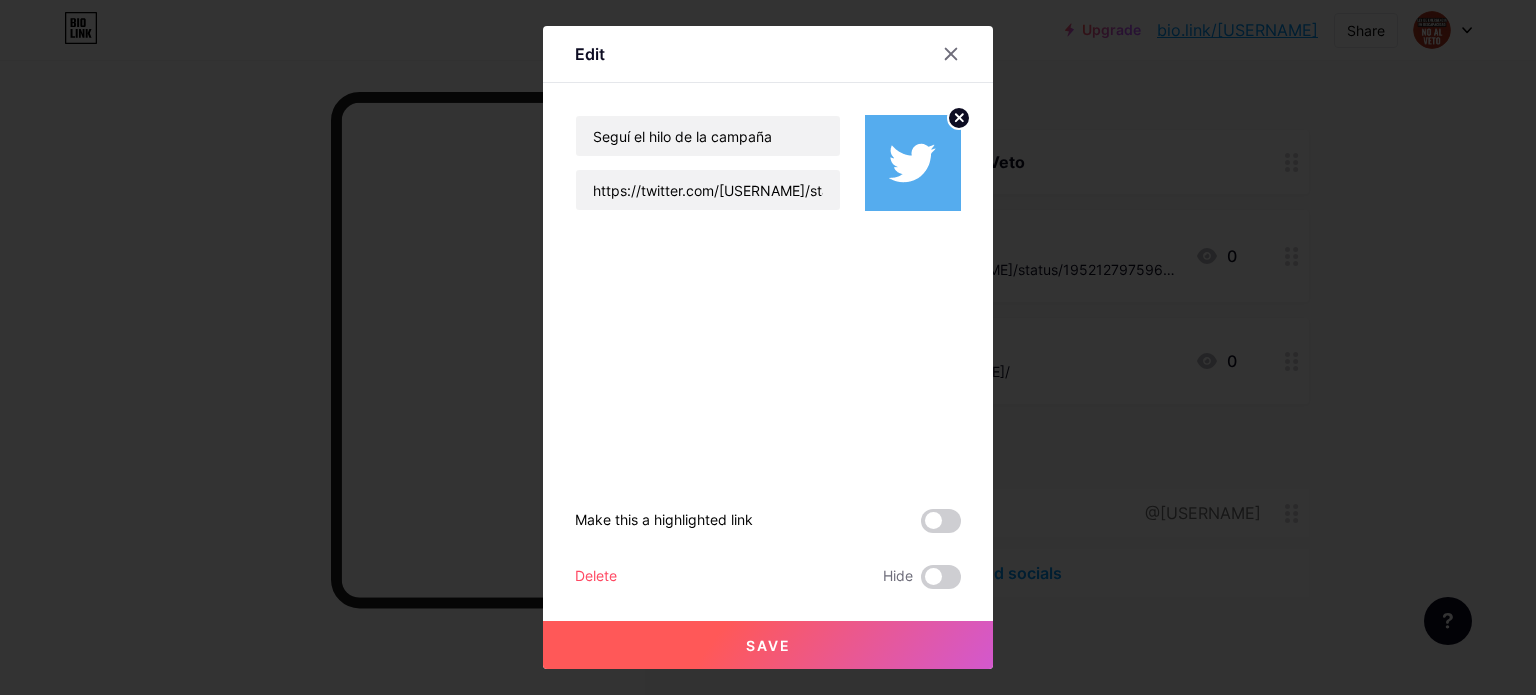 click on "Save" at bounding box center [768, 645] 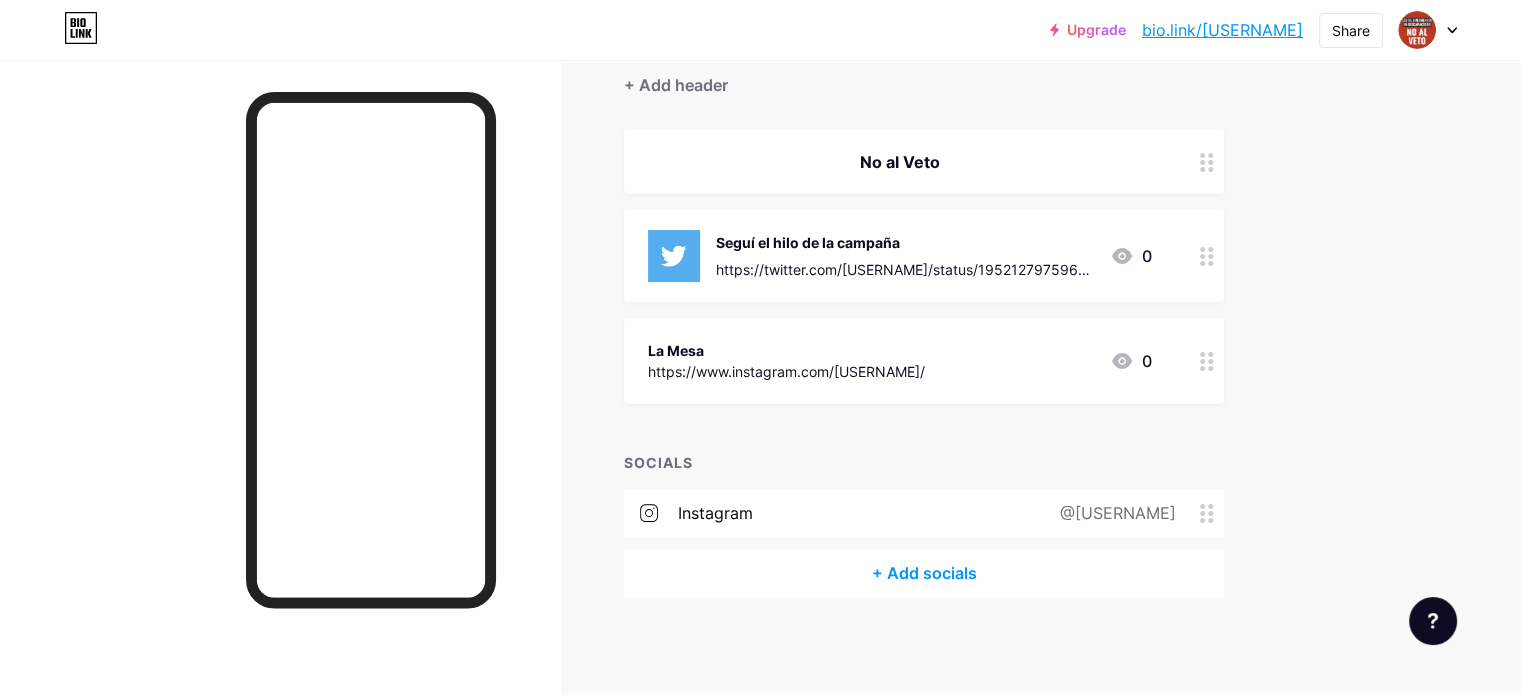 click on "+ Add socials" at bounding box center [924, 573] 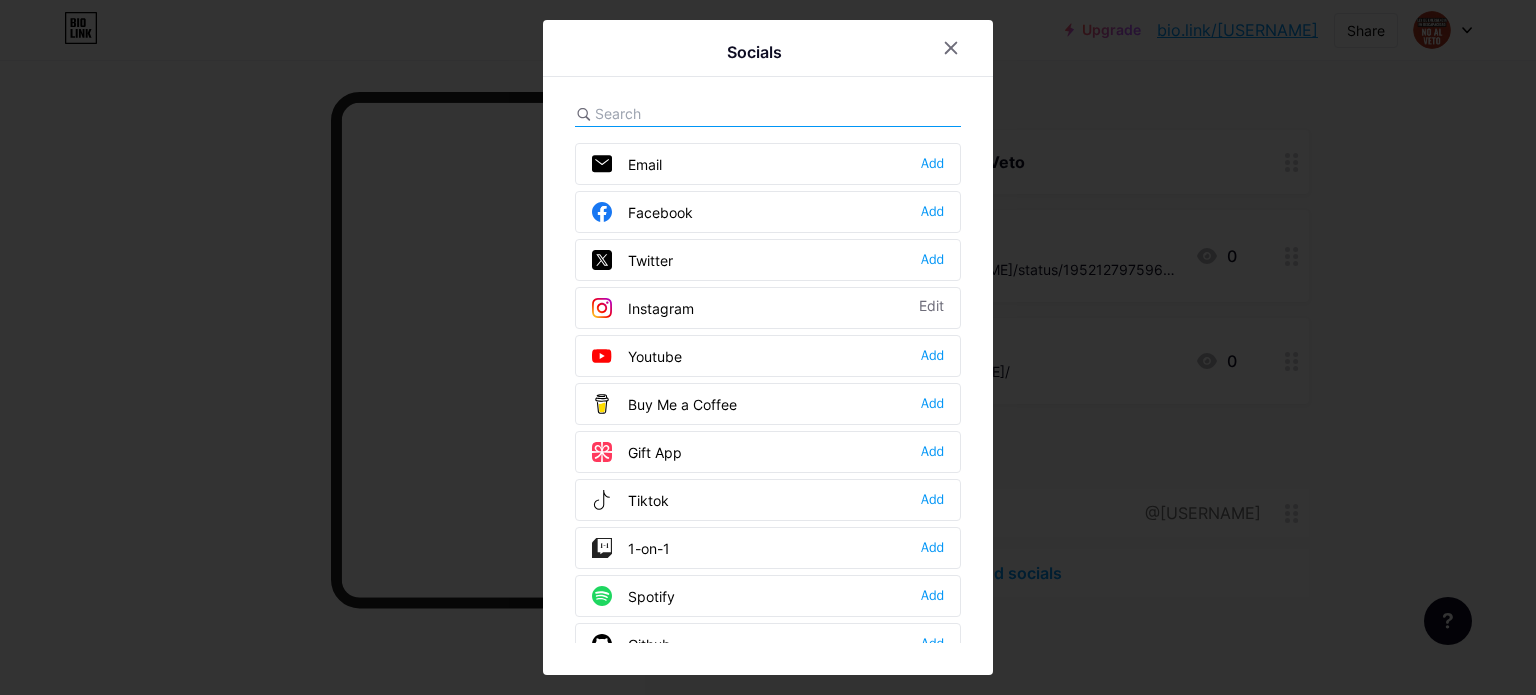 click on "Facebook
Add" at bounding box center [768, 212] 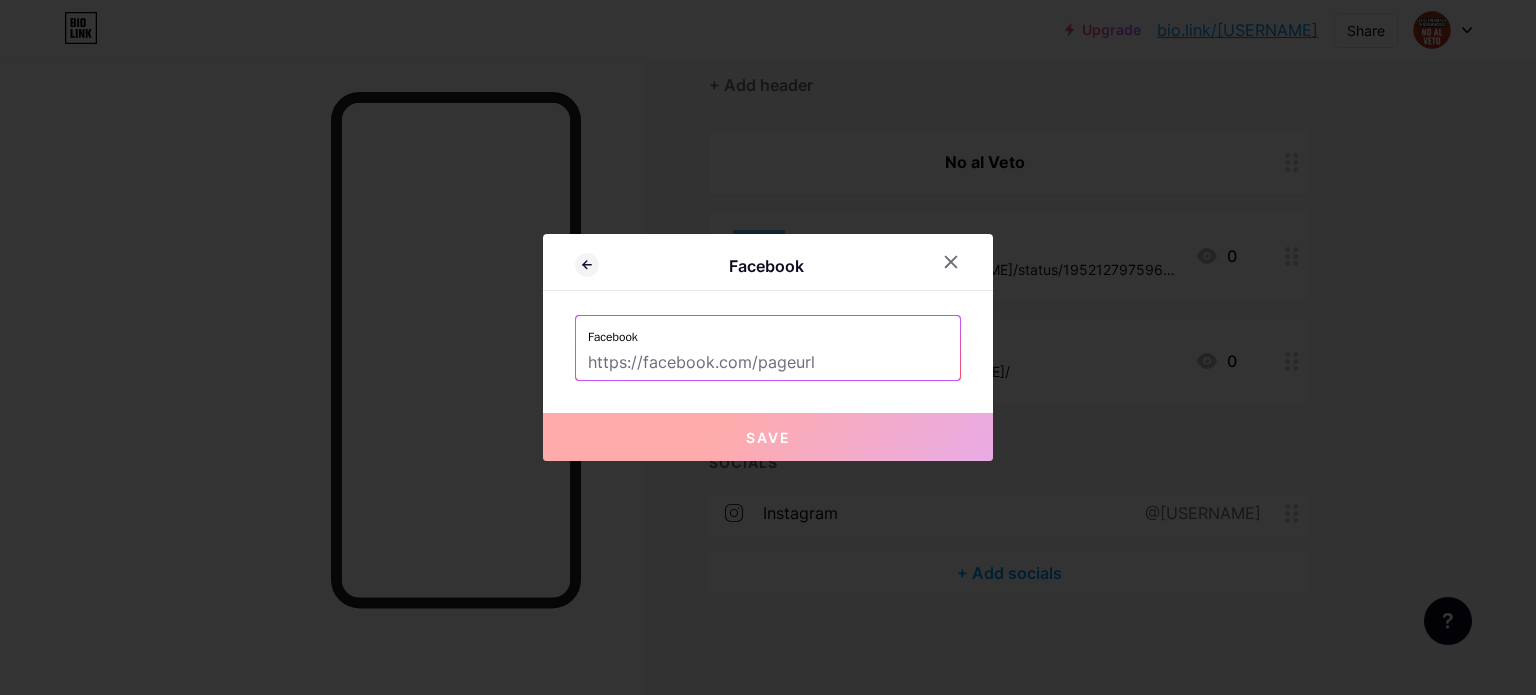 click at bounding box center [768, 363] 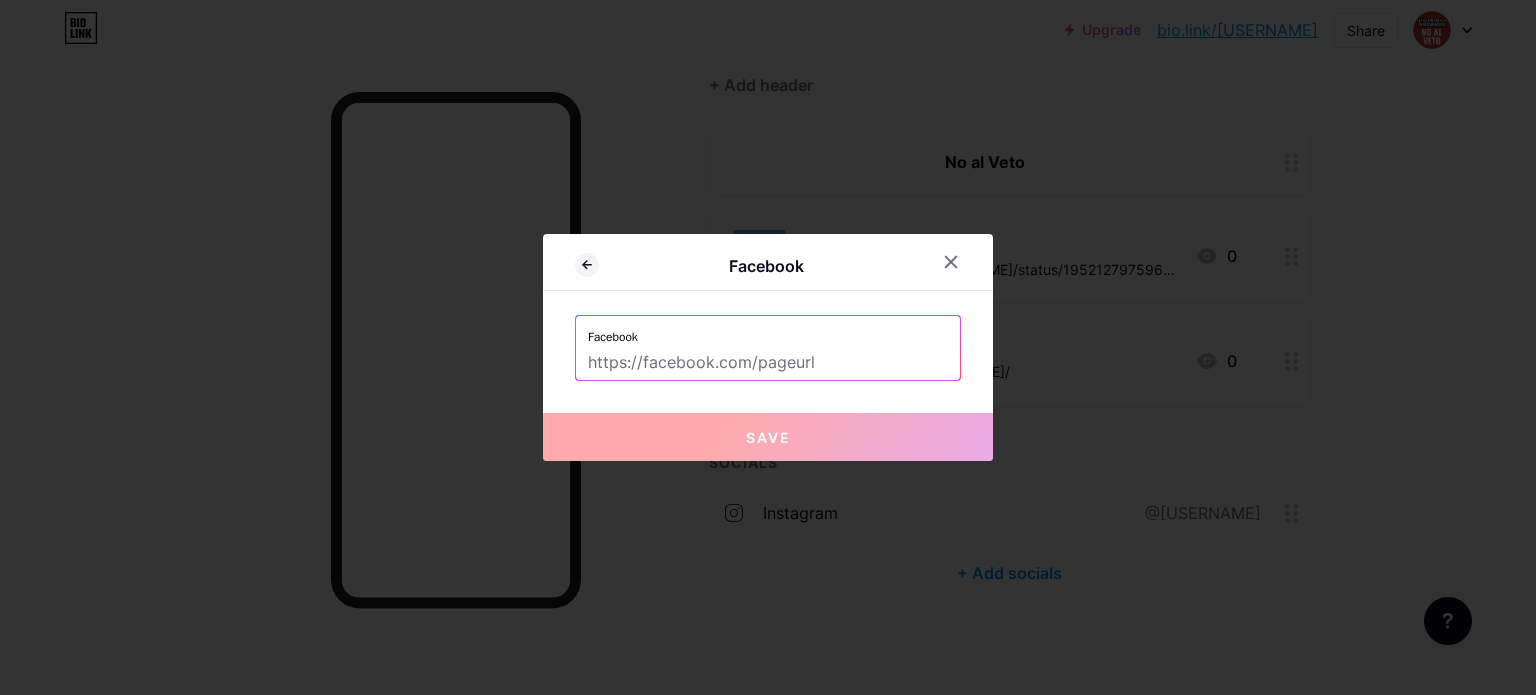 click at bounding box center (768, 363) 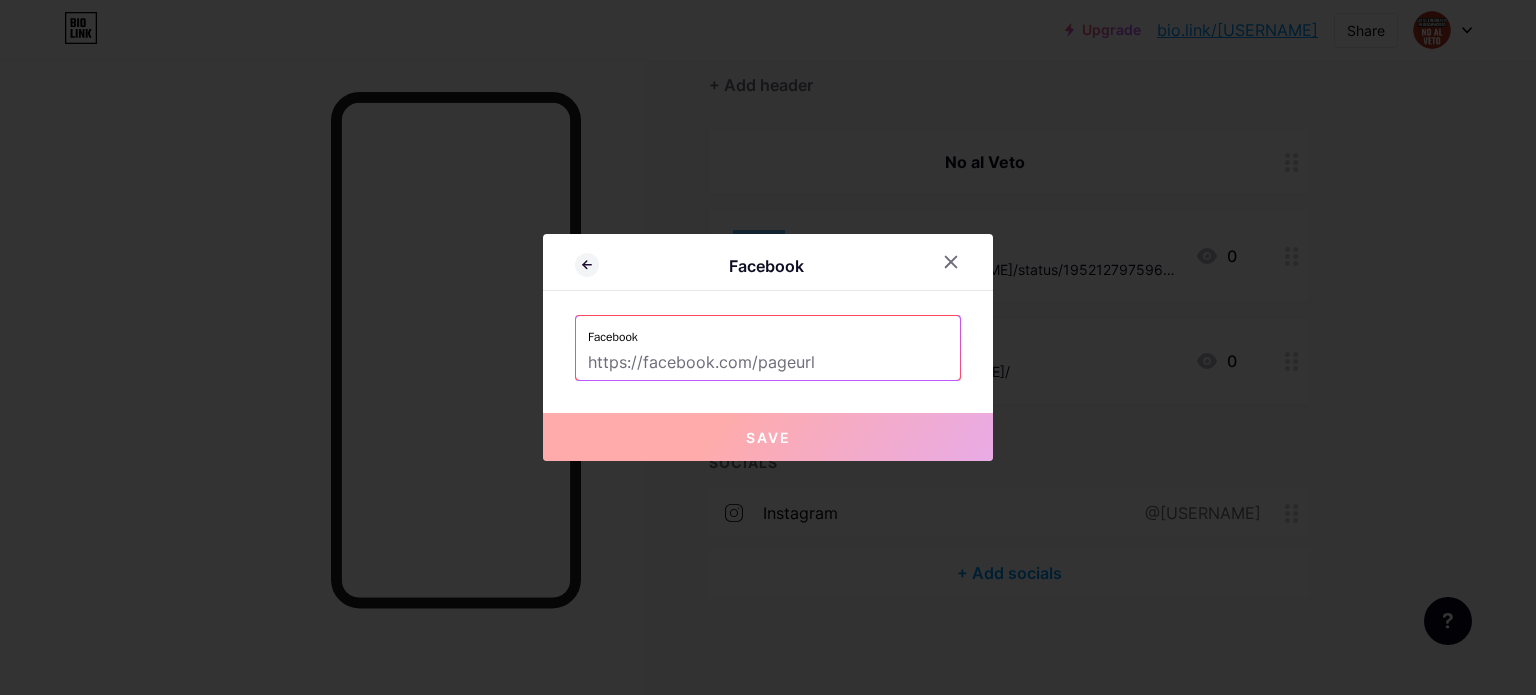 click at bounding box center (768, 363) 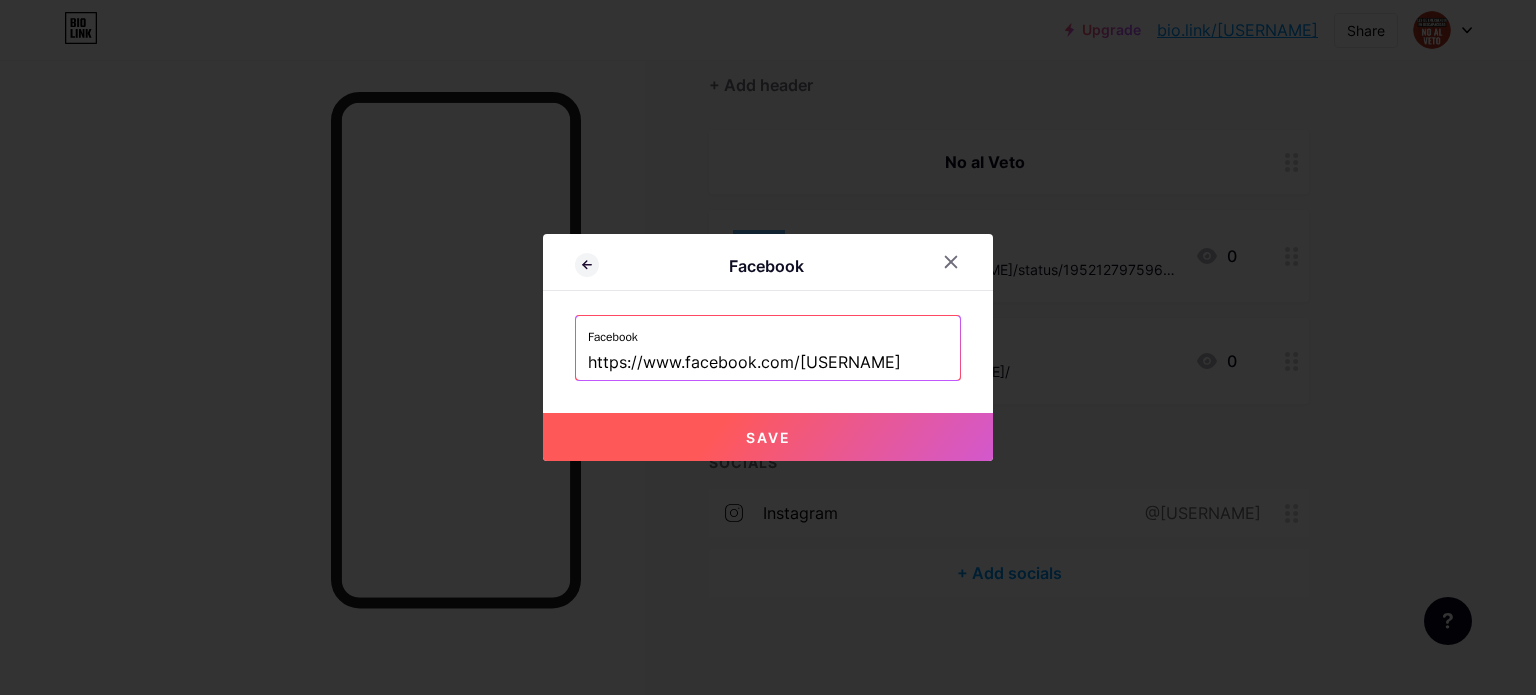 scroll, scrollTop: 0, scrollLeft: 0, axis: both 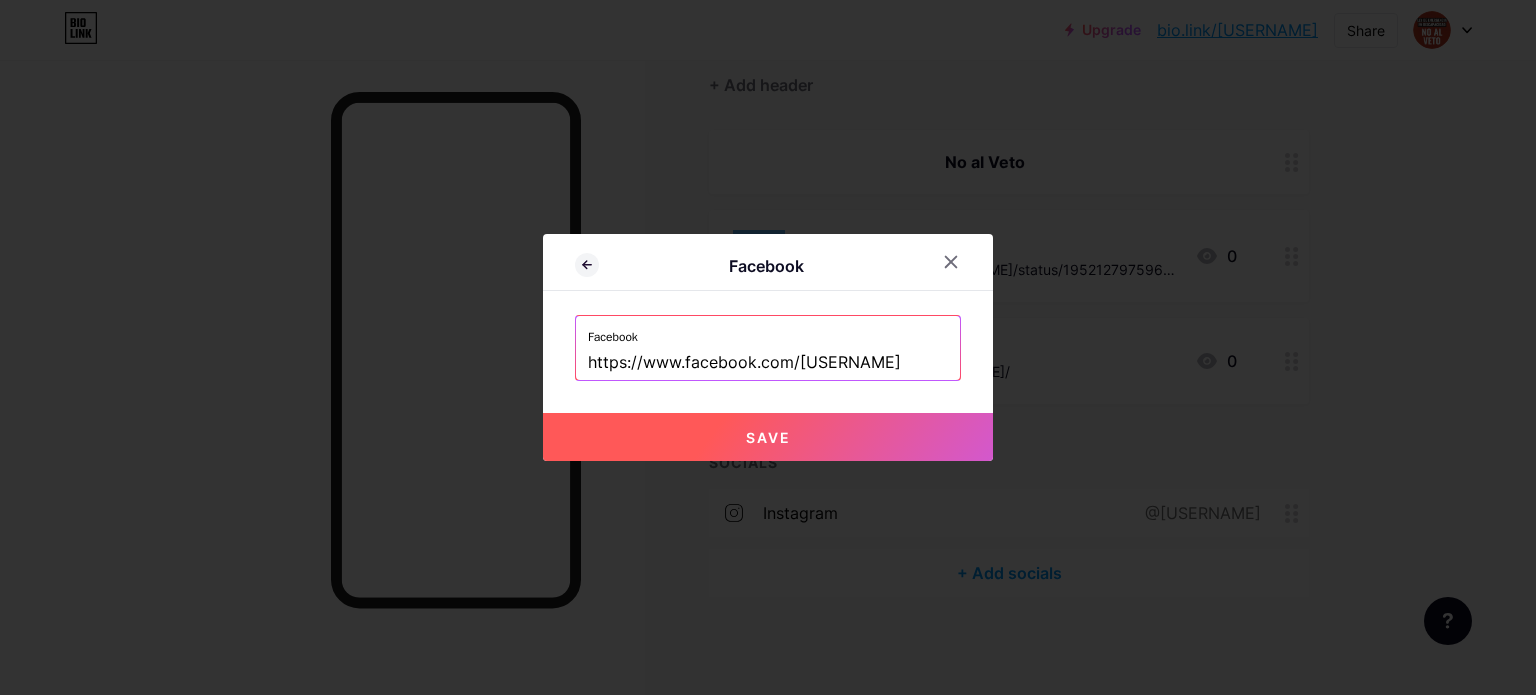 type on "https://www.facebook.com/[USERNAME]" 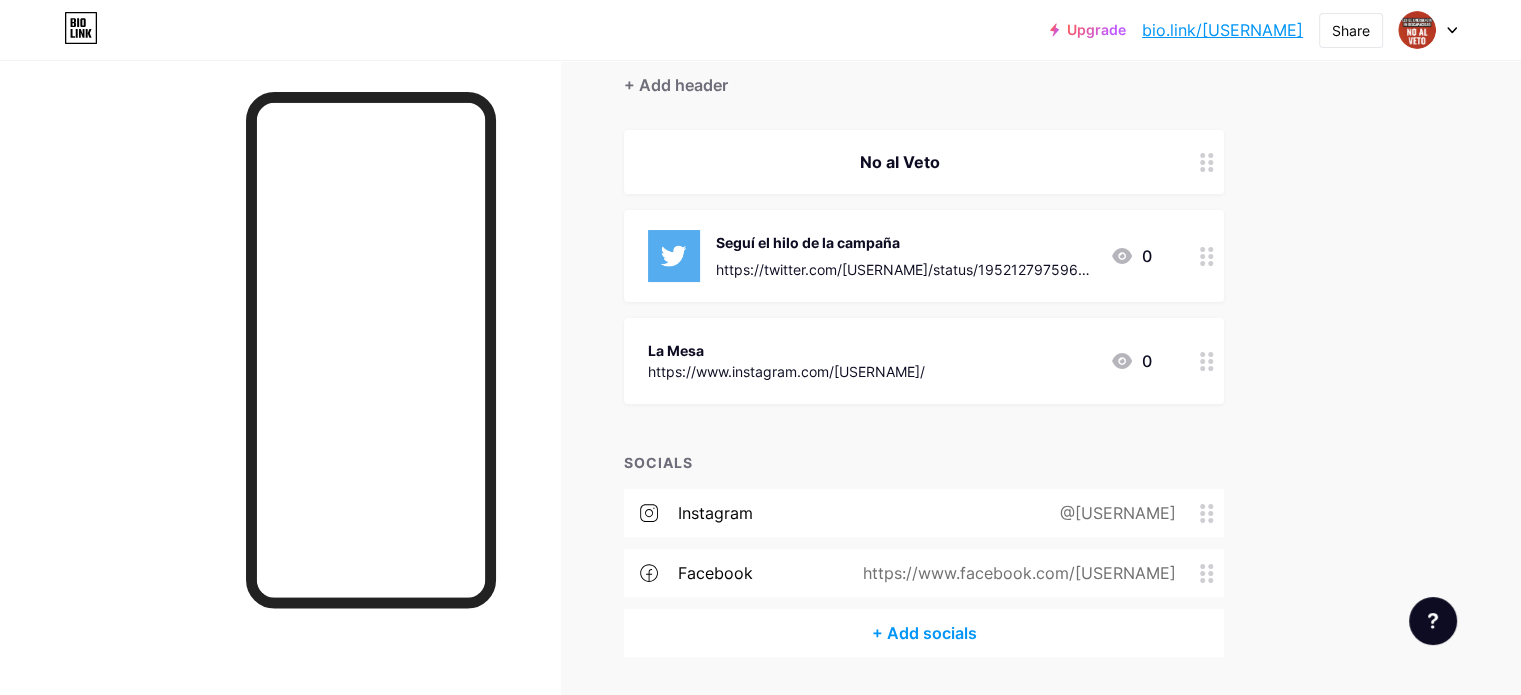 click on "+ Add socials" at bounding box center (924, 633) 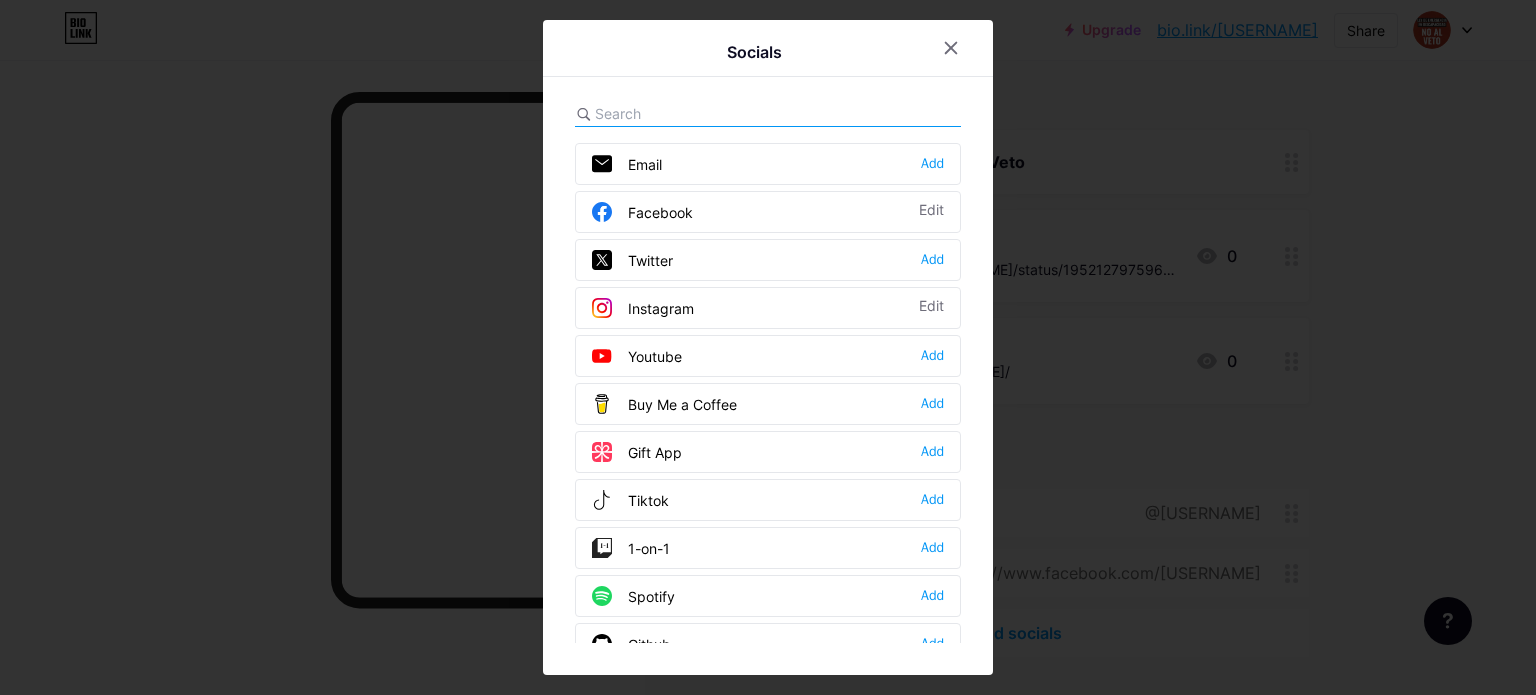 click at bounding box center [610, 260] 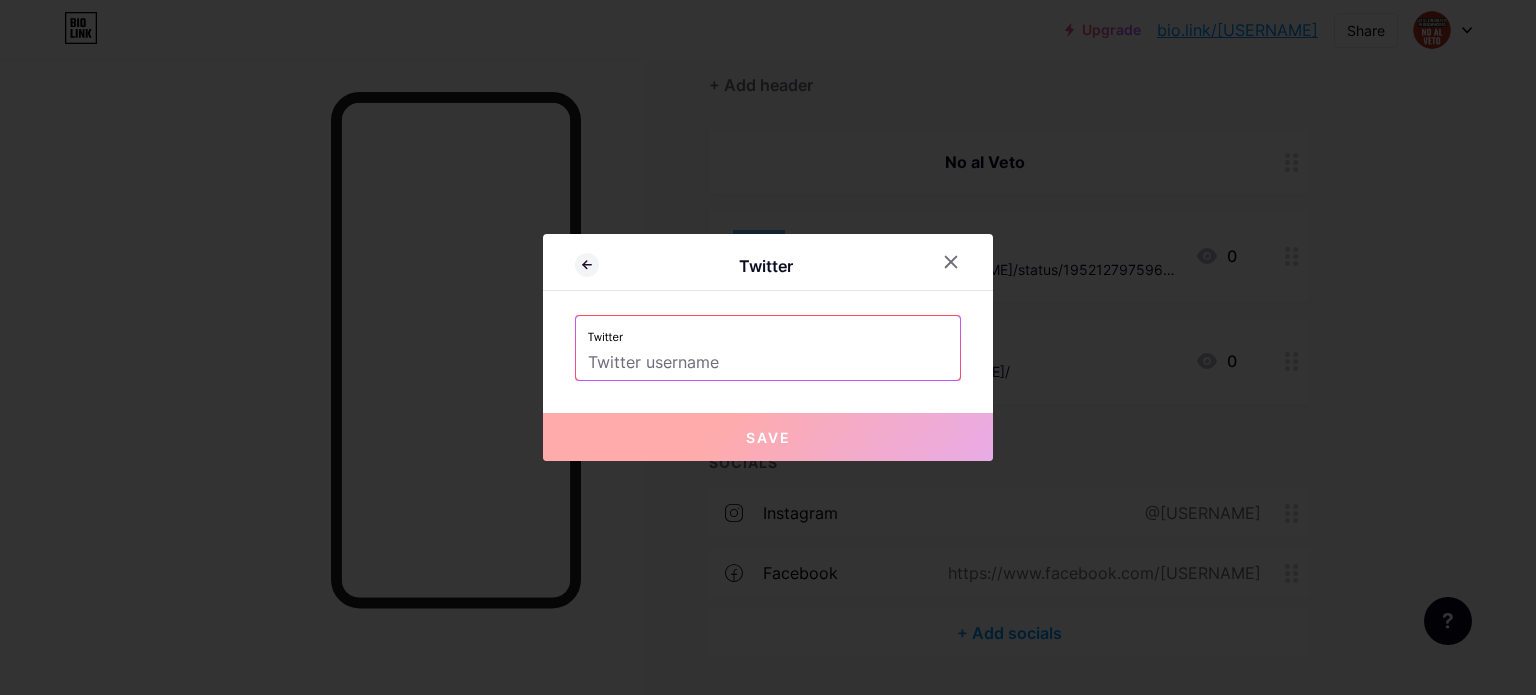 click at bounding box center [768, 363] 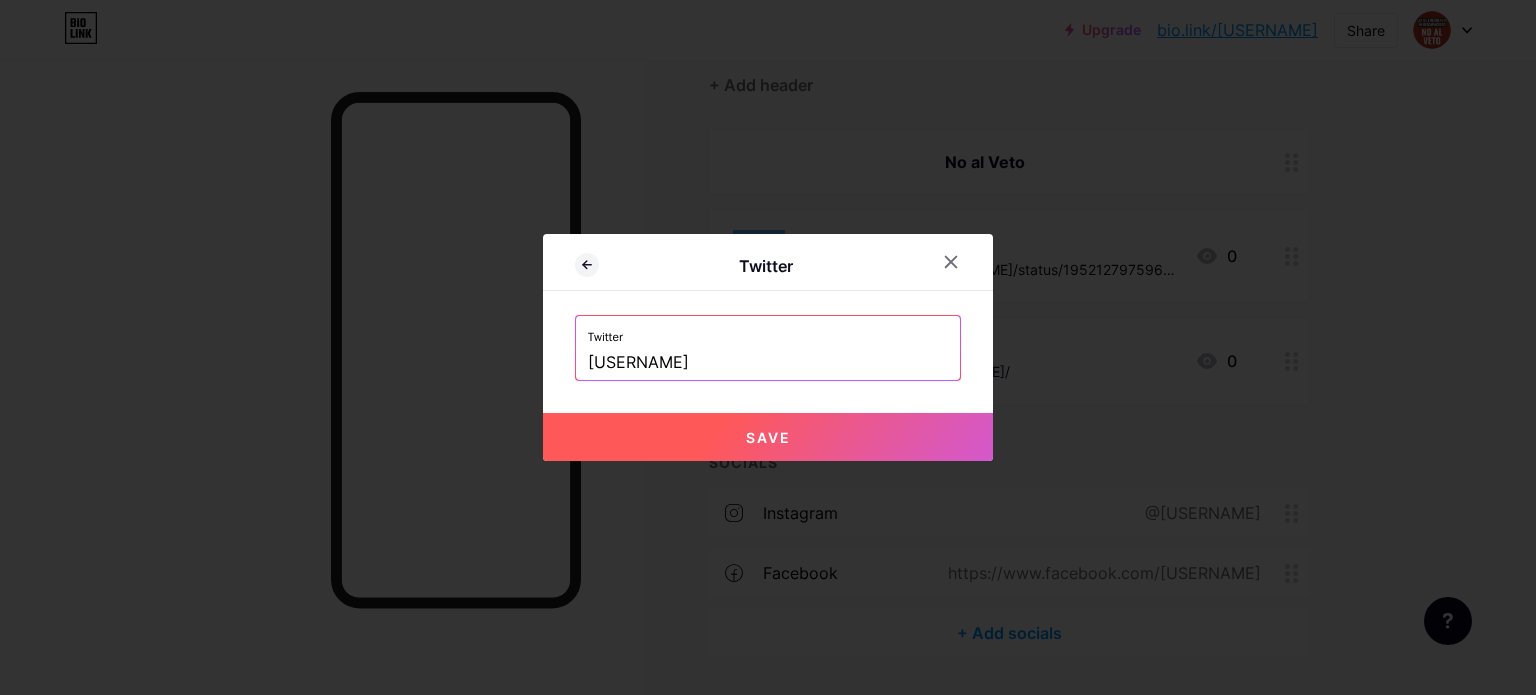 click on "Save" at bounding box center (768, 437) 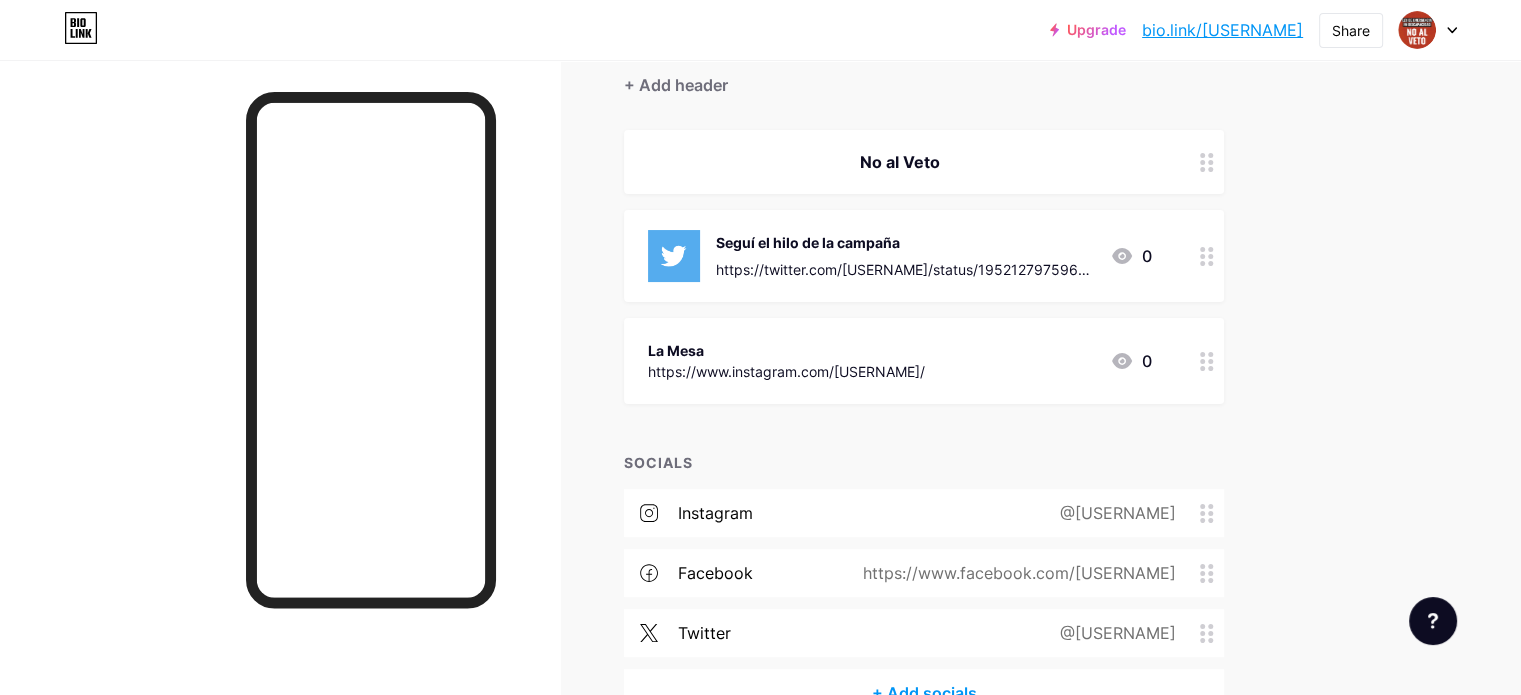 click on "+ Add socials" at bounding box center (924, 693) 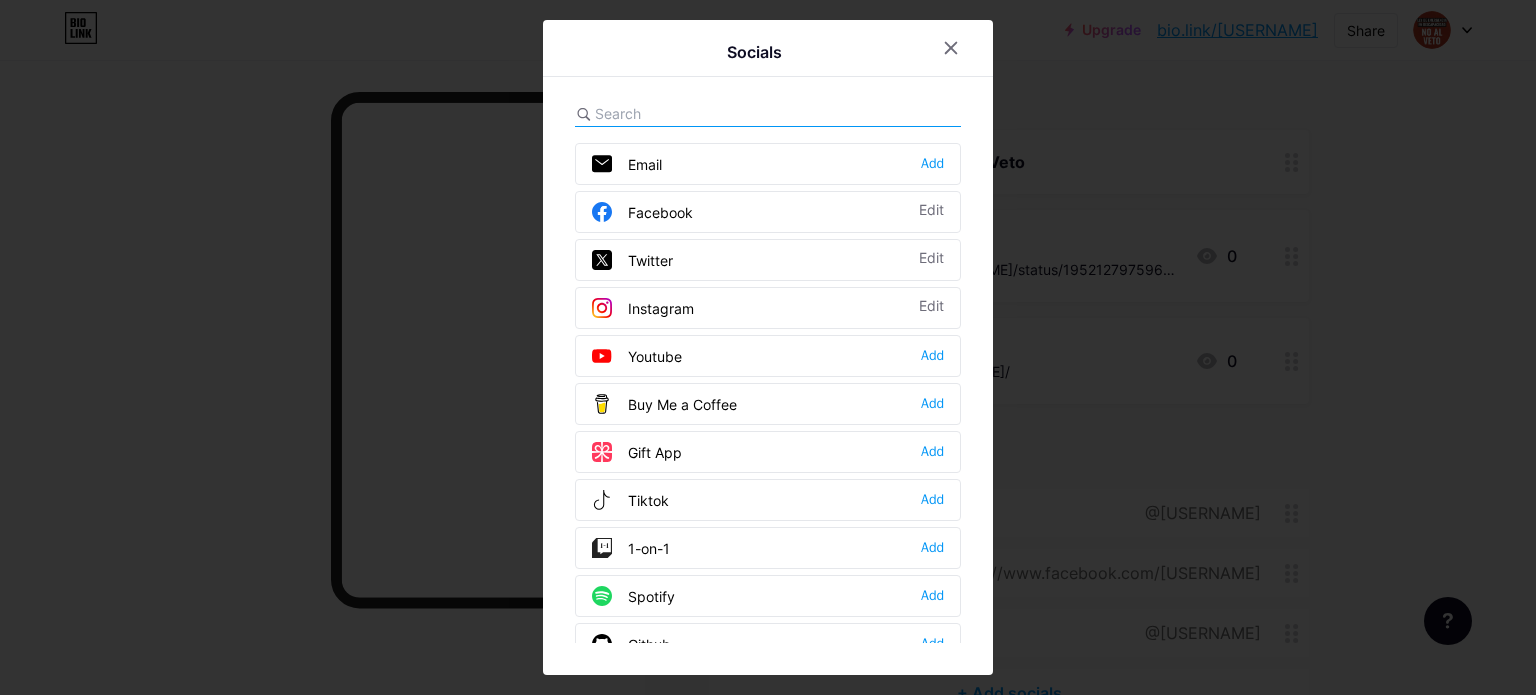 click on "Youtube
Add" at bounding box center (768, 356) 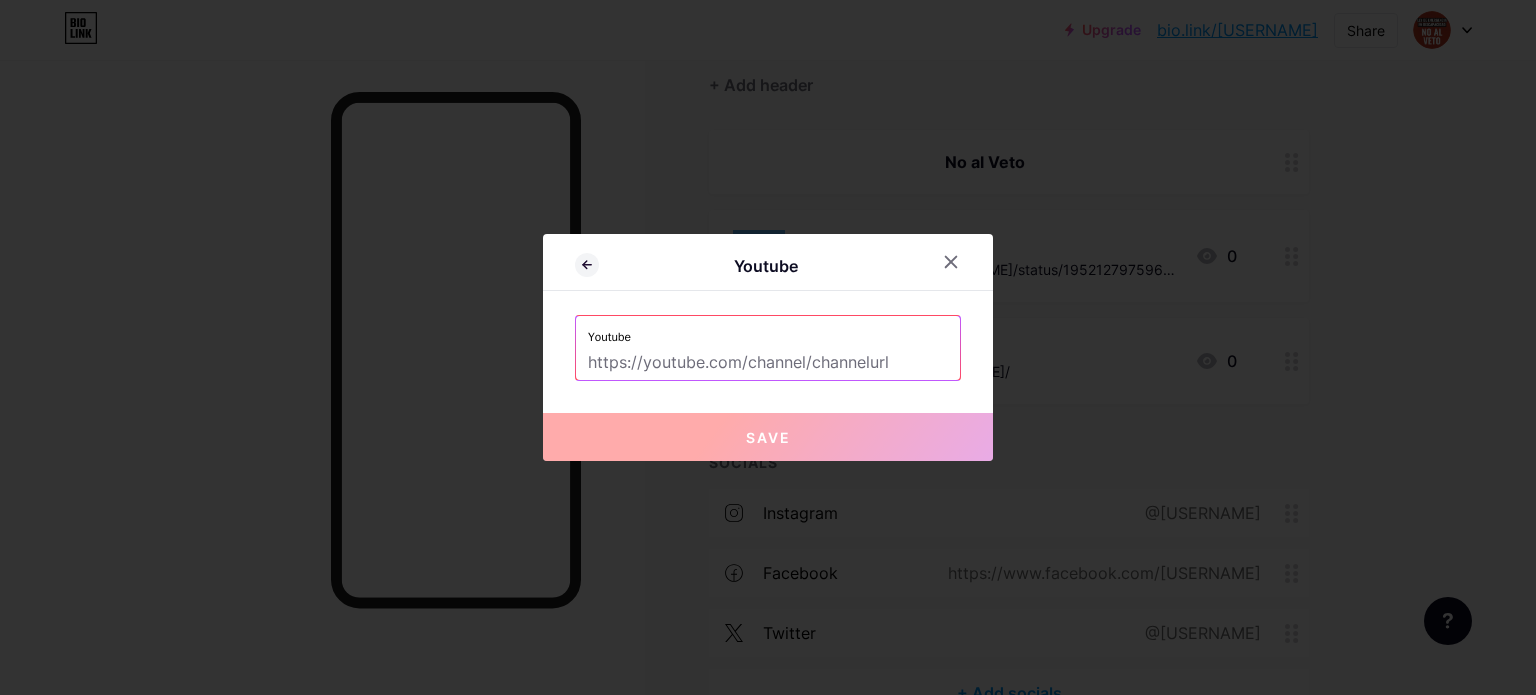 click at bounding box center [768, 363] 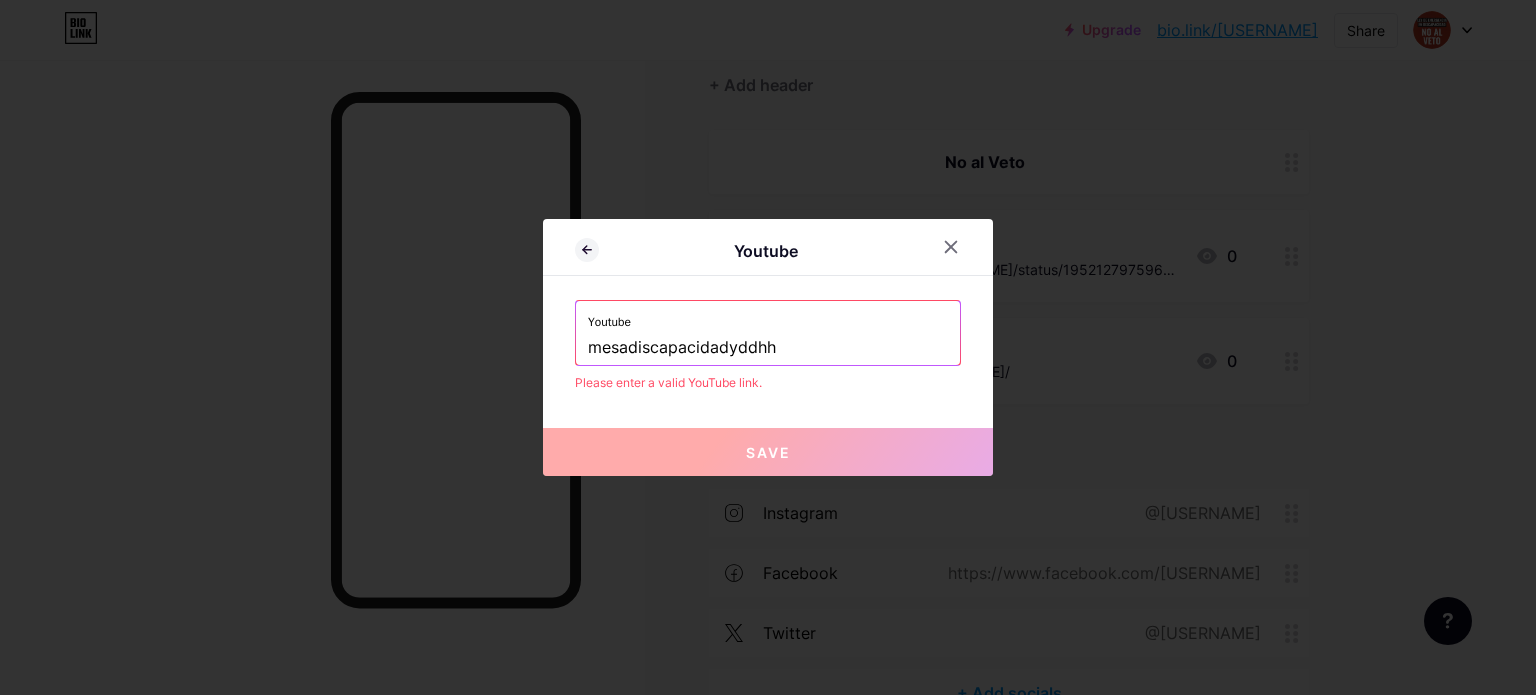 paste on "https://www.youtube.com/@[USERNAME]" 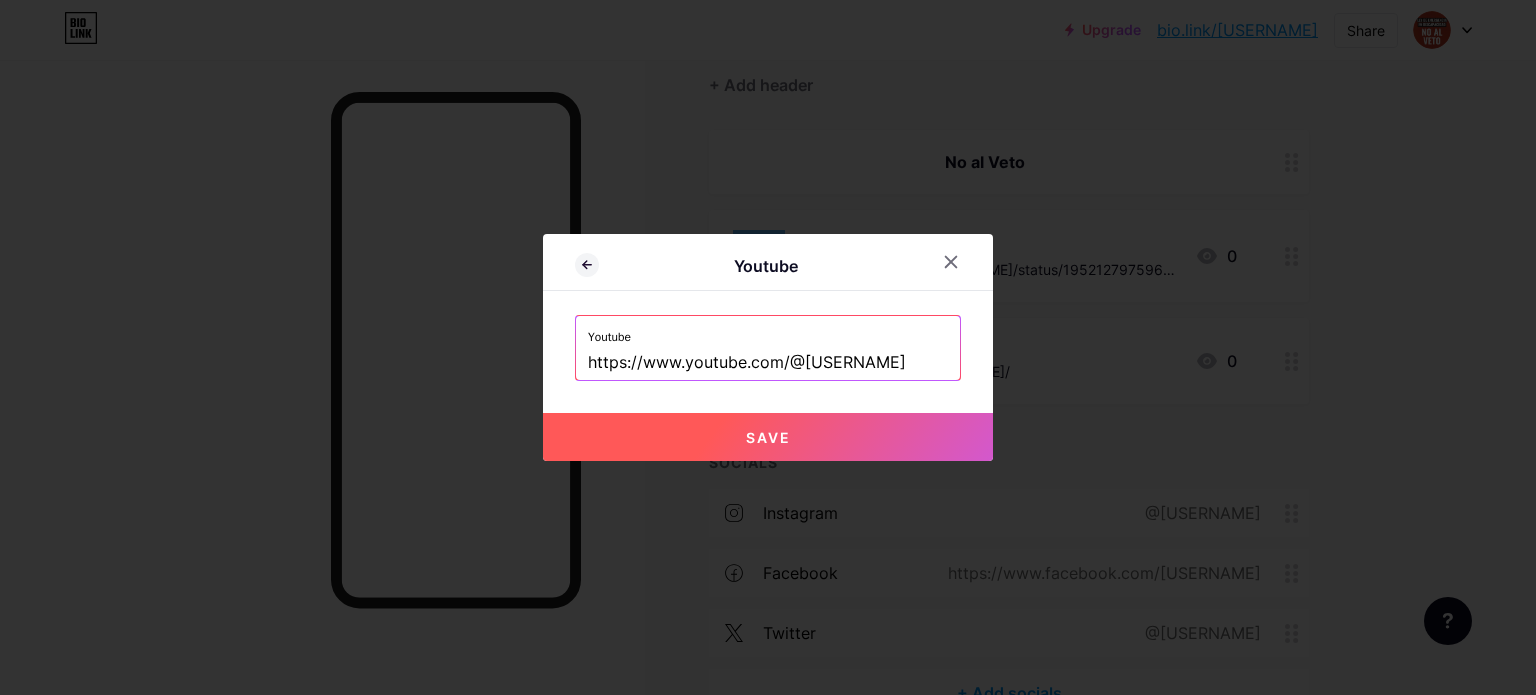 scroll, scrollTop: 0, scrollLeft: 44, axis: horizontal 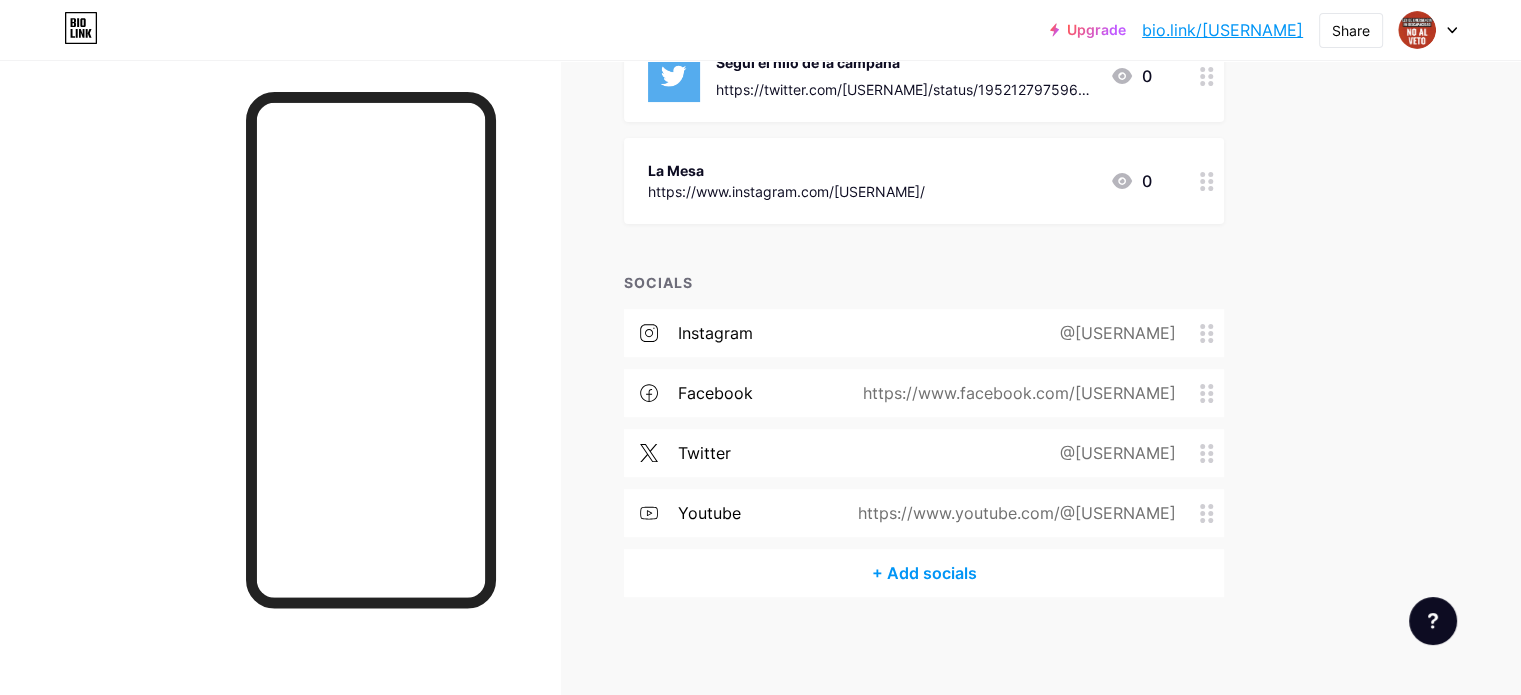 click on "+ Add socials" at bounding box center [924, 573] 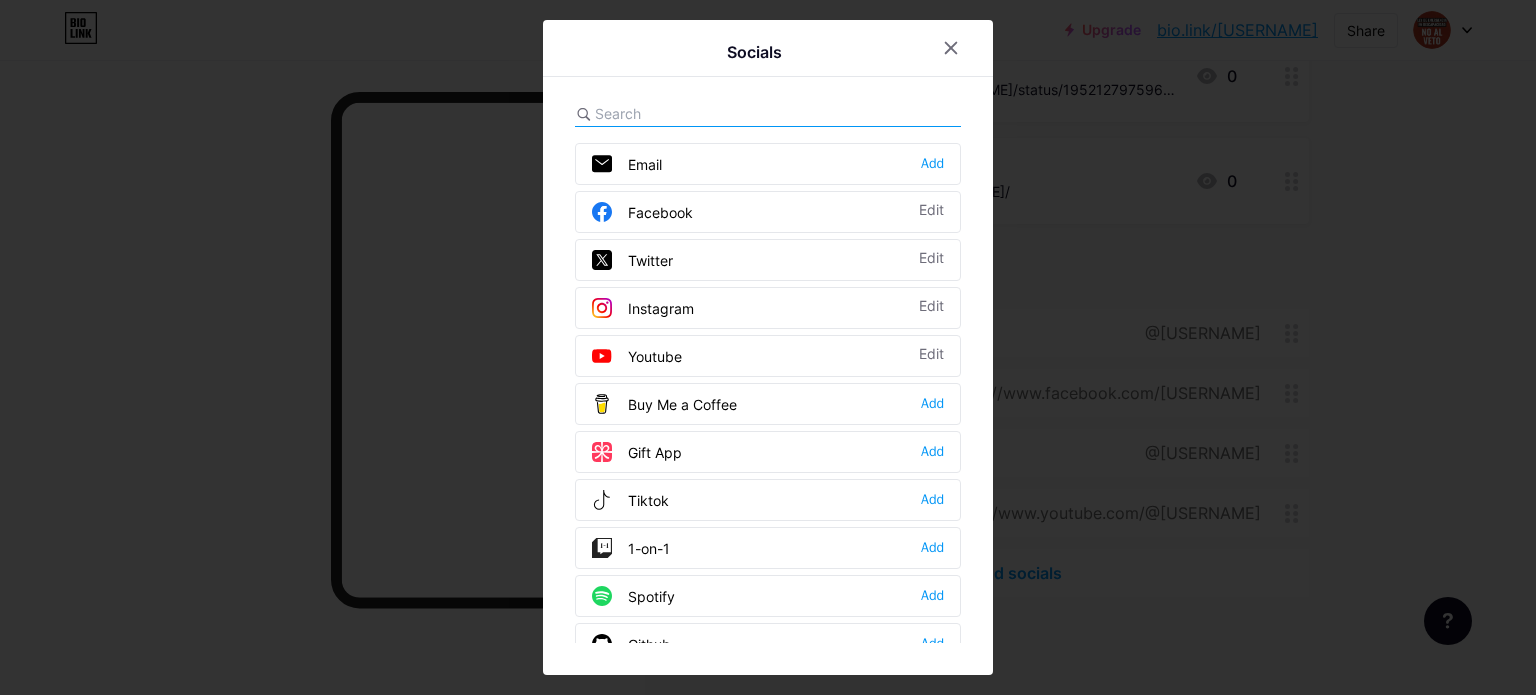 click on "Socials
Email
Add
Facebook
Edit
Twitter
Edit
Instagram
Edit
Youtube
Edit
Buy Me a Coffee
Add
Gift App
Add
Tiktok
Add
1-on-1
Add
Spotify
Add
Github
Add
Behance
Add
Dribbble
Add
Discord
Add
Medium
Add
Reddit
Add
Sound Cloud
Add
Bandcamp
Add
Linkedin
Add
Clubhouse
Add
Substack
Add
Telegram
Add
Signal
Add" at bounding box center [768, 347] 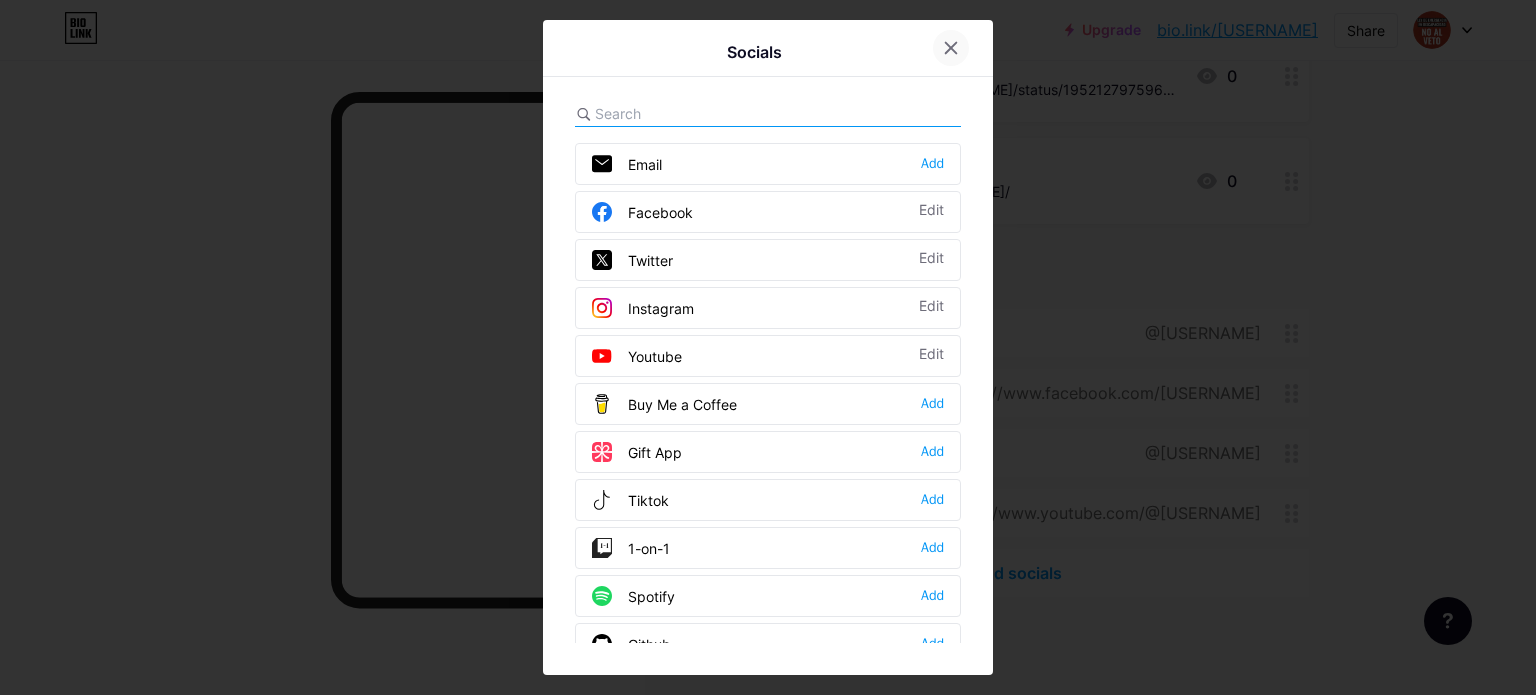 click 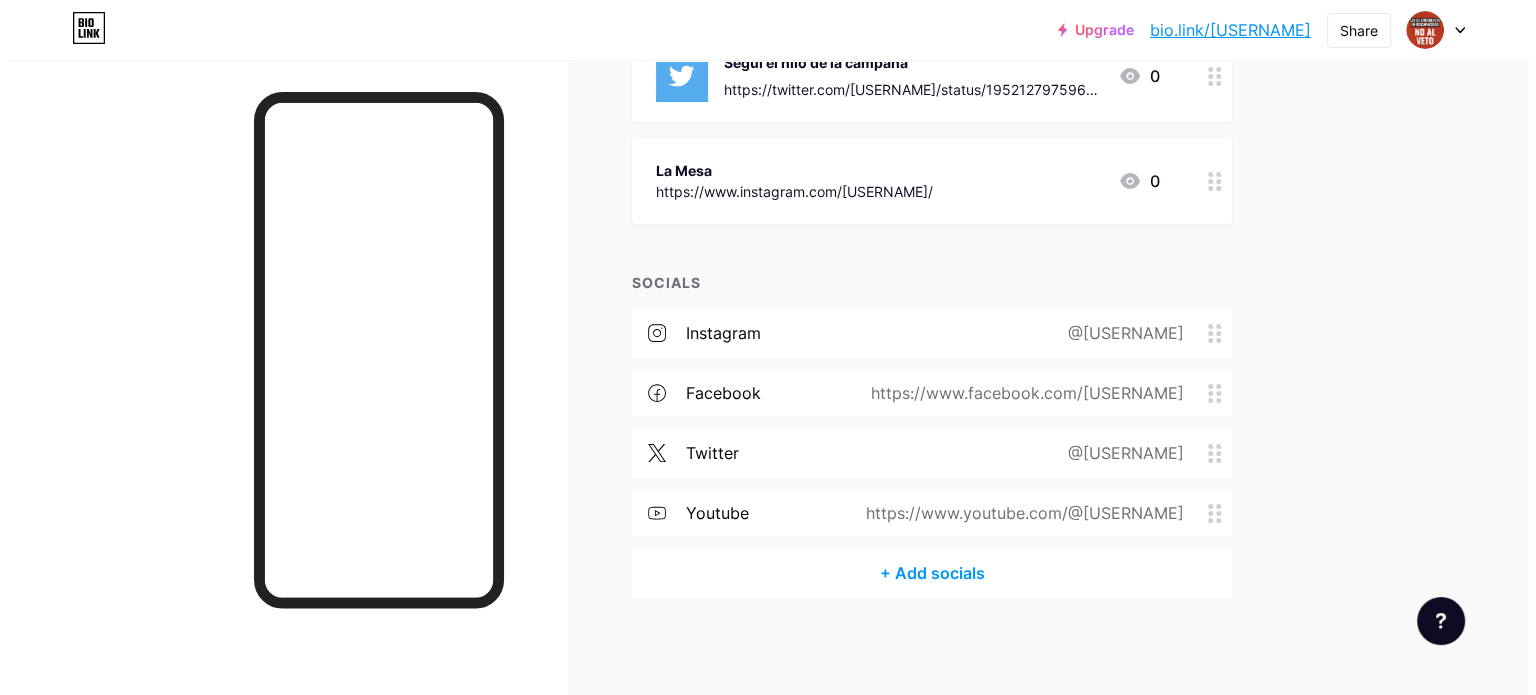 scroll, scrollTop: 0, scrollLeft: 0, axis: both 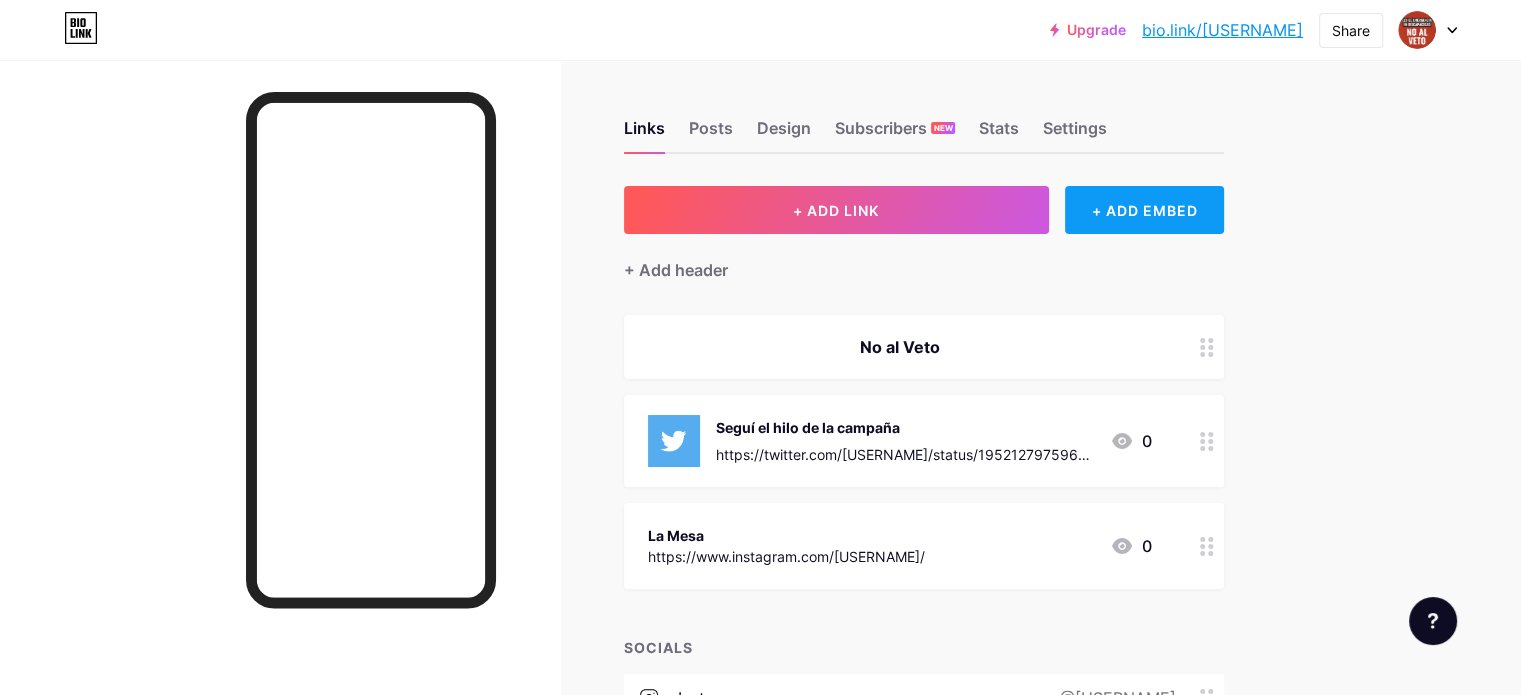 click on "+ ADD EMBED" at bounding box center [1144, 210] 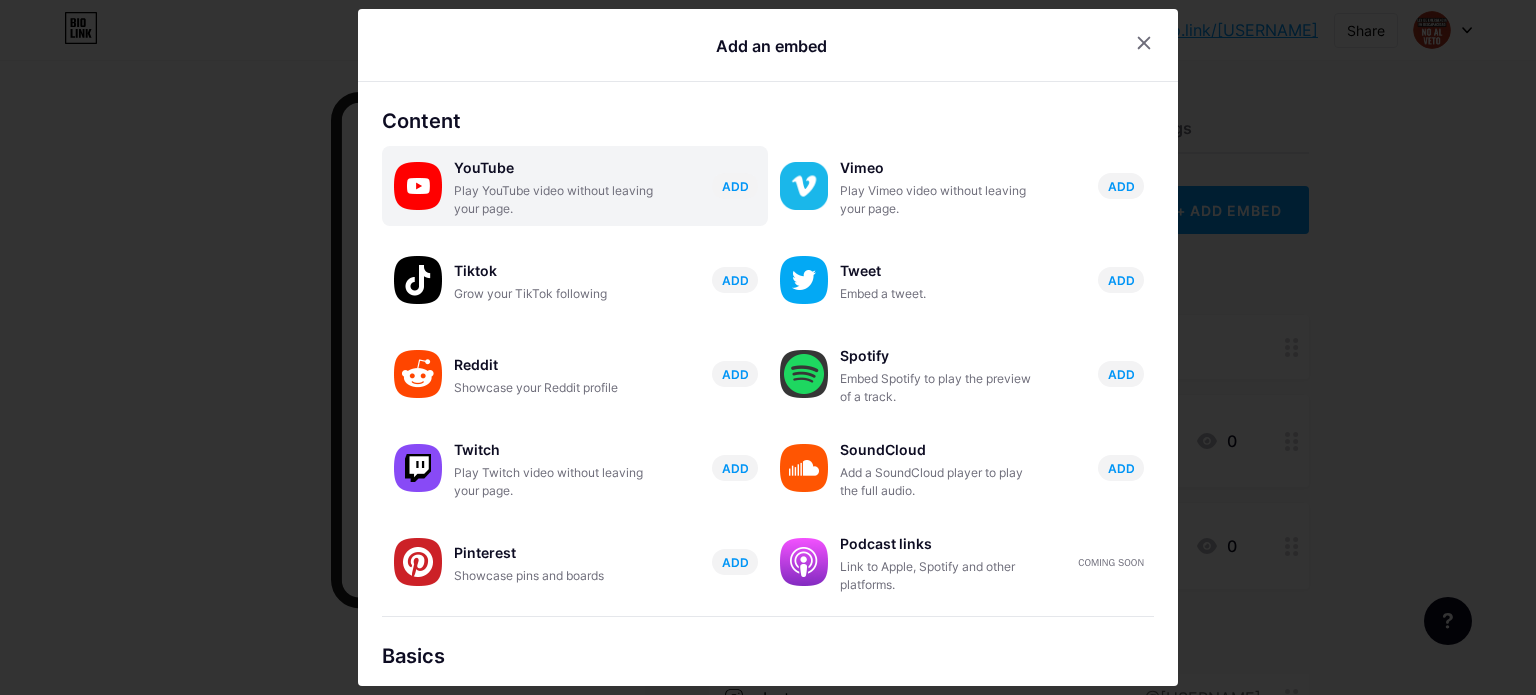 click on "YouTube" at bounding box center [554, 168] 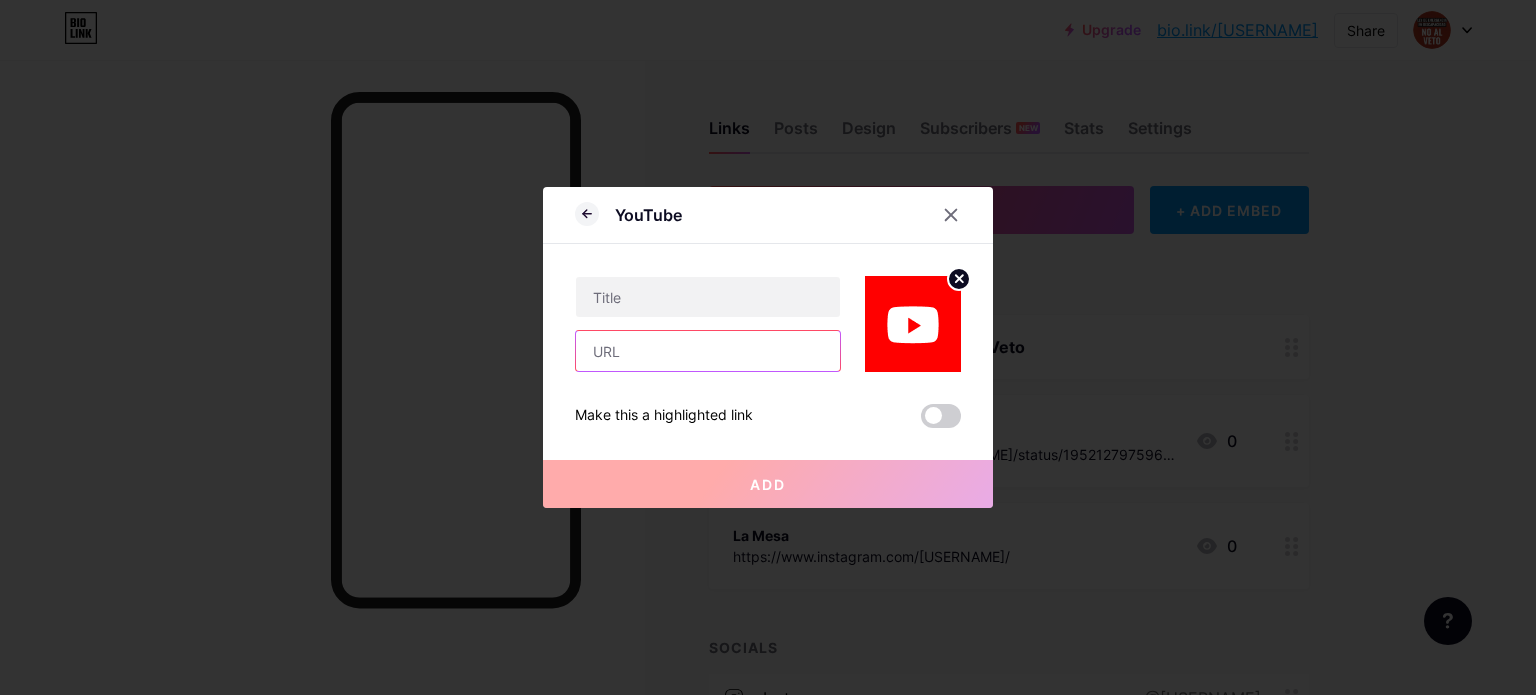 click at bounding box center [708, 351] 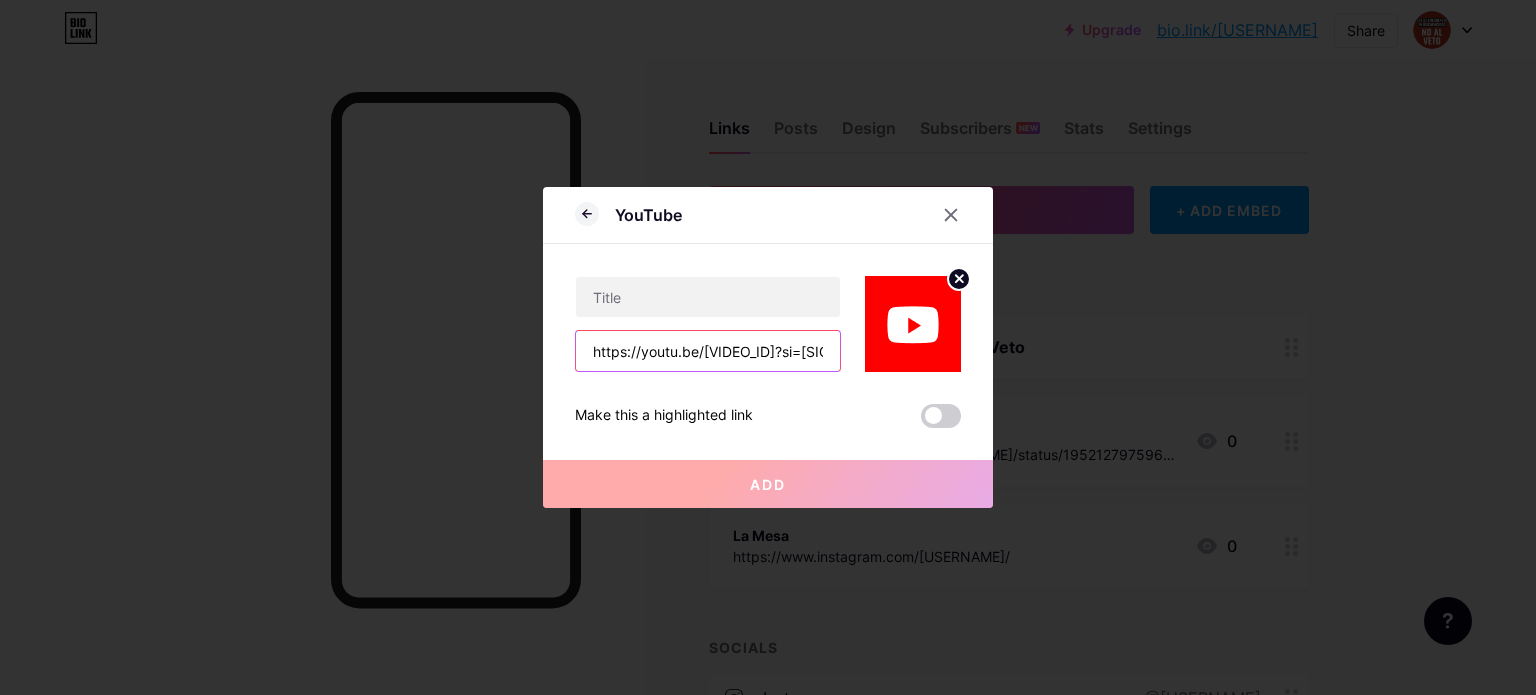 scroll, scrollTop: 0, scrollLeft: 134, axis: horizontal 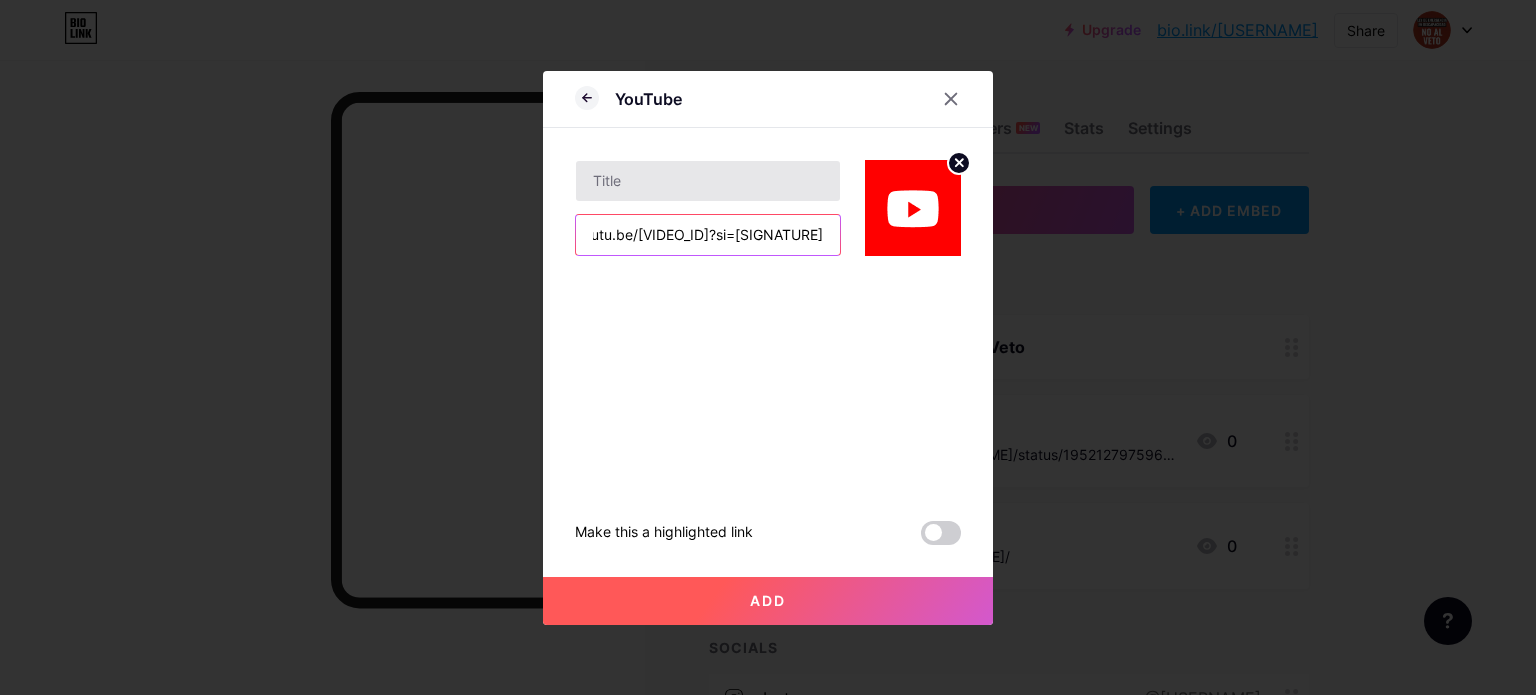 type on "https://youtu.be/[VIDEO_ID]?si=[SIGNATURE]" 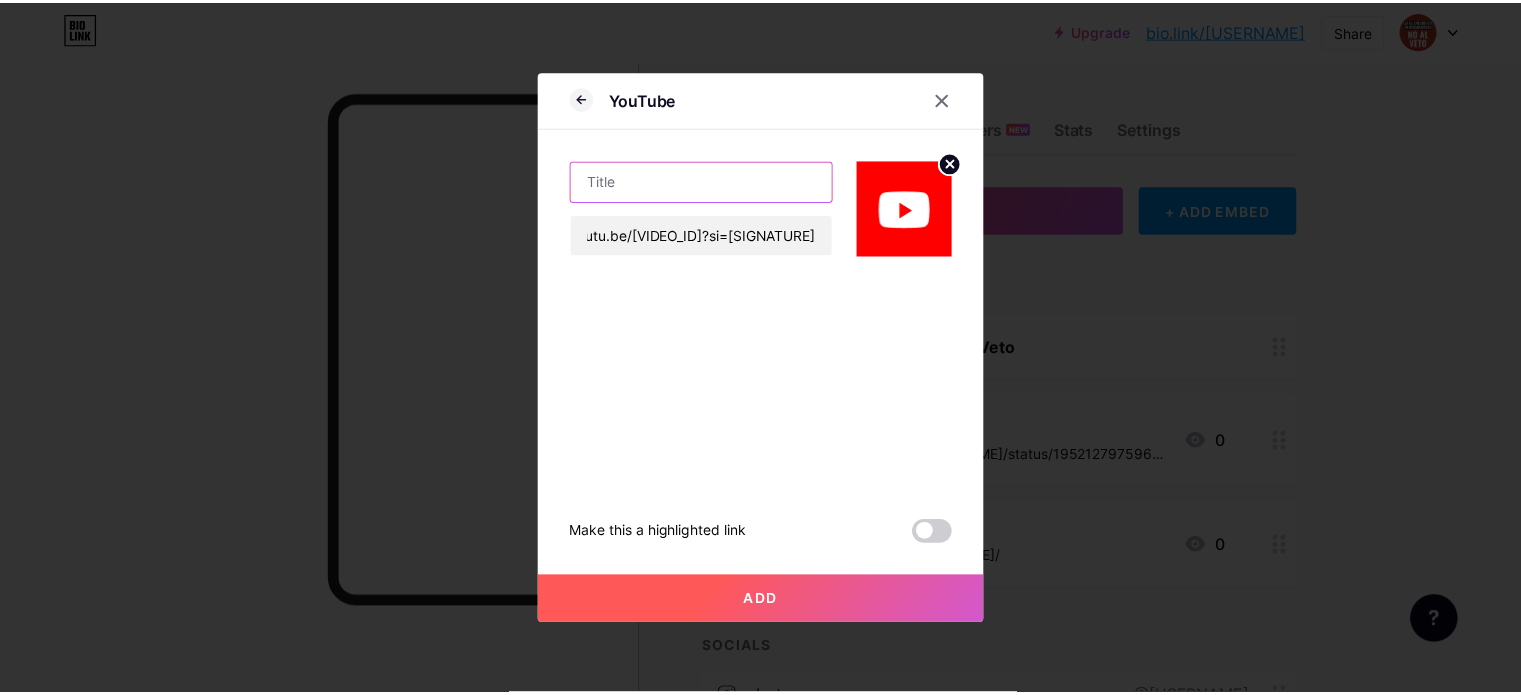 scroll, scrollTop: 0, scrollLeft: 0, axis: both 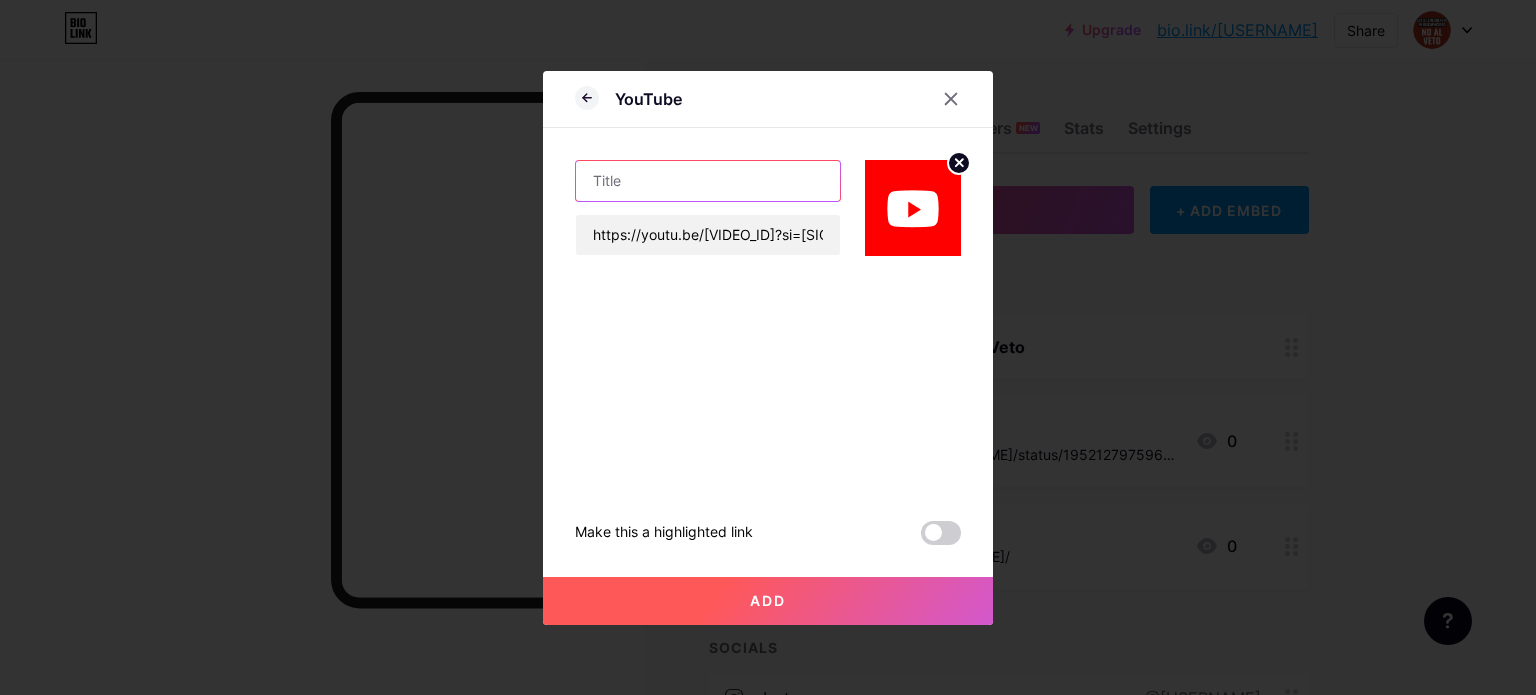 click at bounding box center [708, 181] 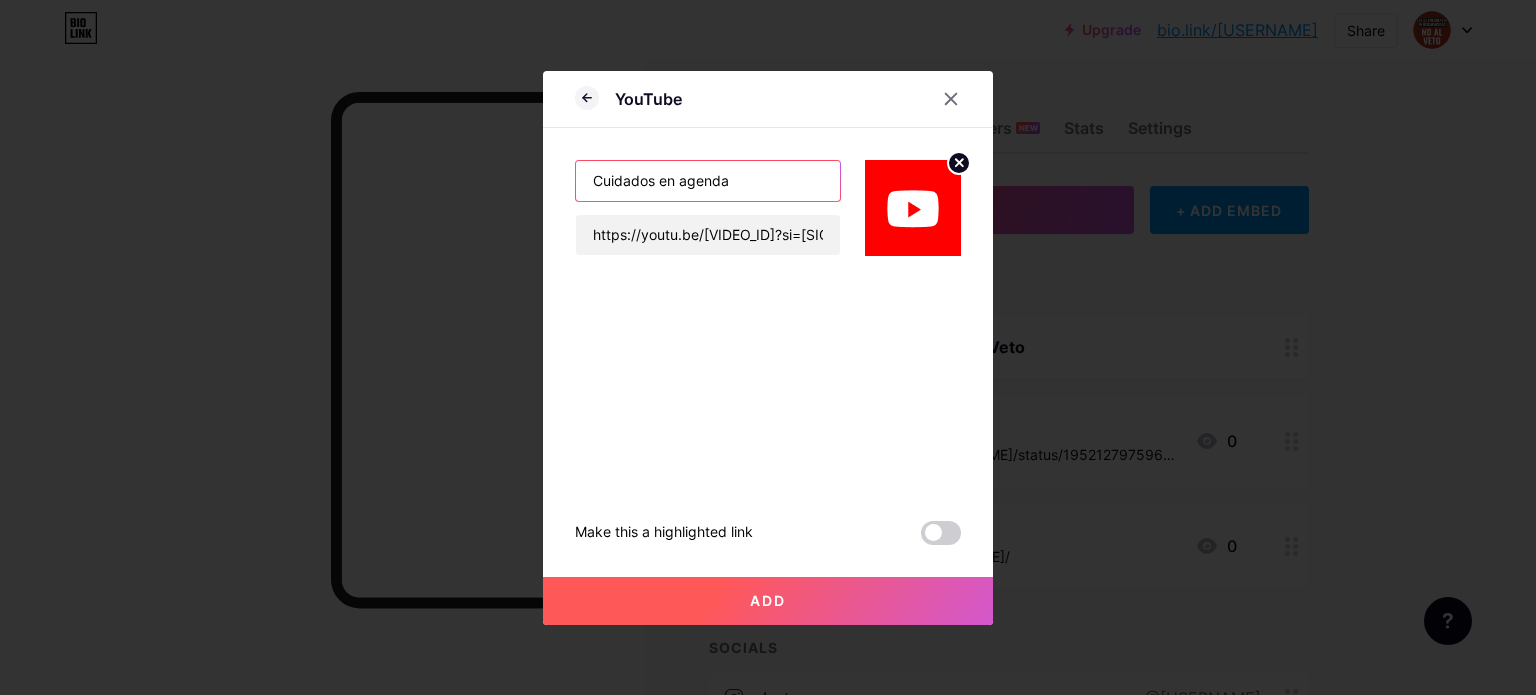 type on "Cuidados en agenda" 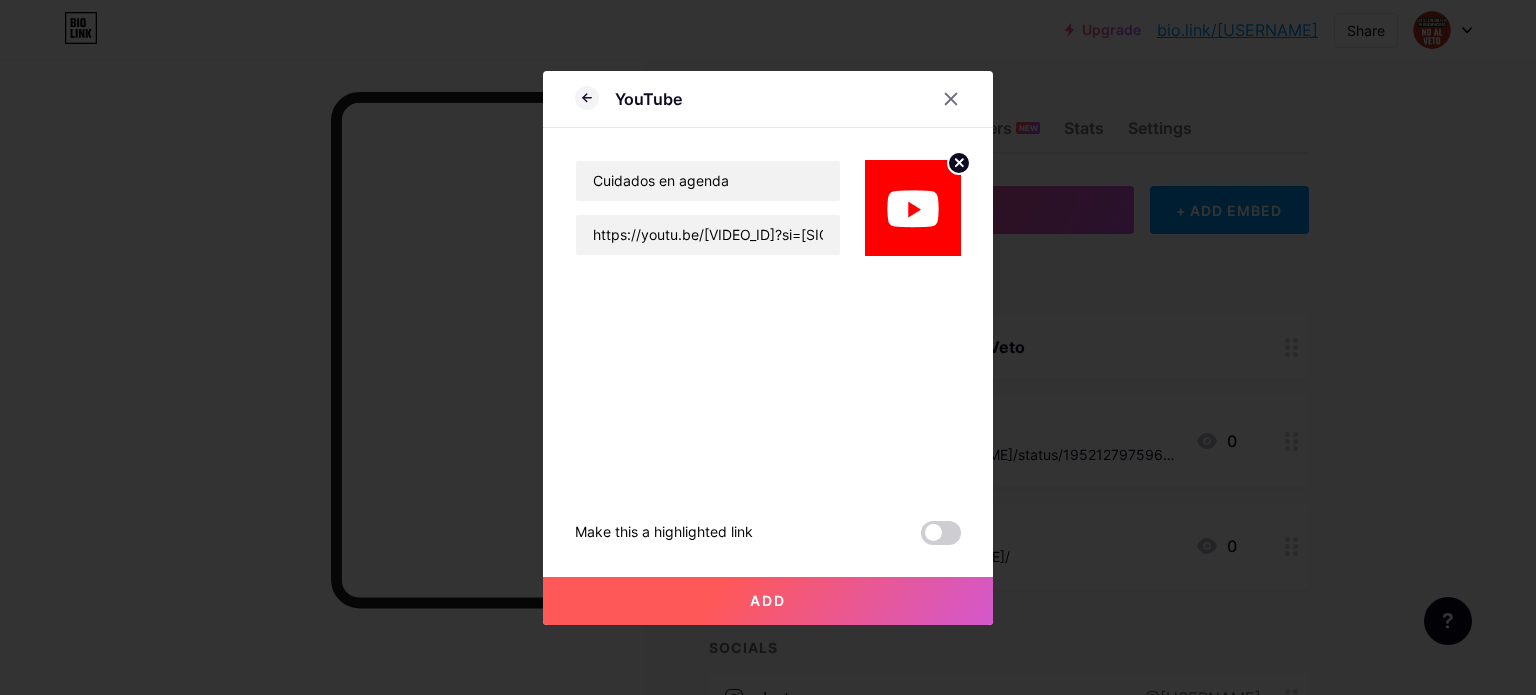 click on "Add" at bounding box center [768, 600] 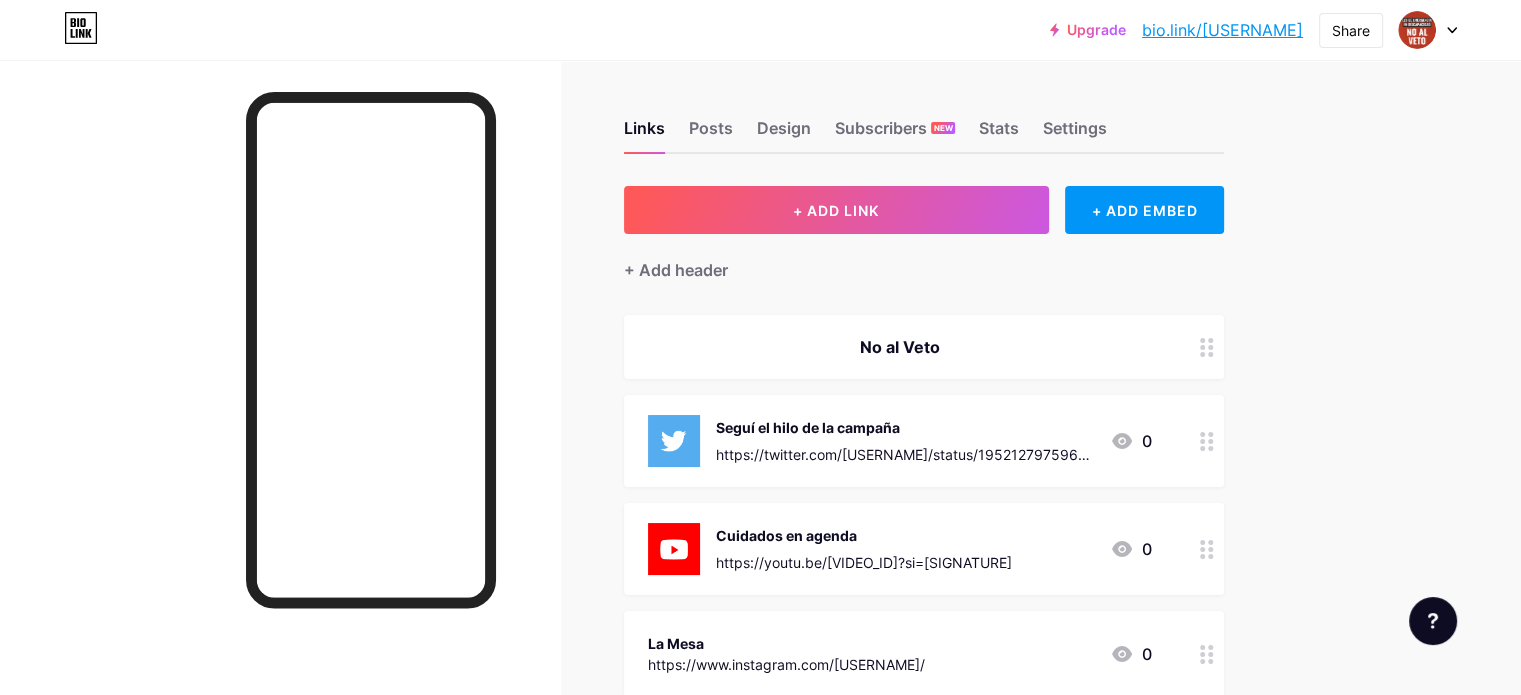 click on "https://youtu.be/[VIDEO_ID]?si=[SIGNATURE]" at bounding box center [864, 562] 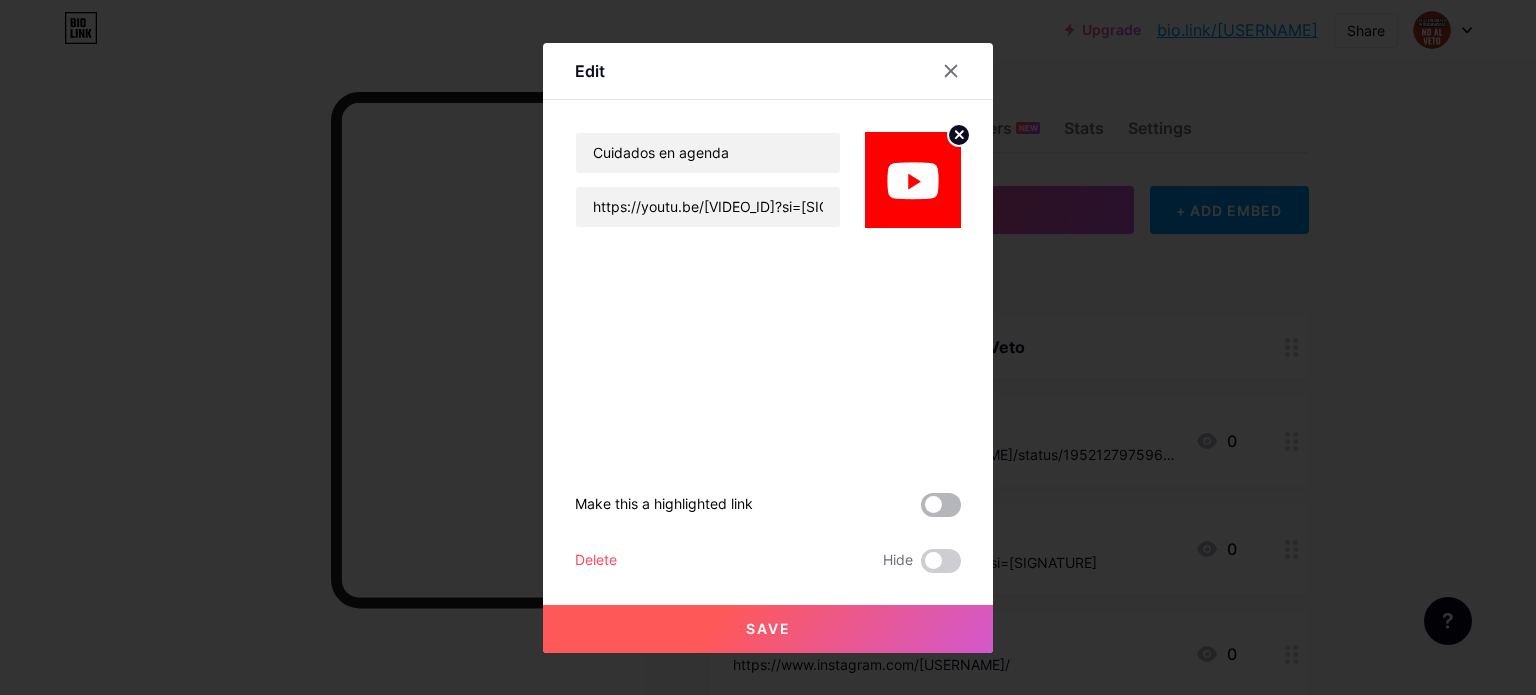 click at bounding box center [941, 505] 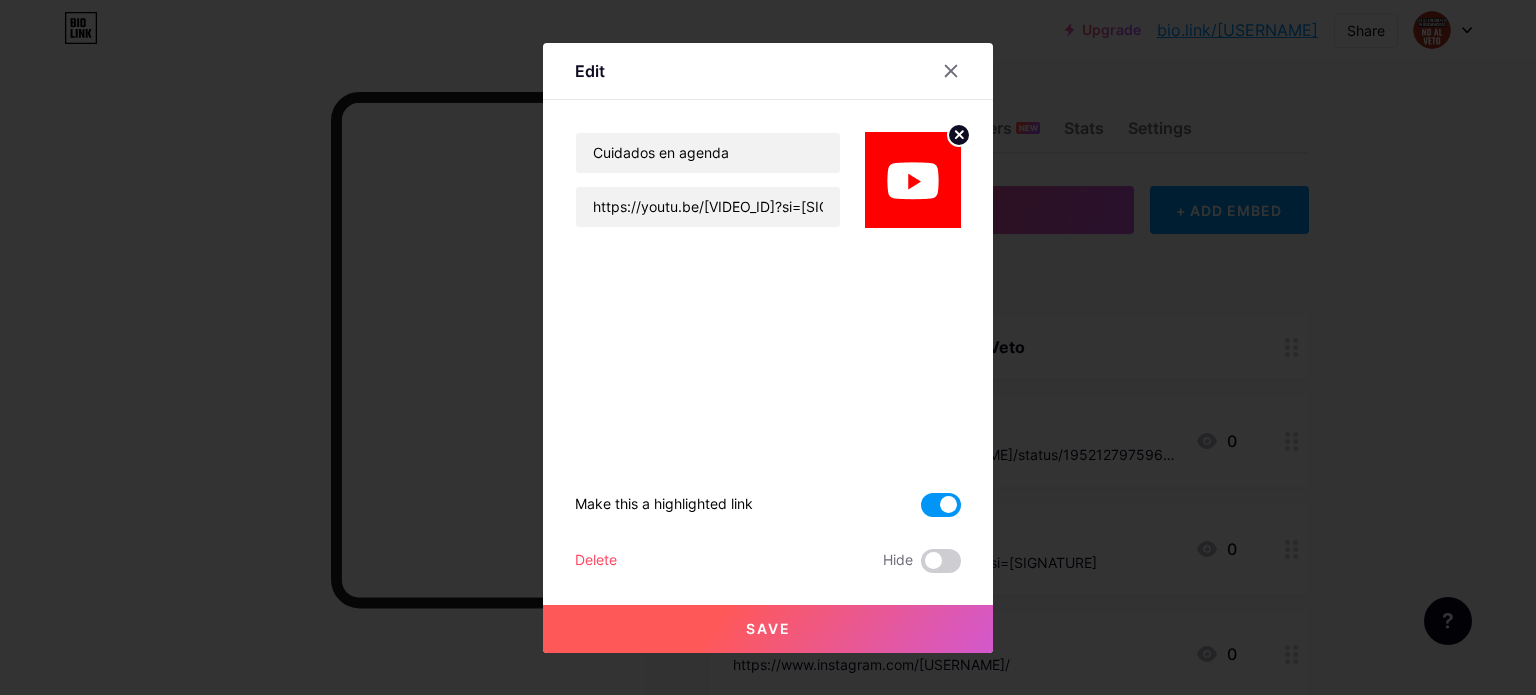 click on "Save" at bounding box center [768, 628] 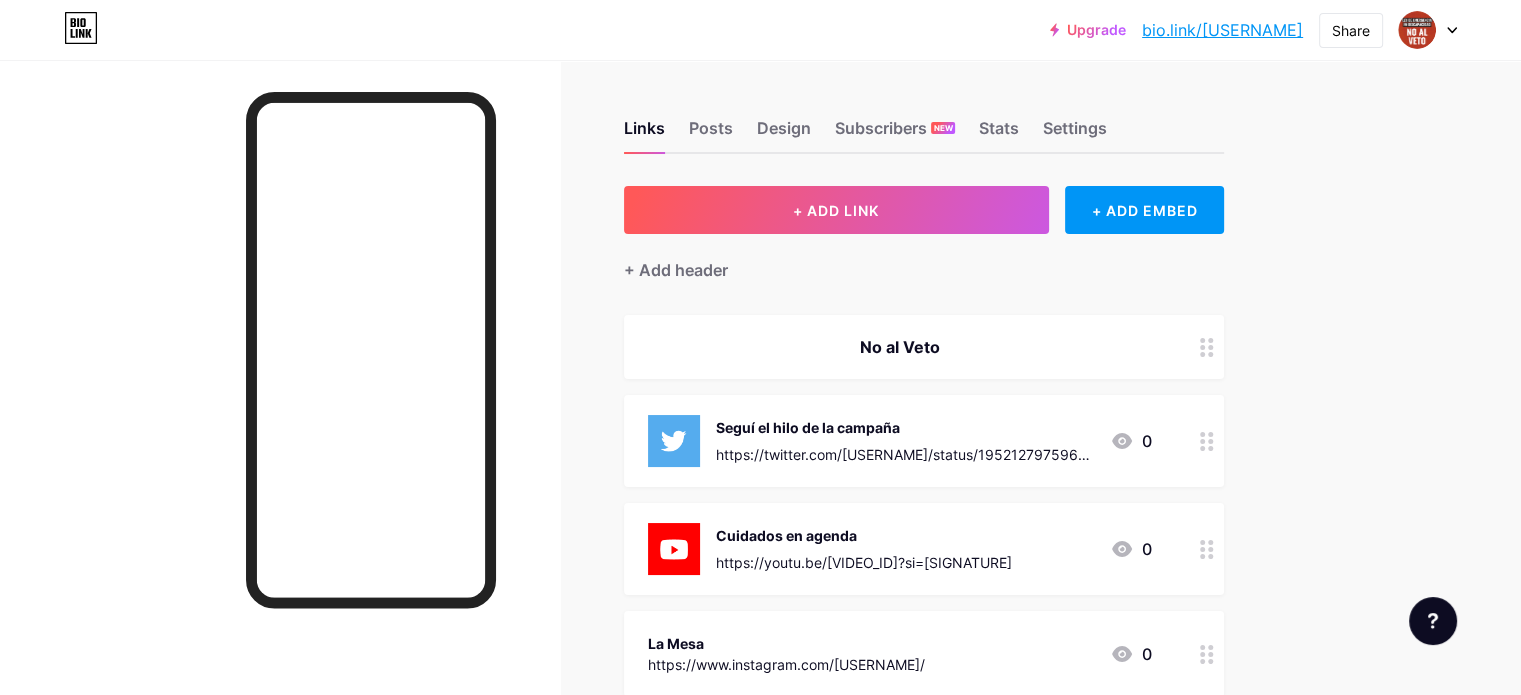 click 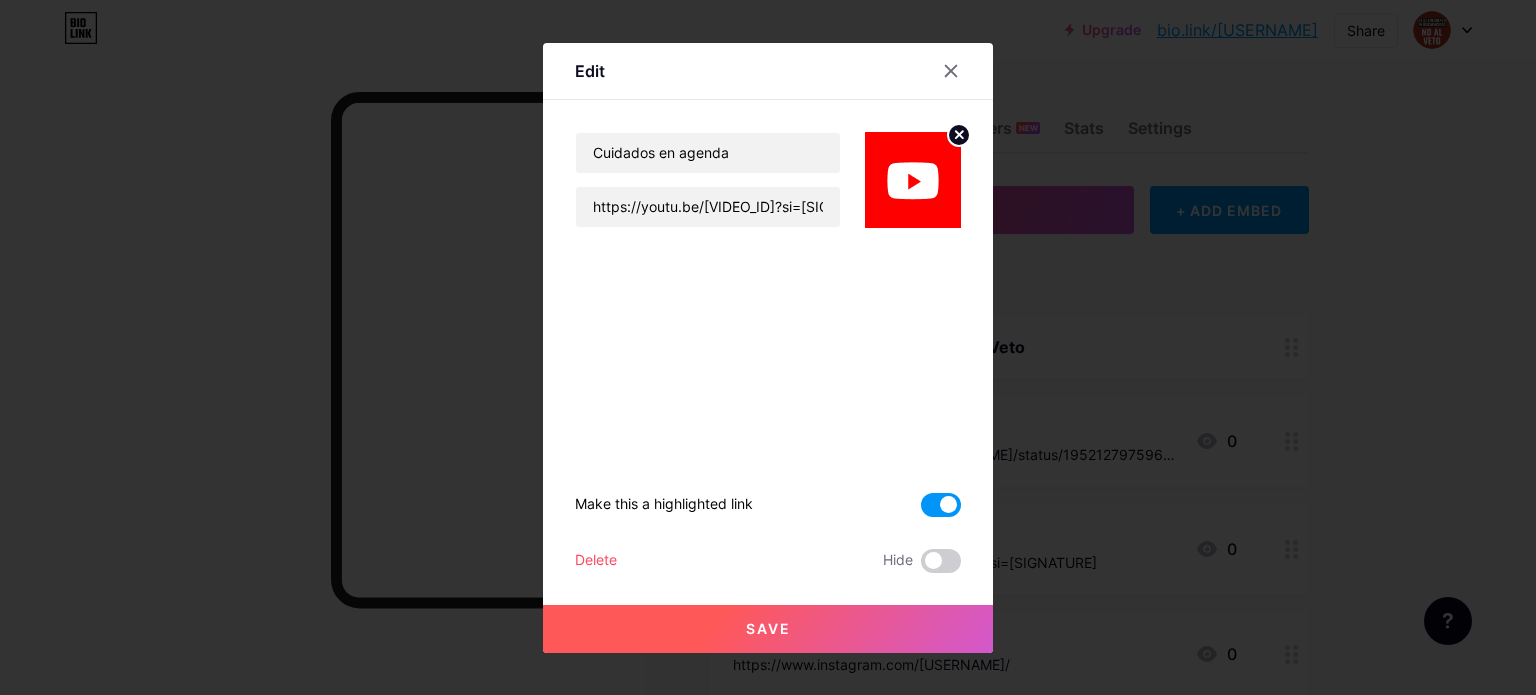 click at bounding box center [941, 505] 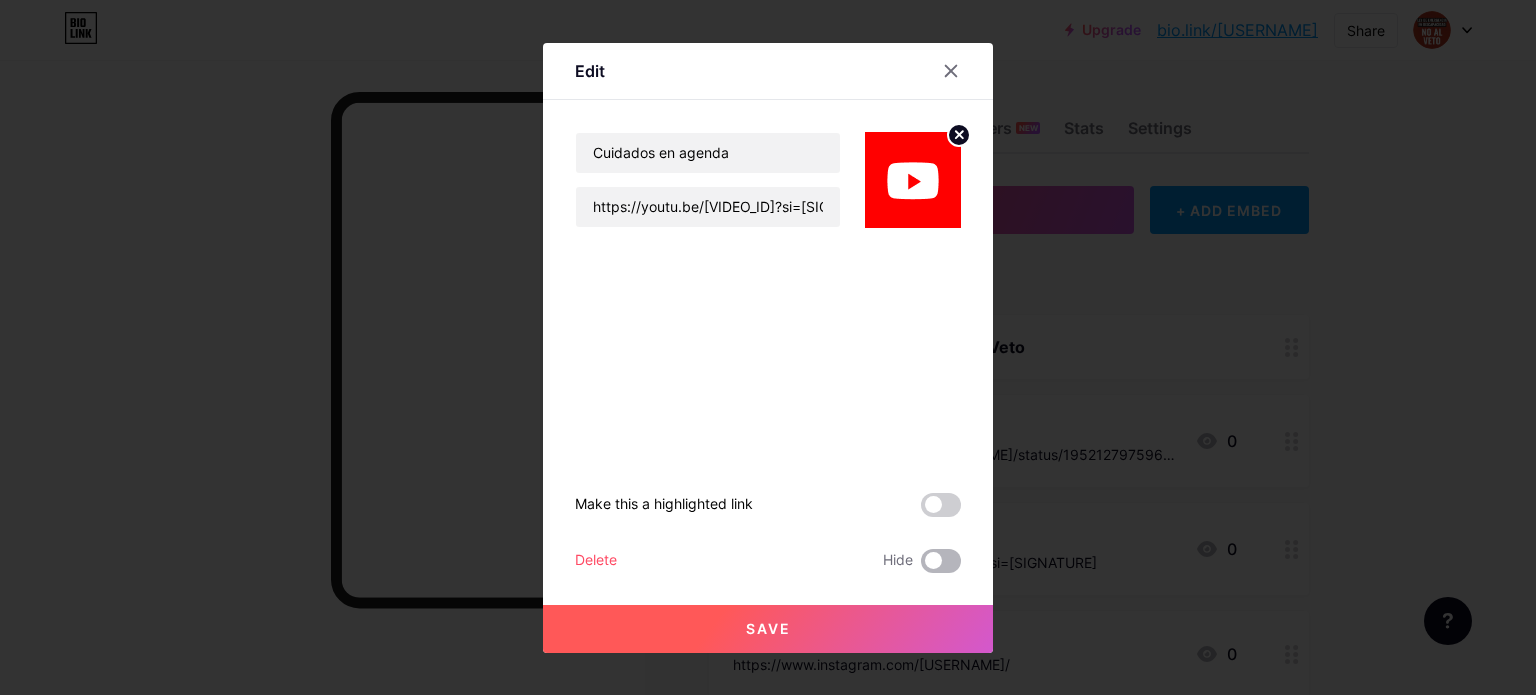 click at bounding box center (941, 561) 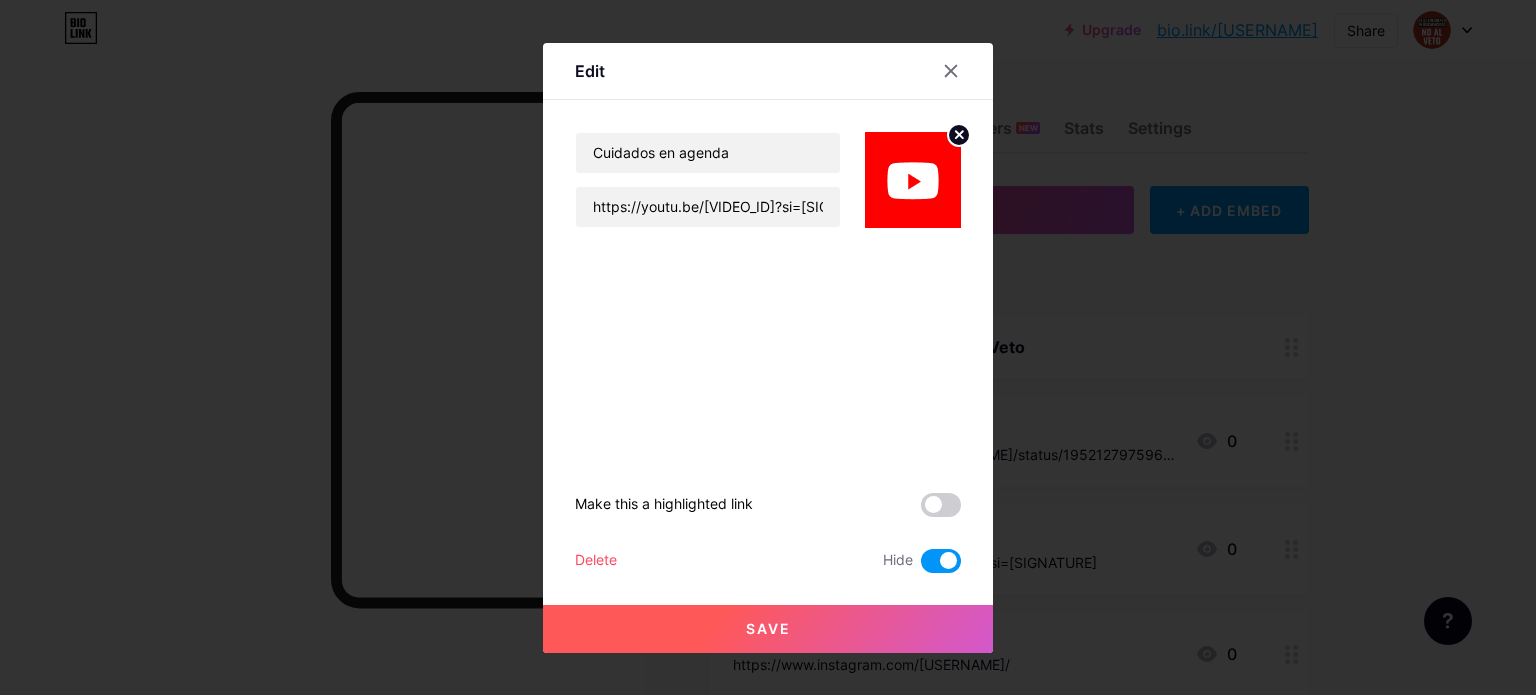 click on "Save" at bounding box center [768, 628] 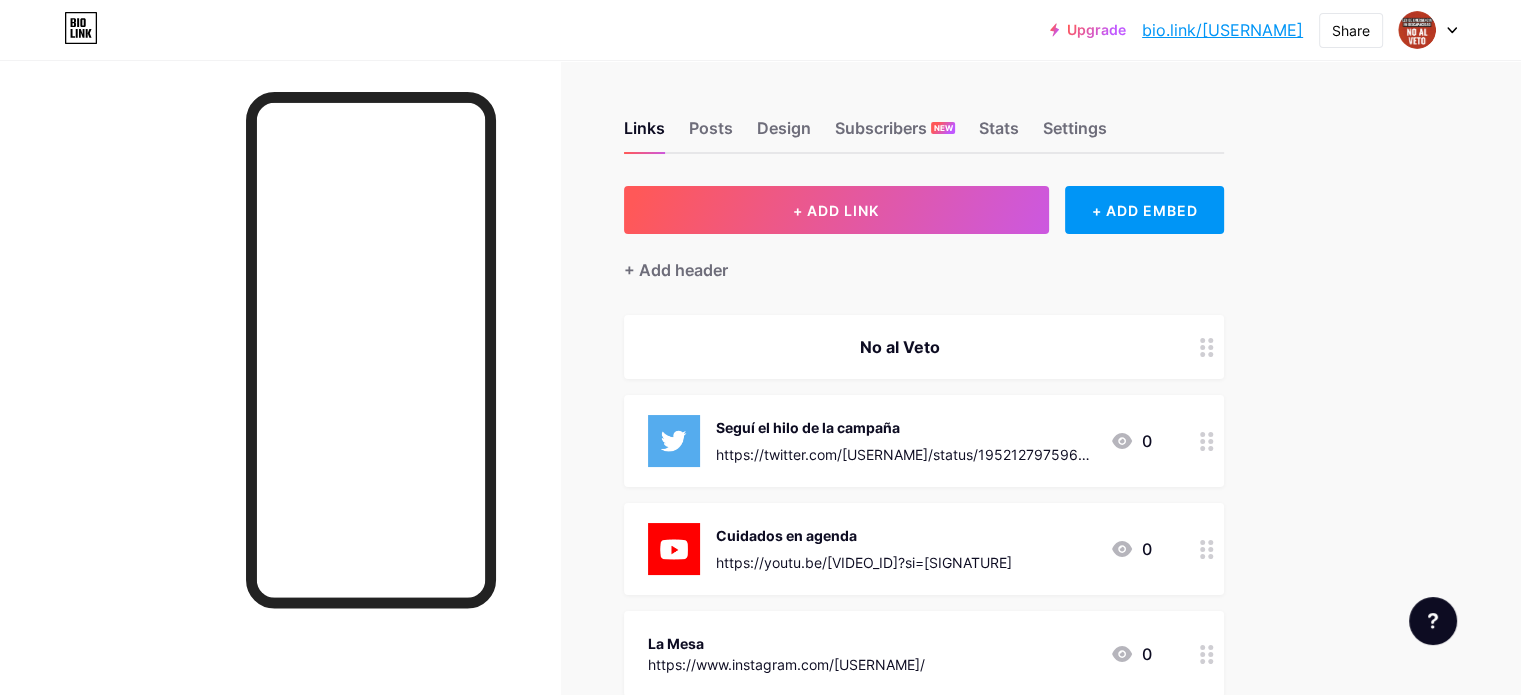 click 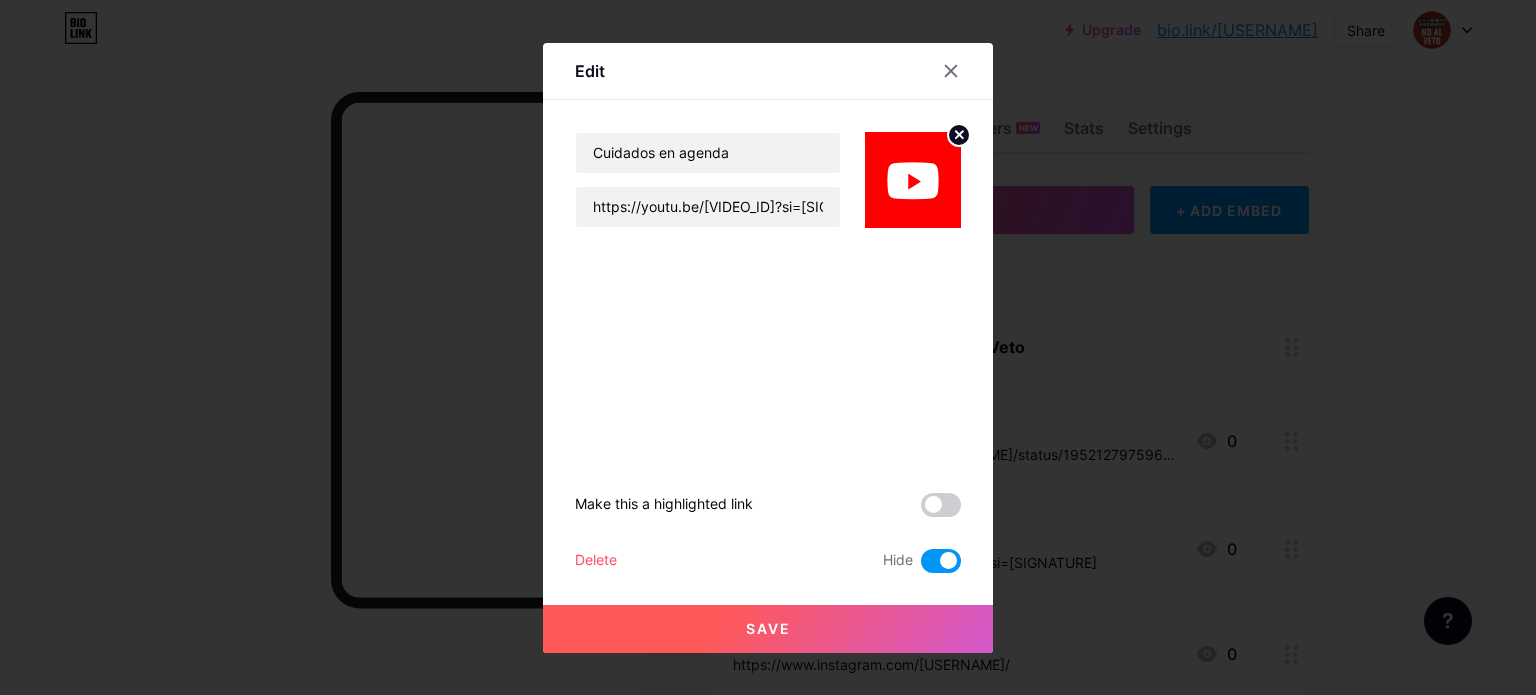 click at bounding box center [941, 561] 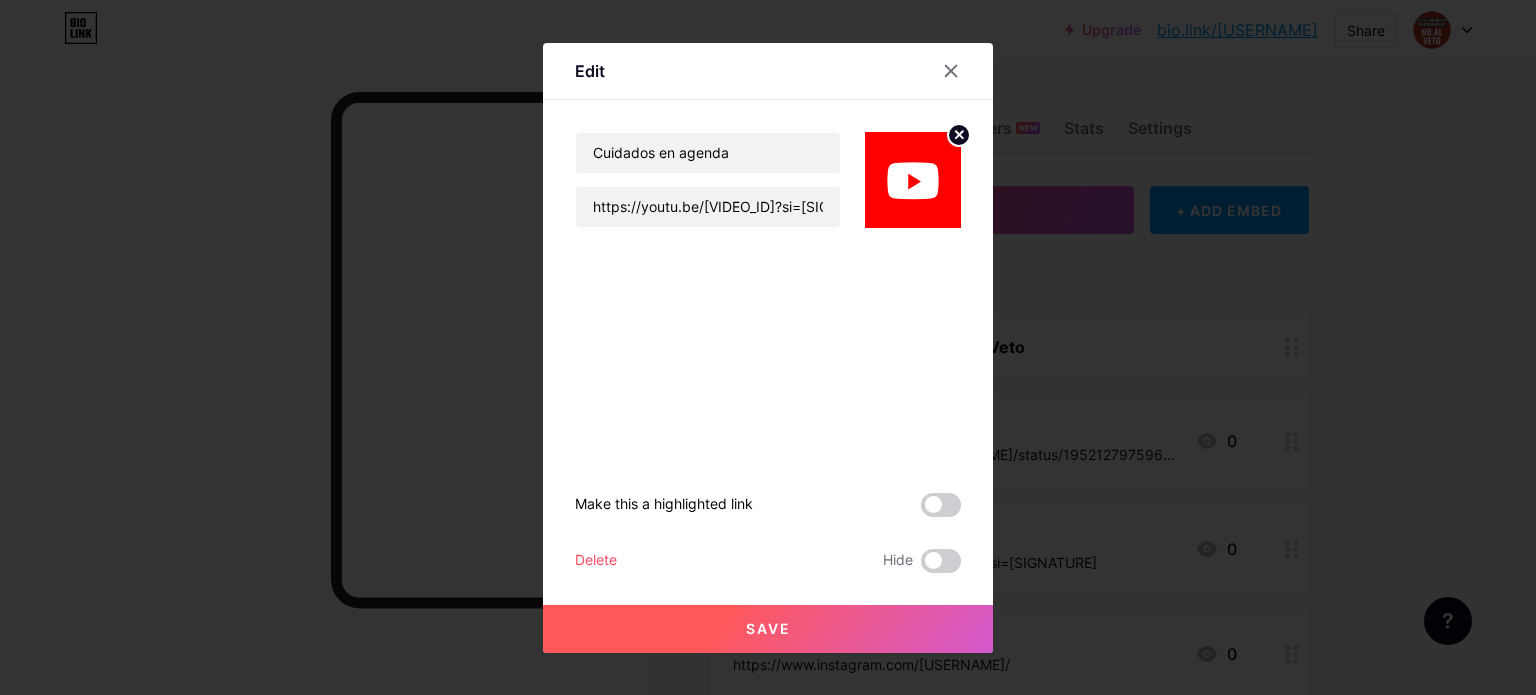 click at bounding box center [913, 180] 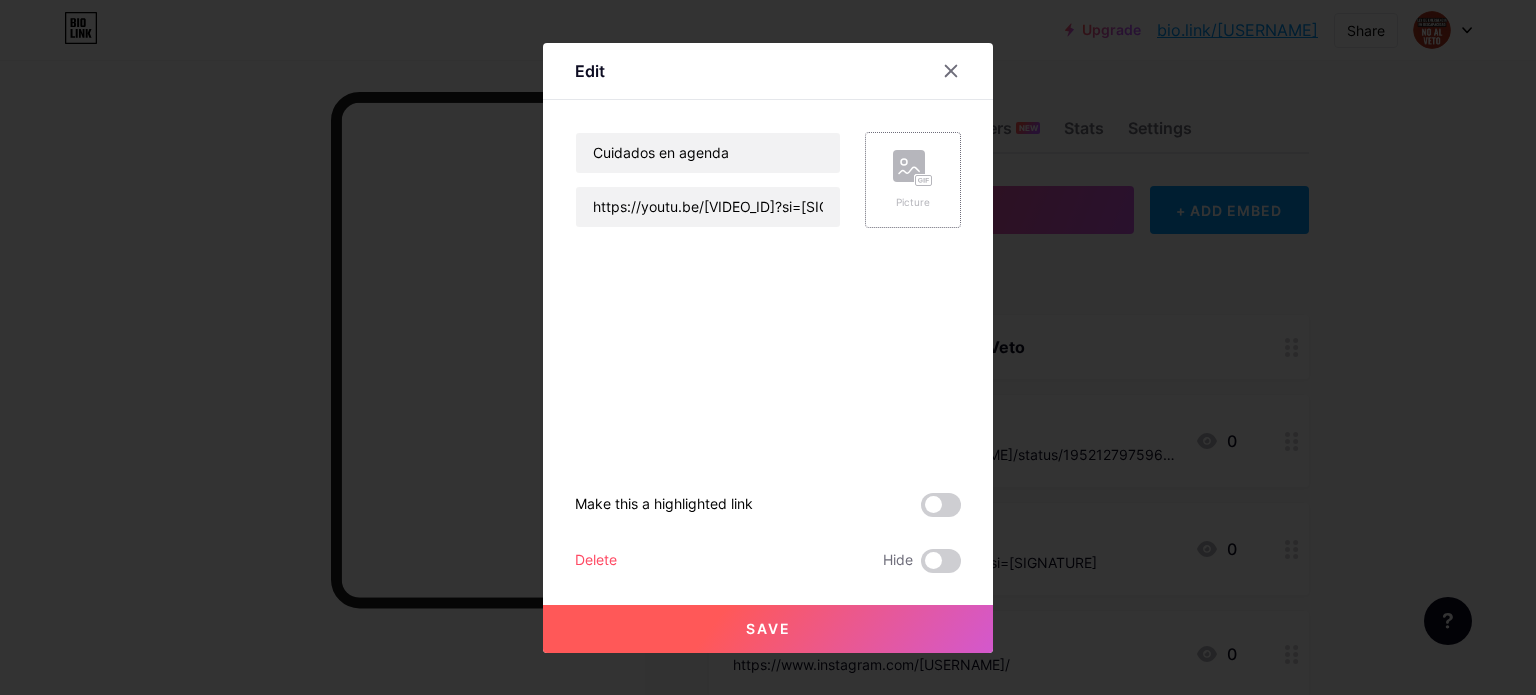 click 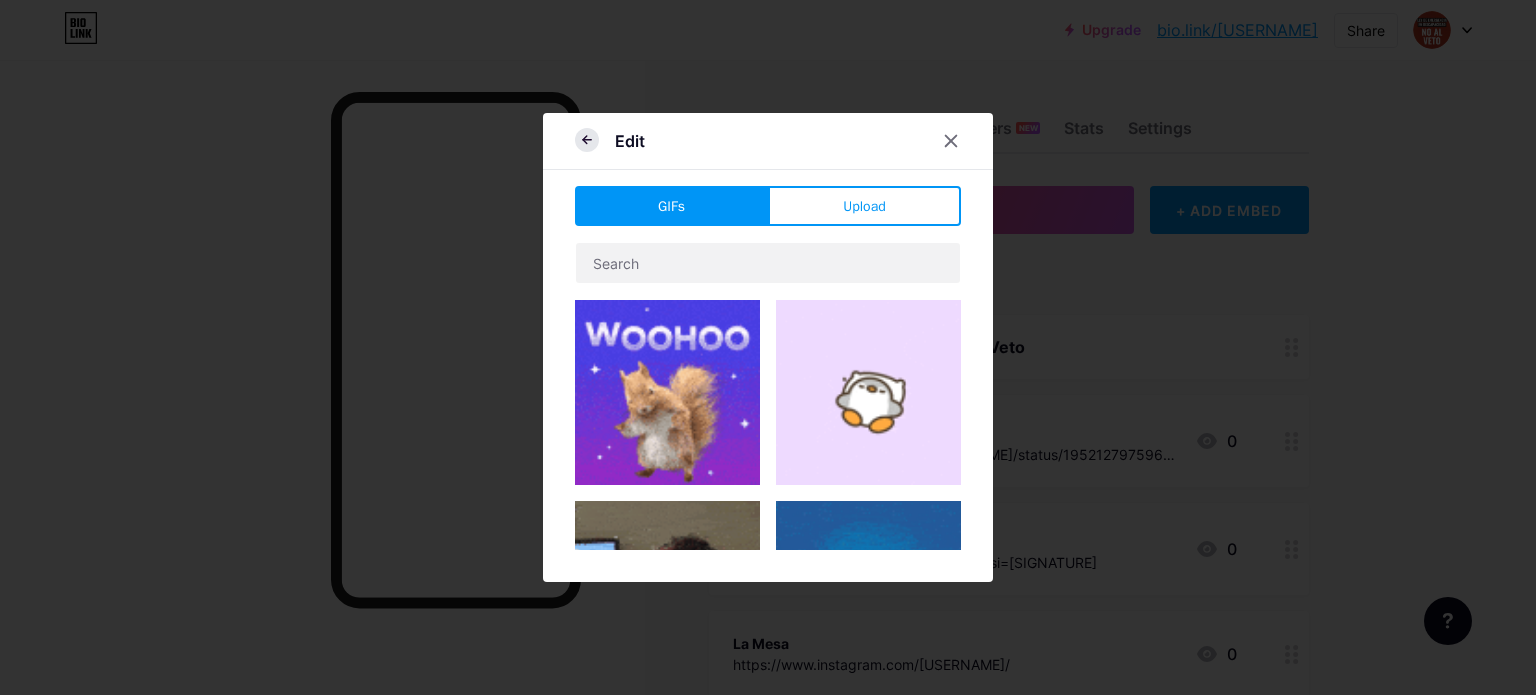 click 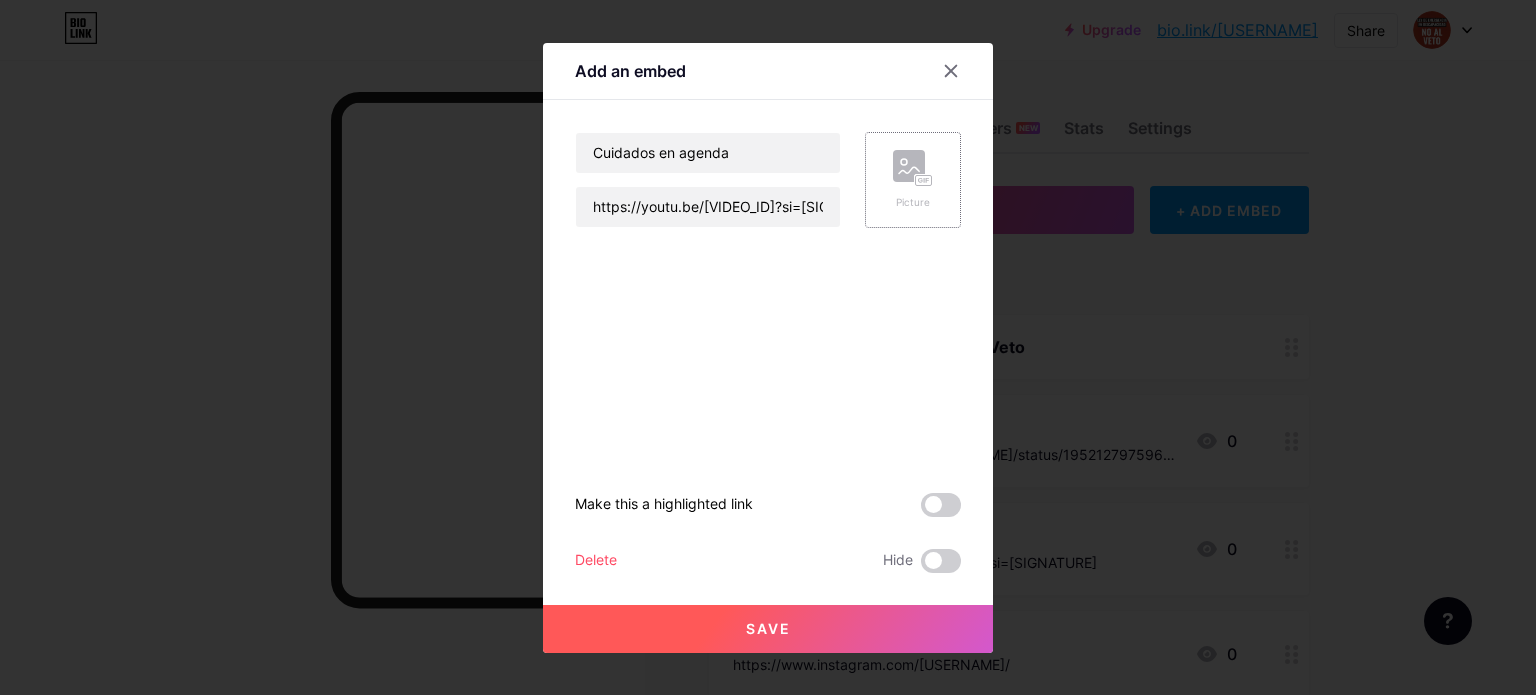 click on "Picture" at bounding box center [913, 202] 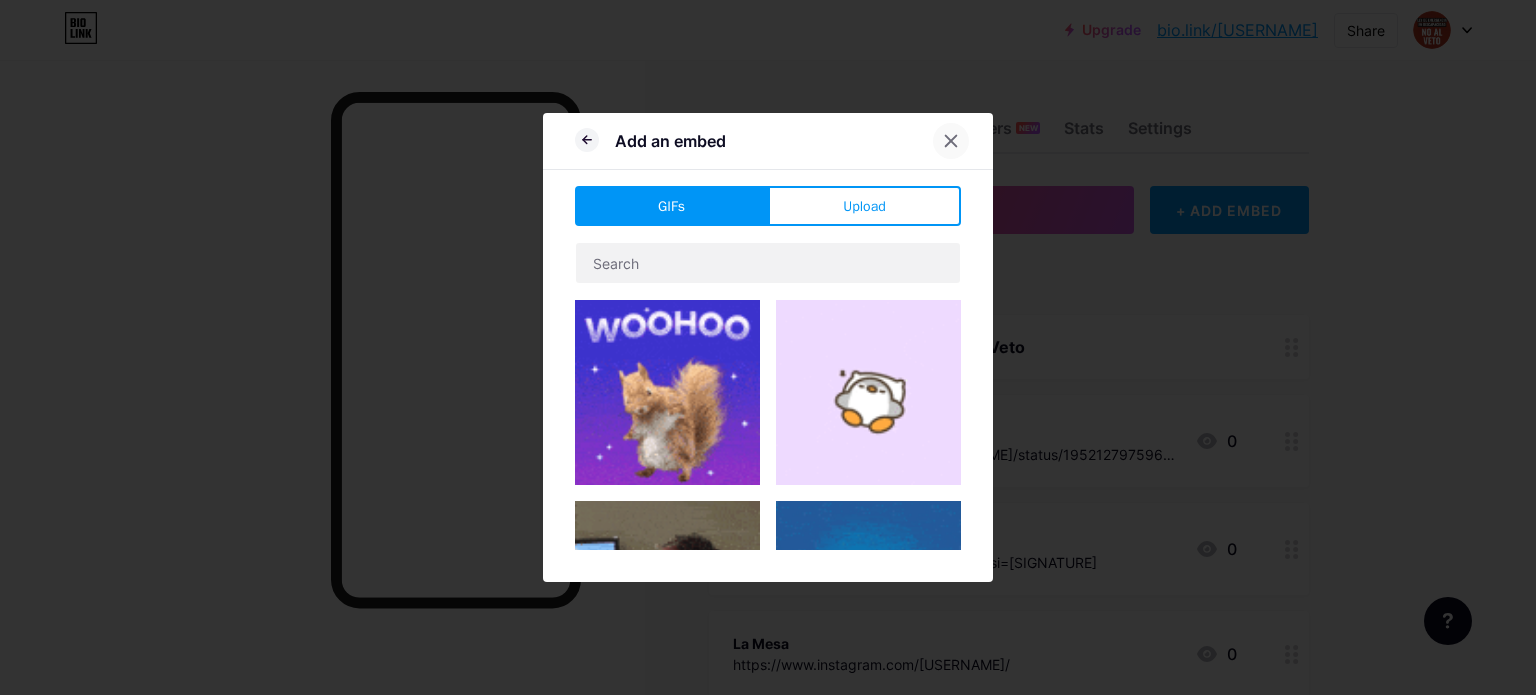 click 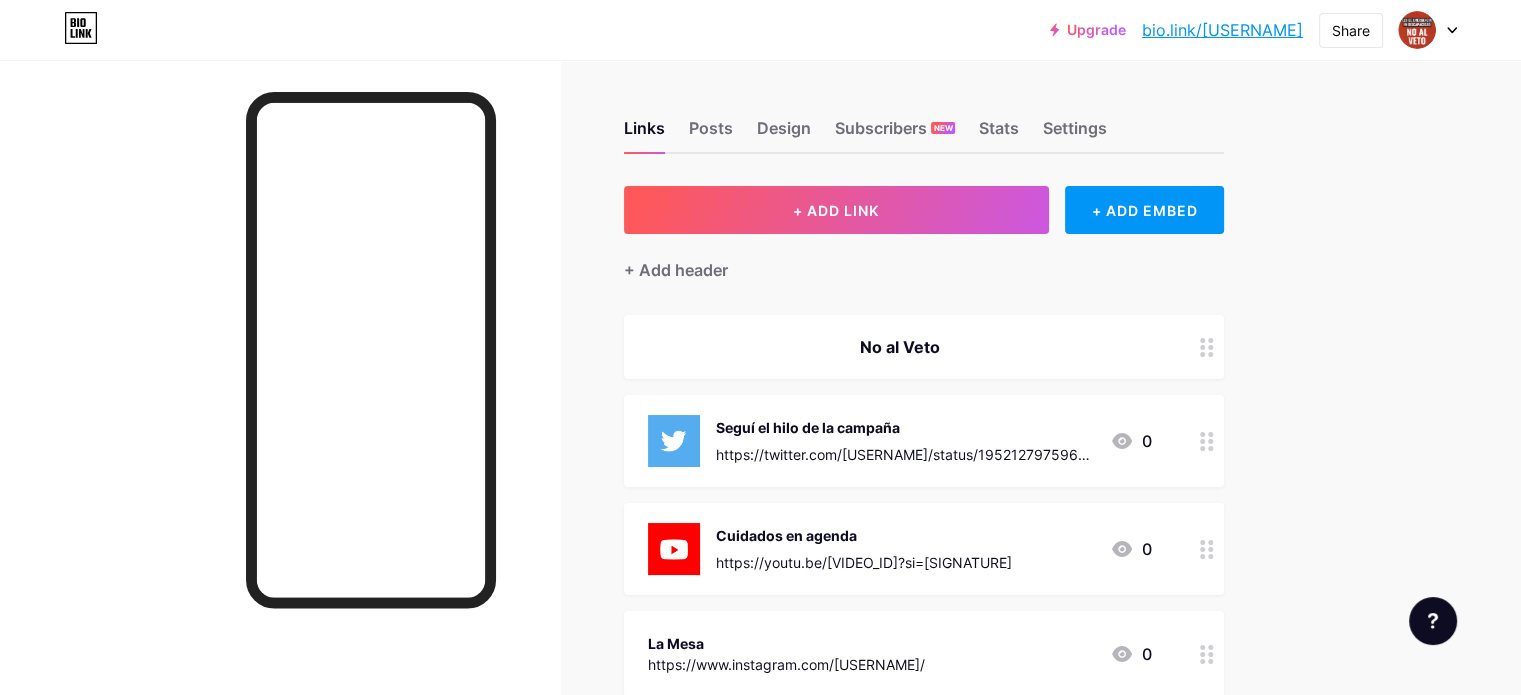 click on "https://youtu.be/[VIDEO_ID]?si=[SIGNATURE]" at bounding box center [864, 562] 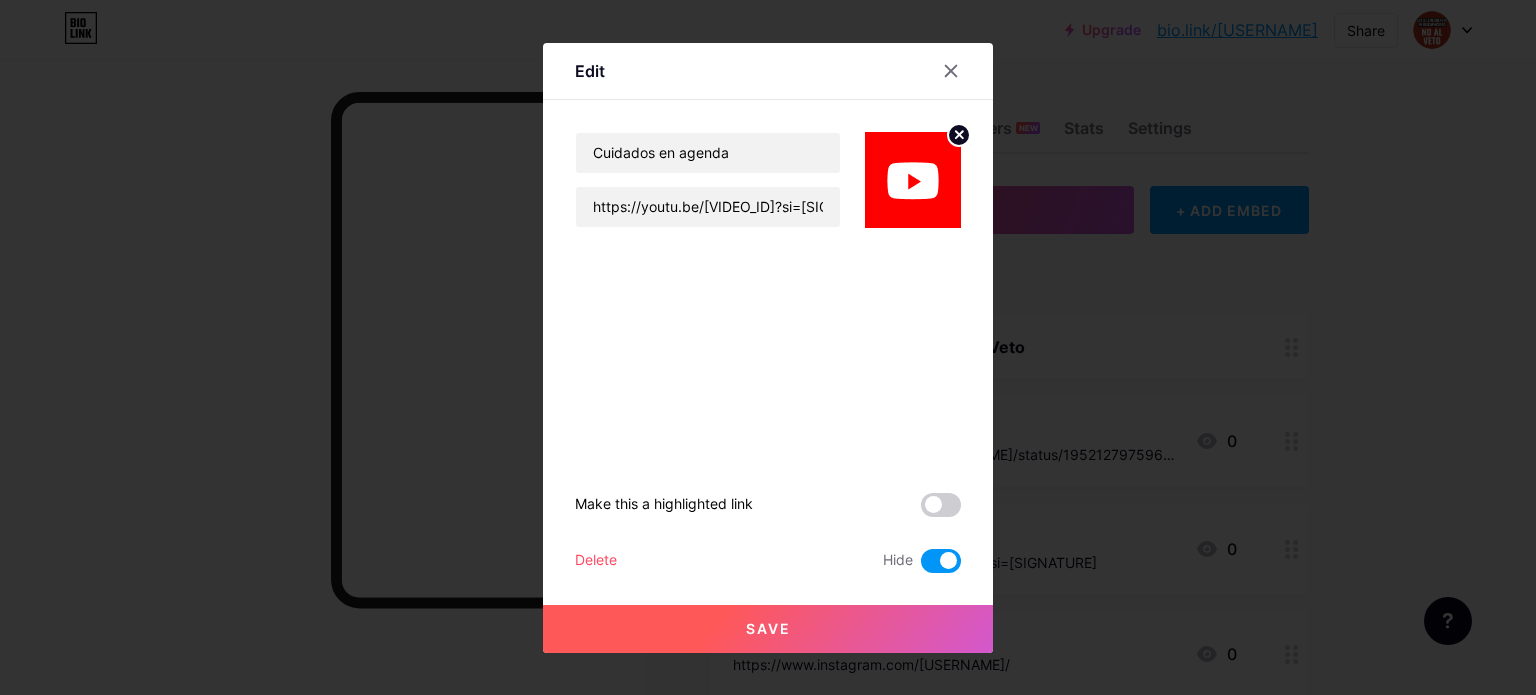 click on "Save" at bounding box center (768, 628) 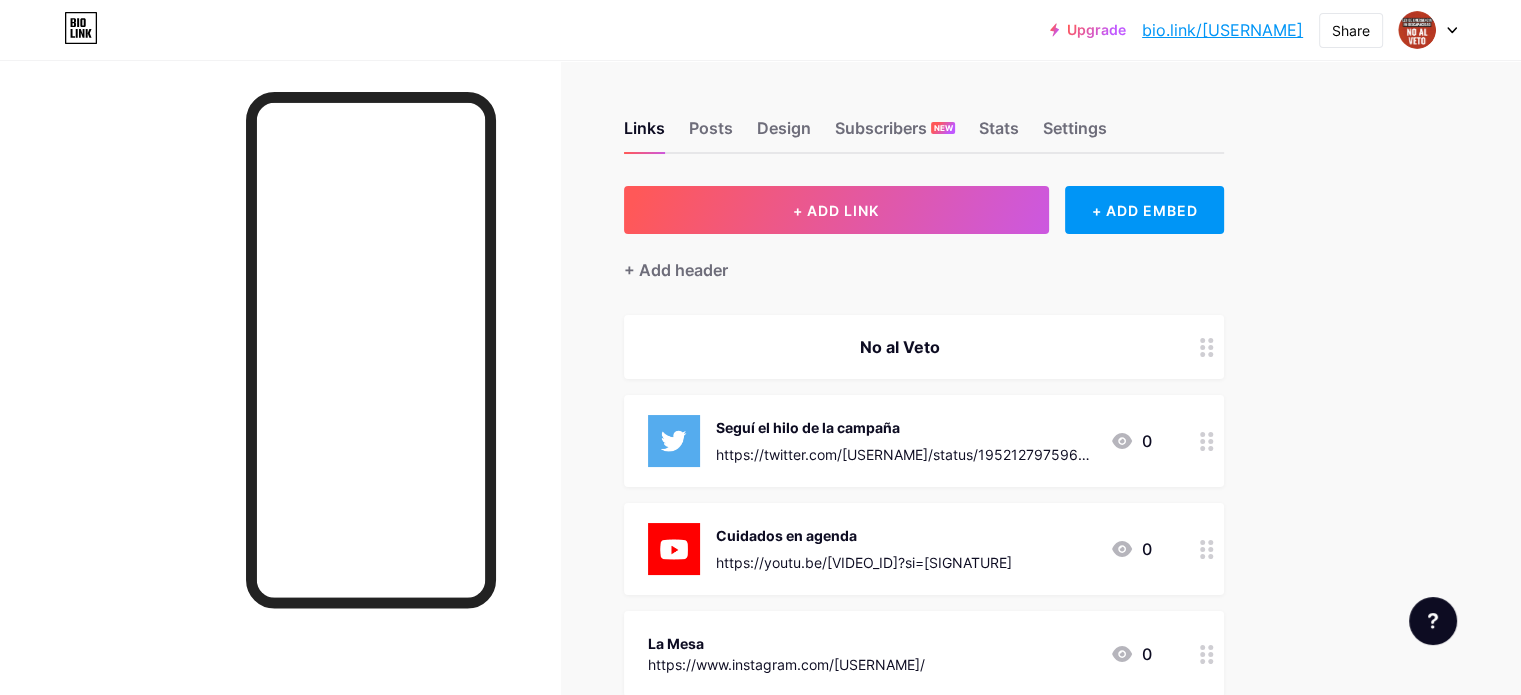 click at bounding box center (674, 549) 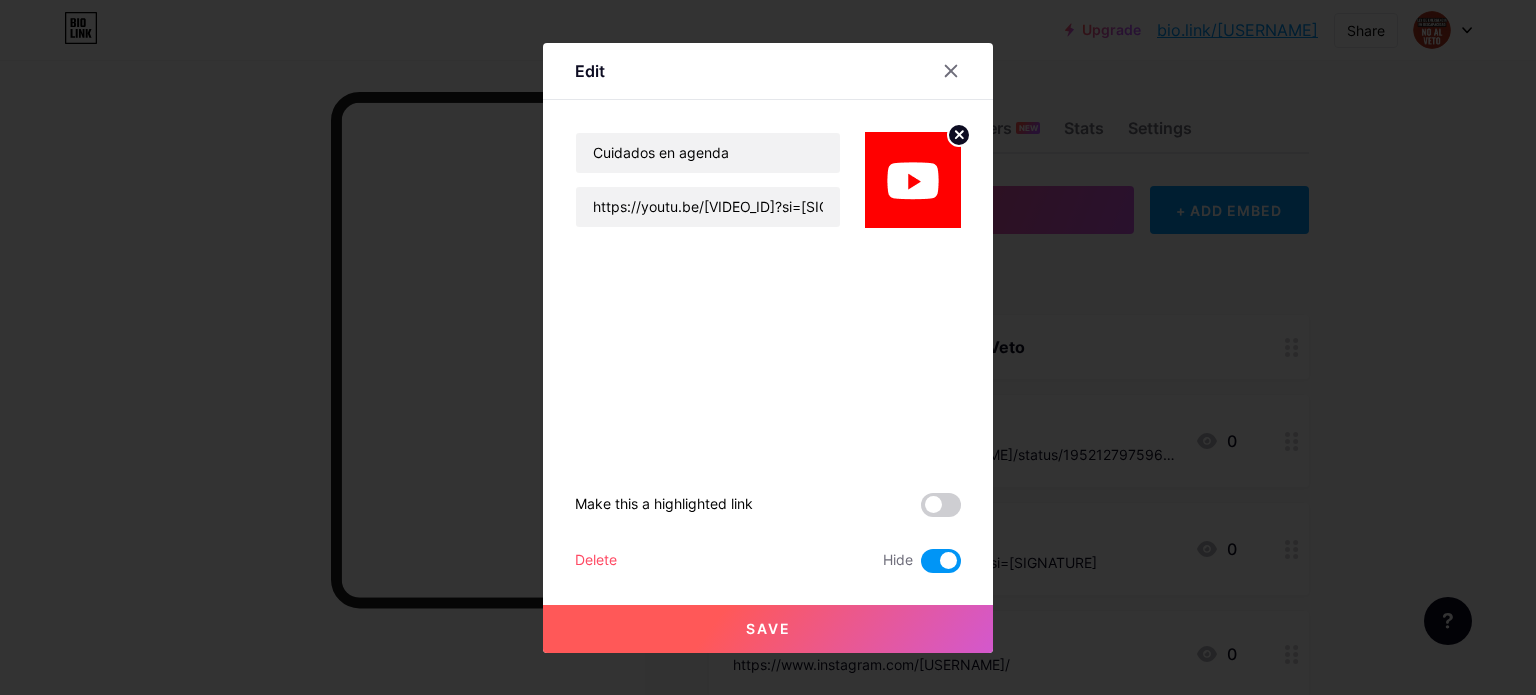 click at bounding box center (913, 180) 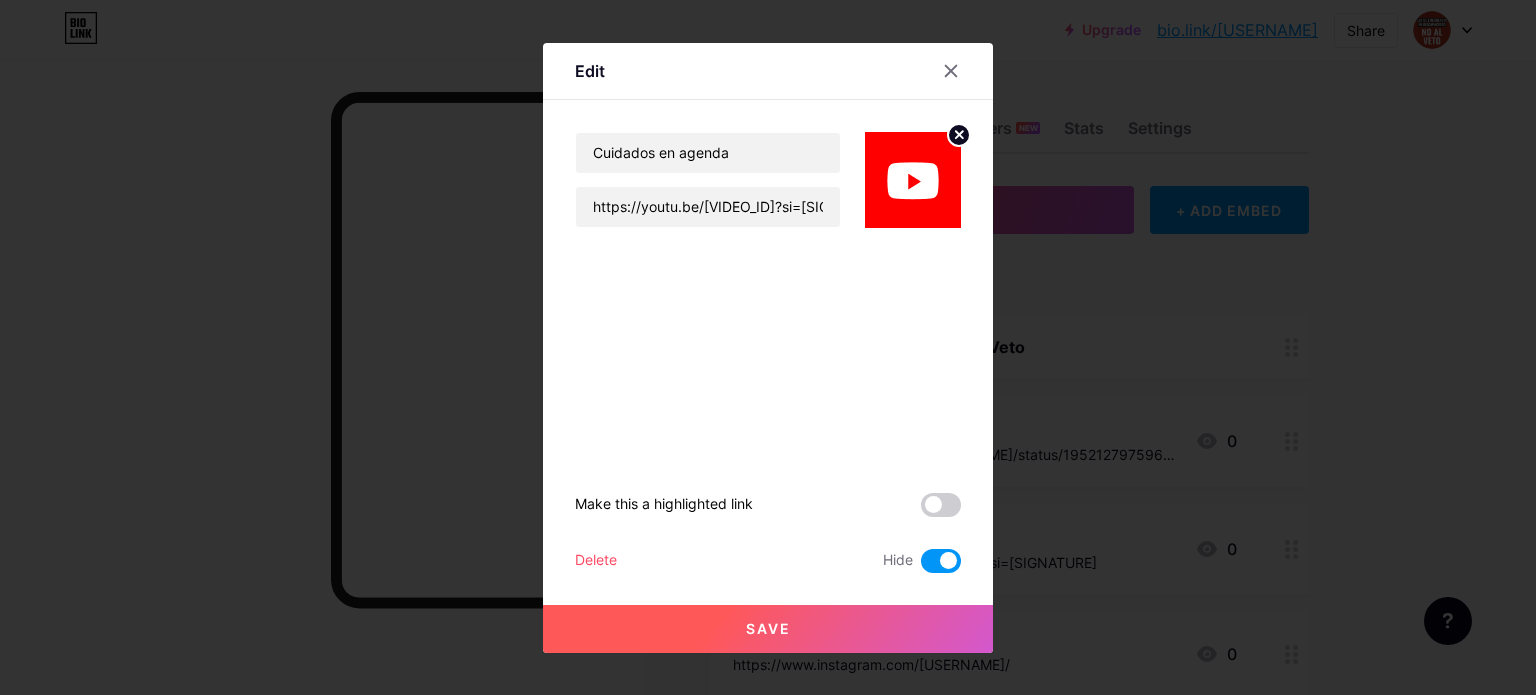 click on "Save" at bounding box center [768, 628] 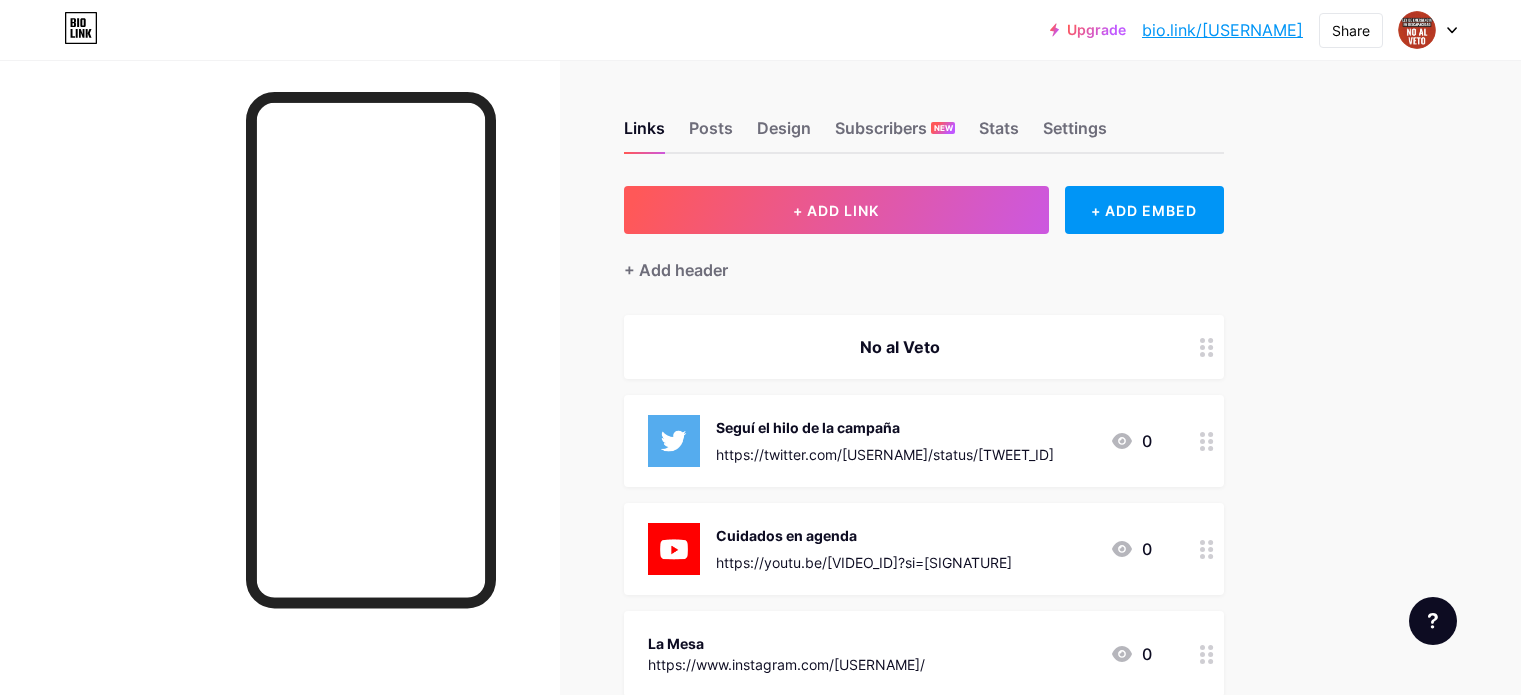 scroll, scrollTop: 0, scrollLeft: 0, axis: both 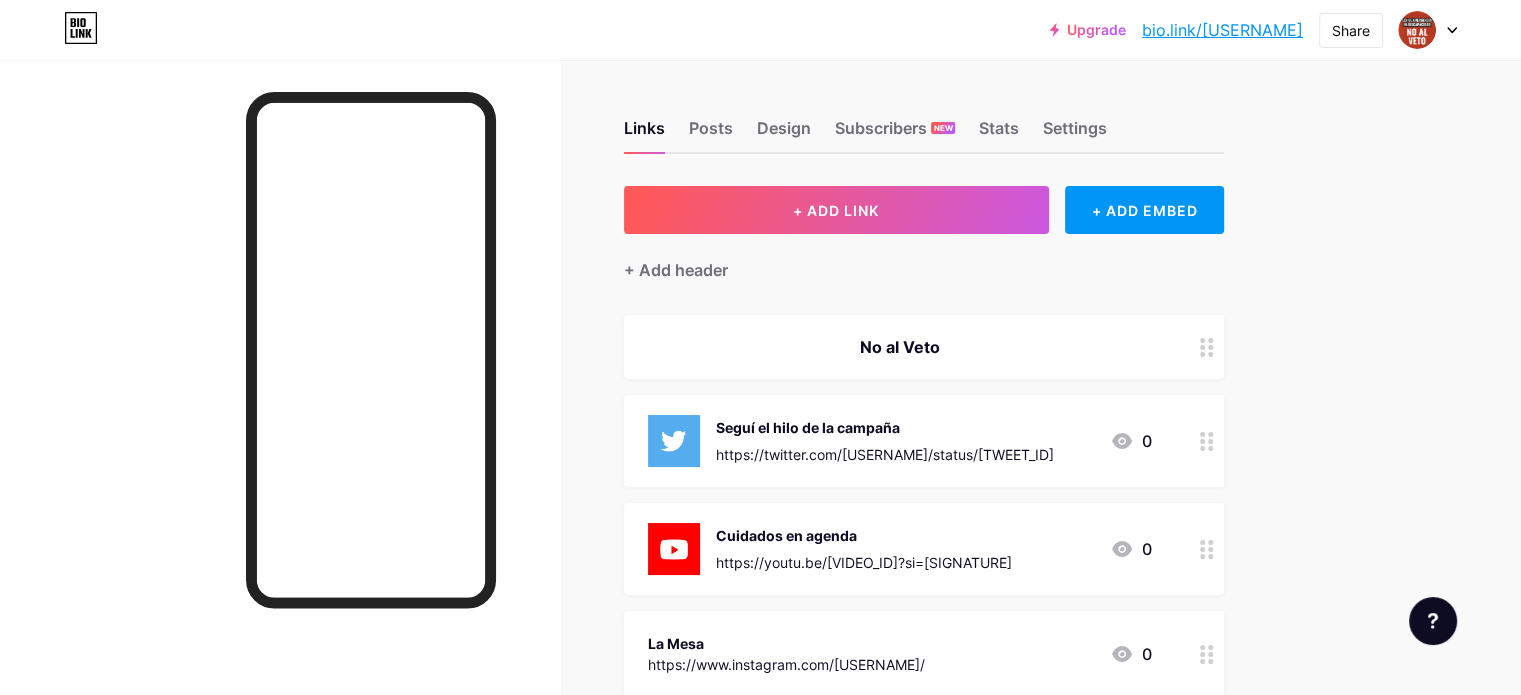 click on "Cuidados en agenda" at bounding box center [864, 535] 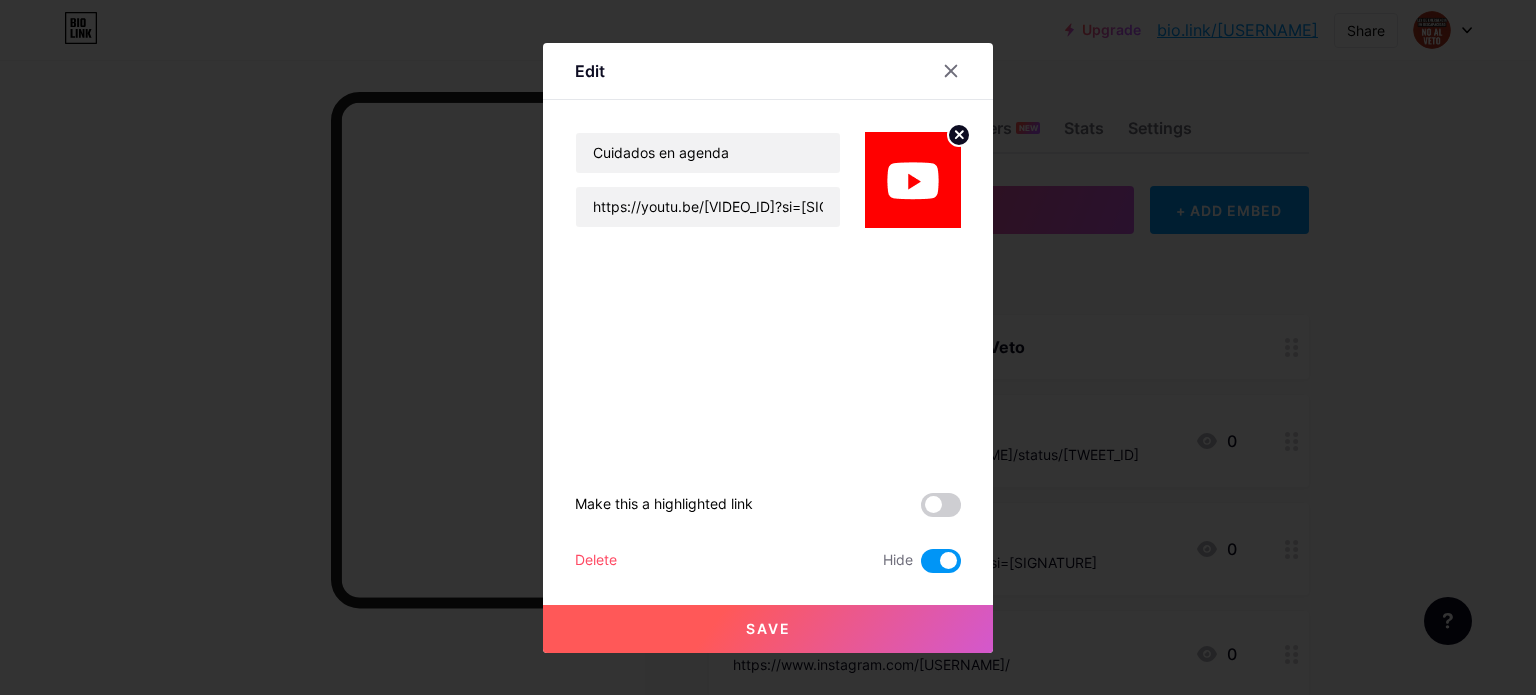 click at bounding box center [768, 347] 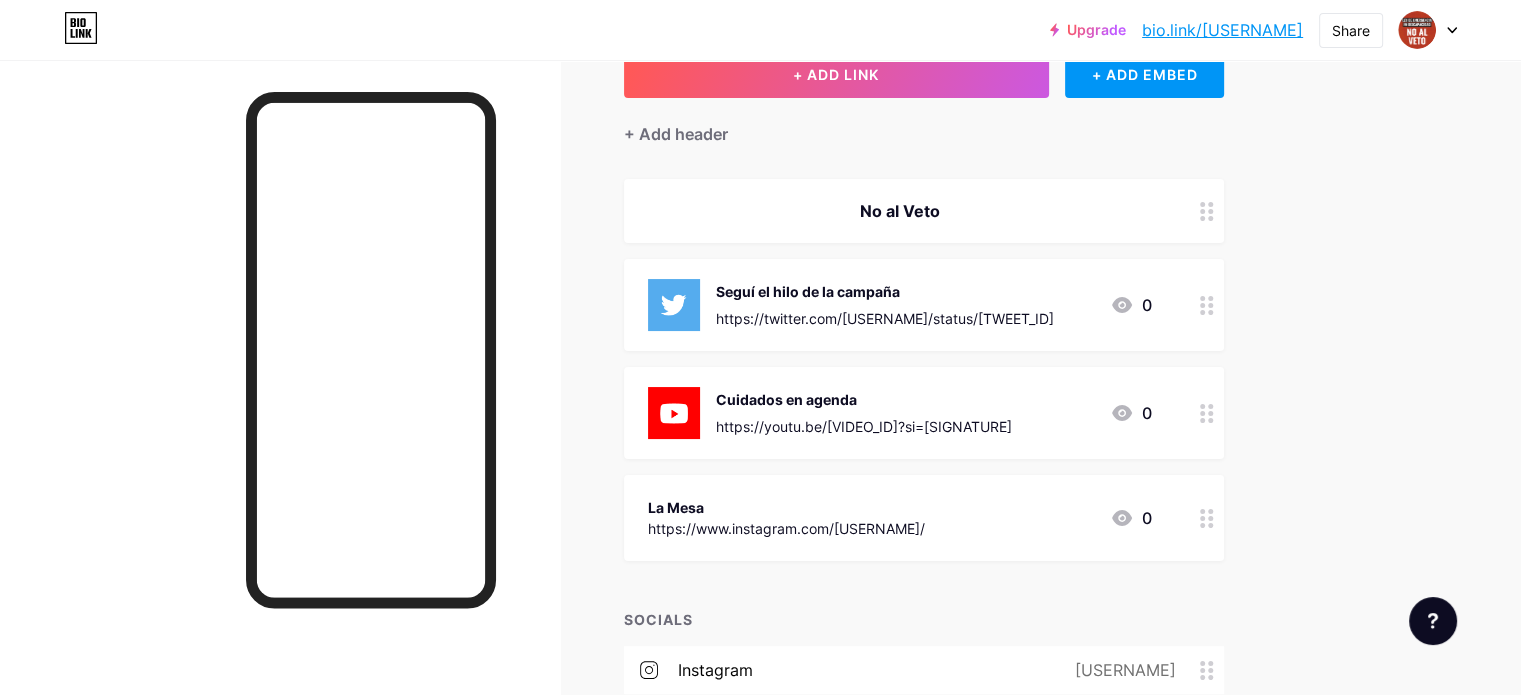 scroll, scrollTop: 160, scrollLeft: 0, axis: vertical 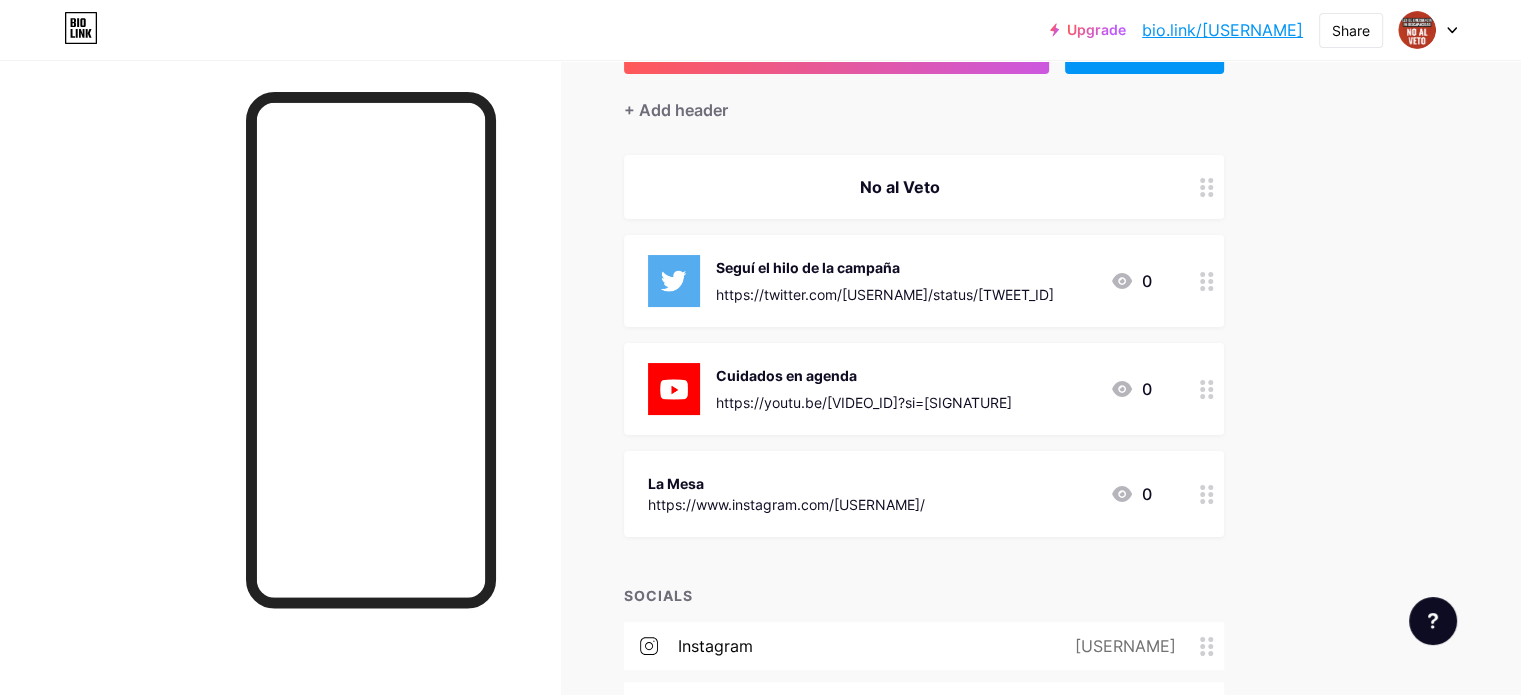 click on "Cuidados en agenda" at bounding box center (864, 375) 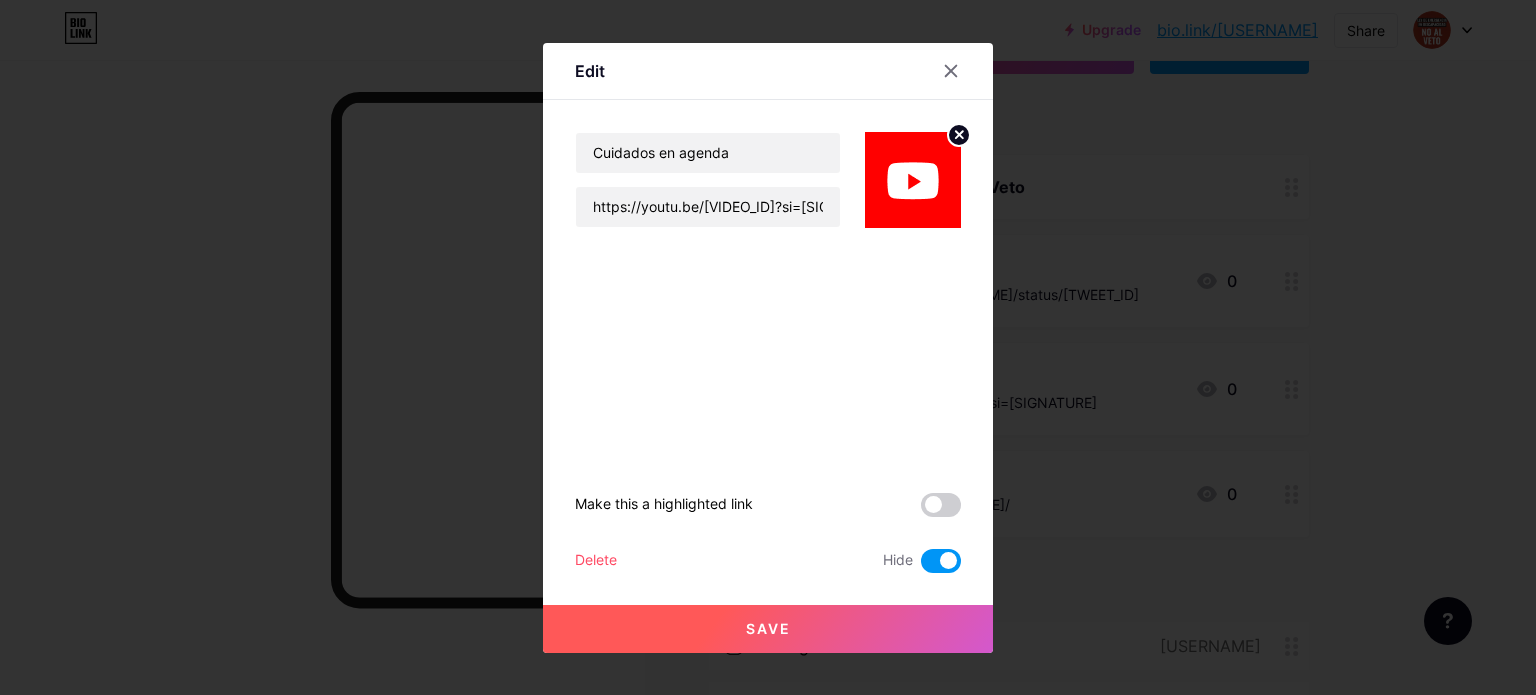 click at bounding box center (941, 561) 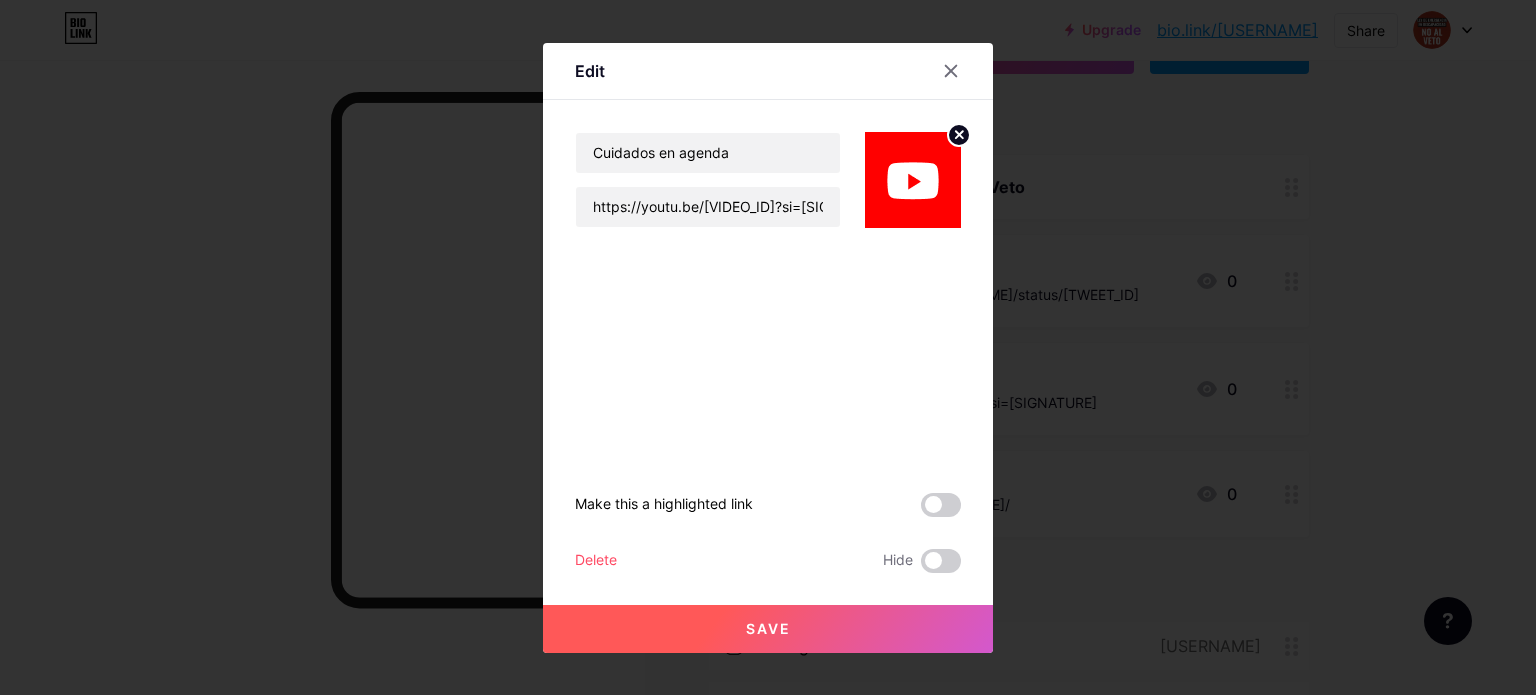 click on "Save" at bounding box center (768, 629) 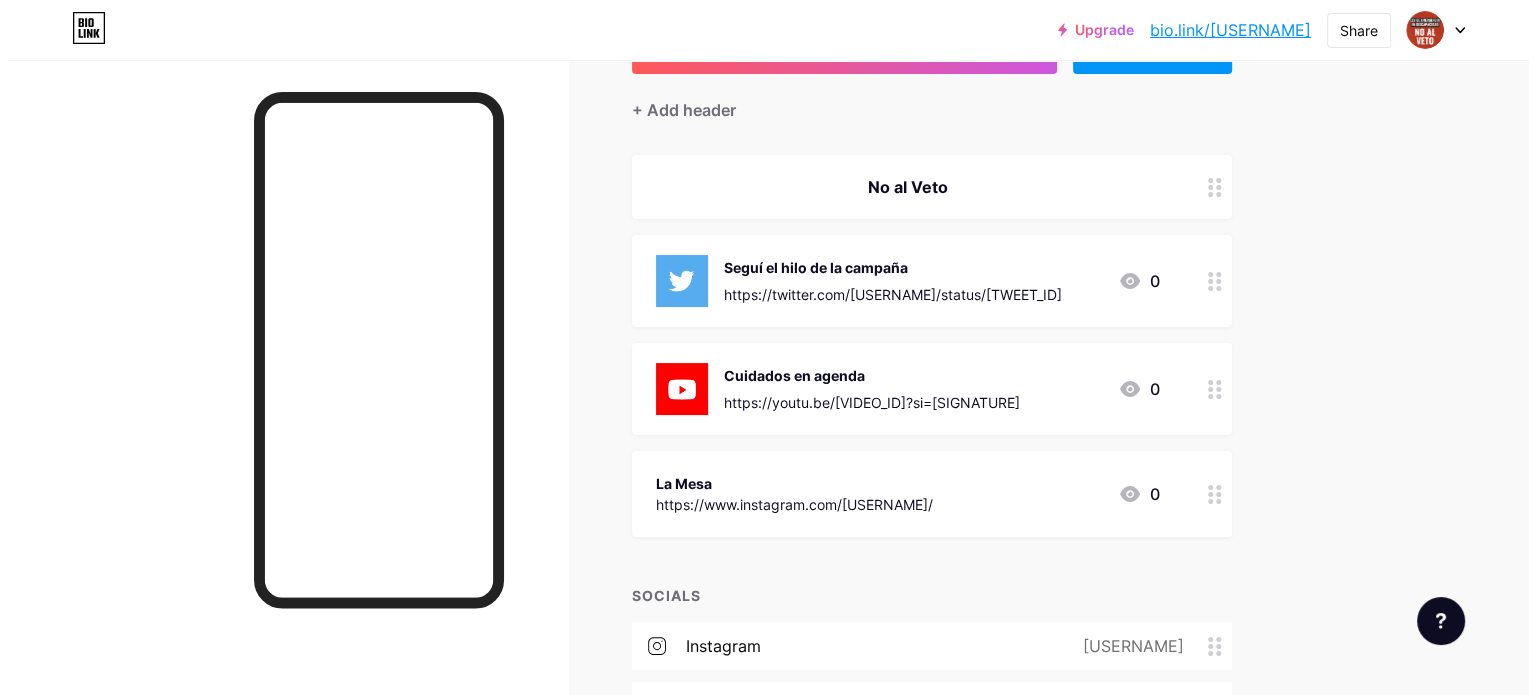 scroll, scrollTop: 0, scrollLeft: 0, axis: both 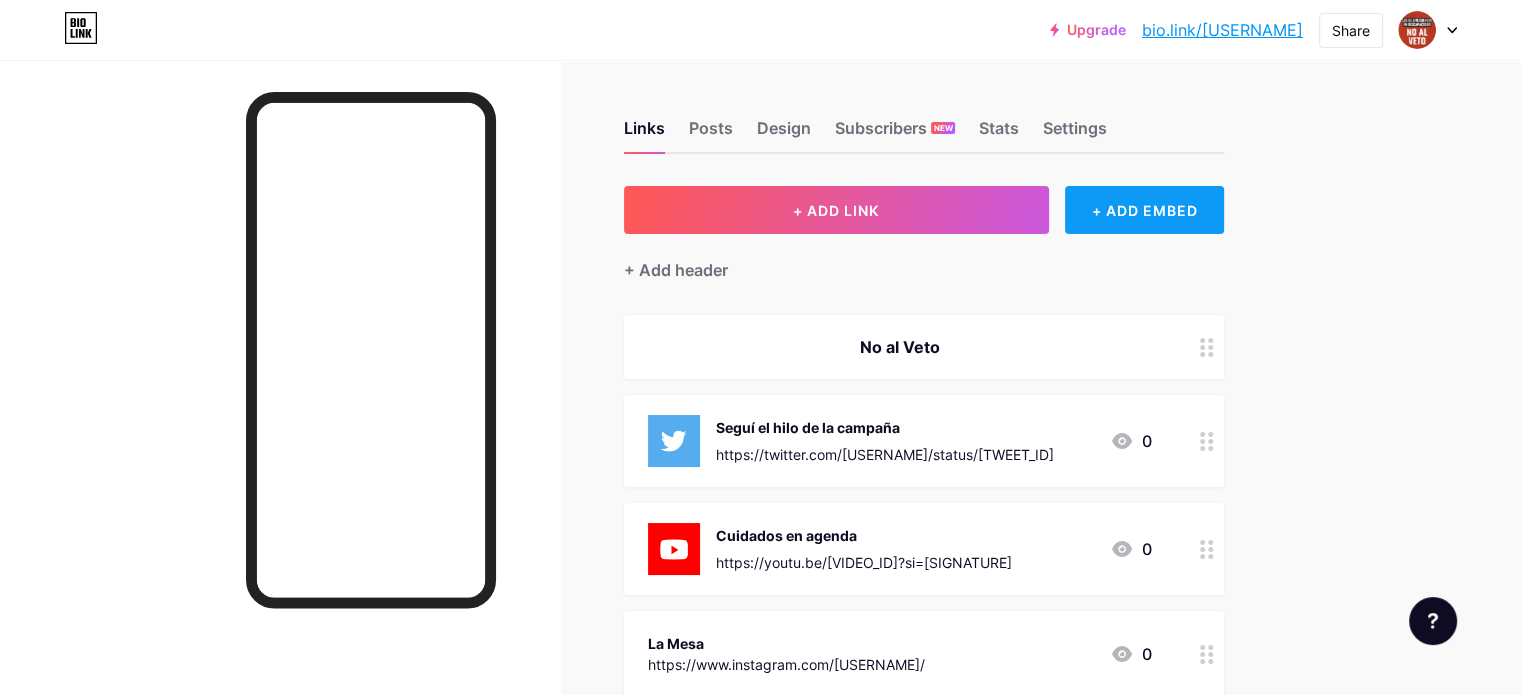 click on "+ ADD EMBED" at bounding box center [1144, 210] 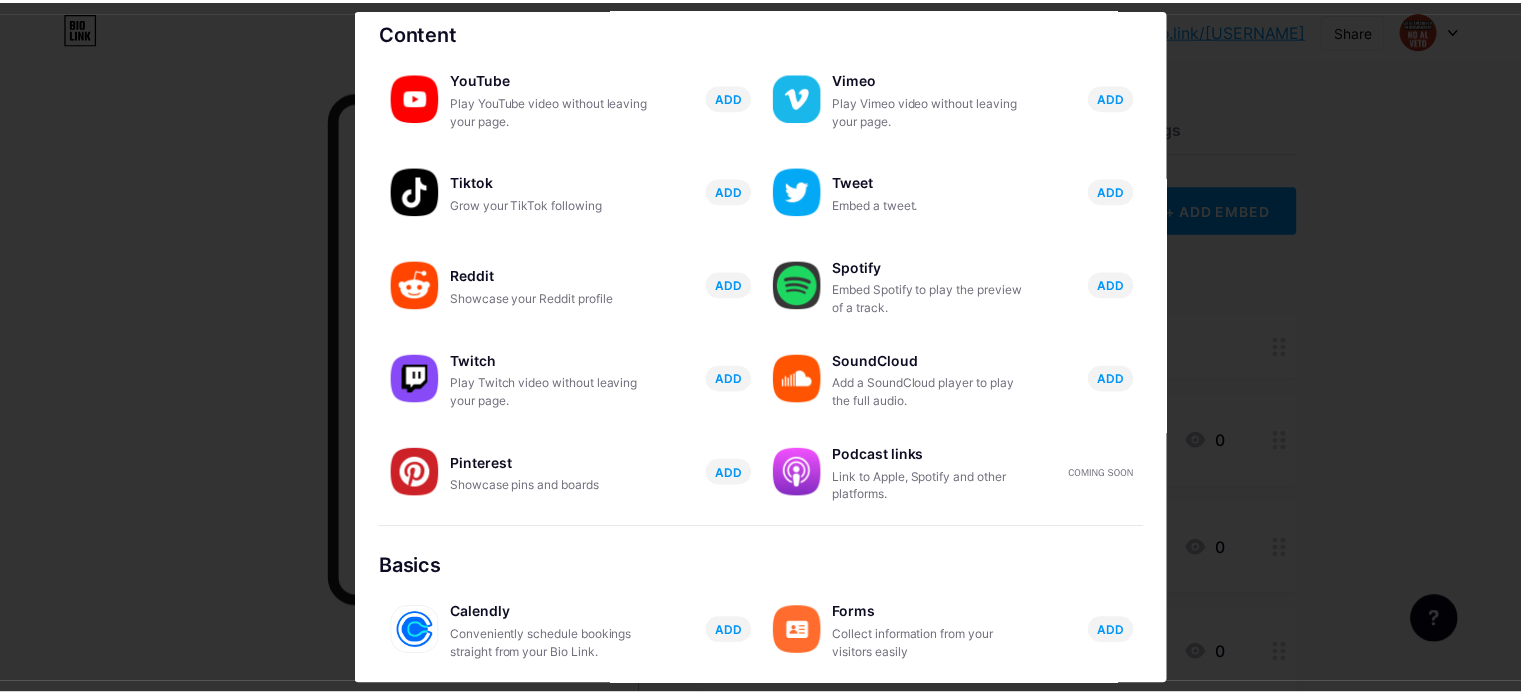scroll, scrollTop: 0, scrollLeft: 0, axis: both 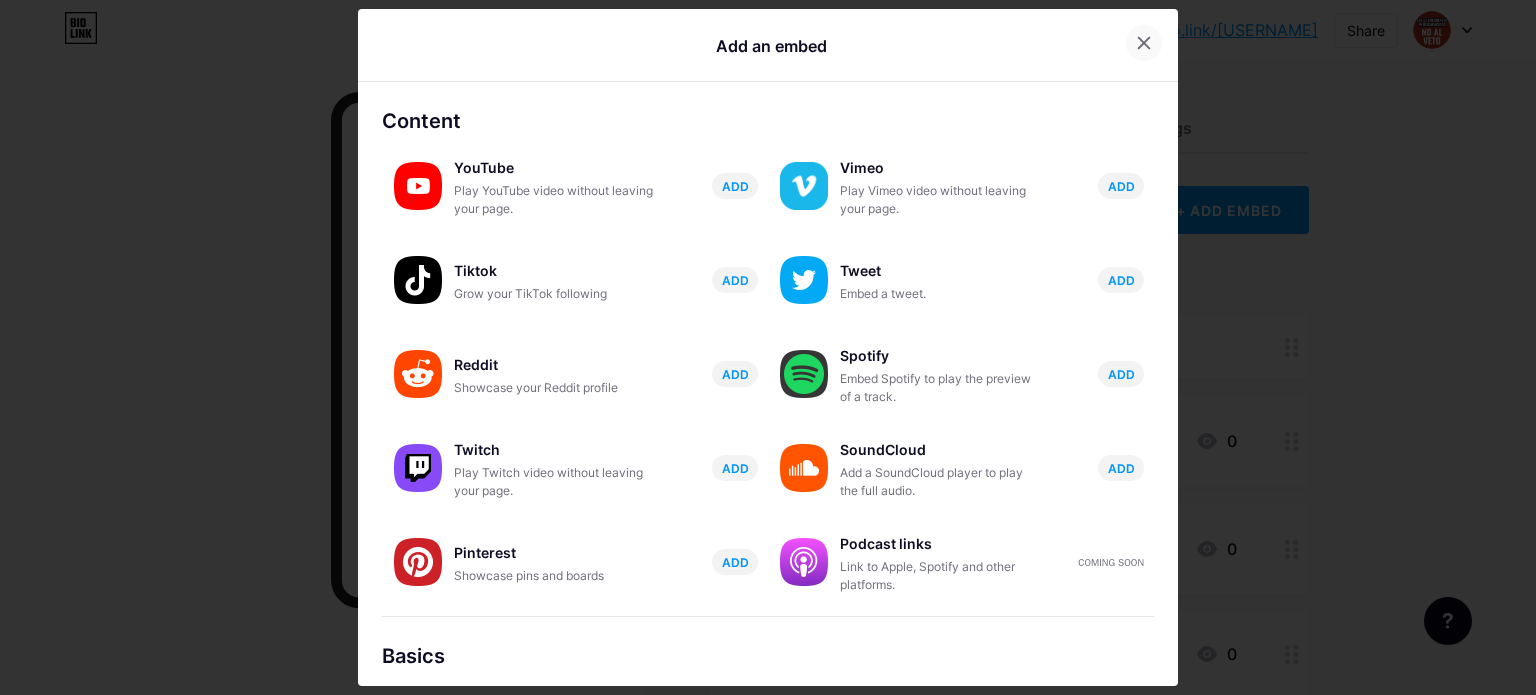 click at bounding box center (1144, 43) 